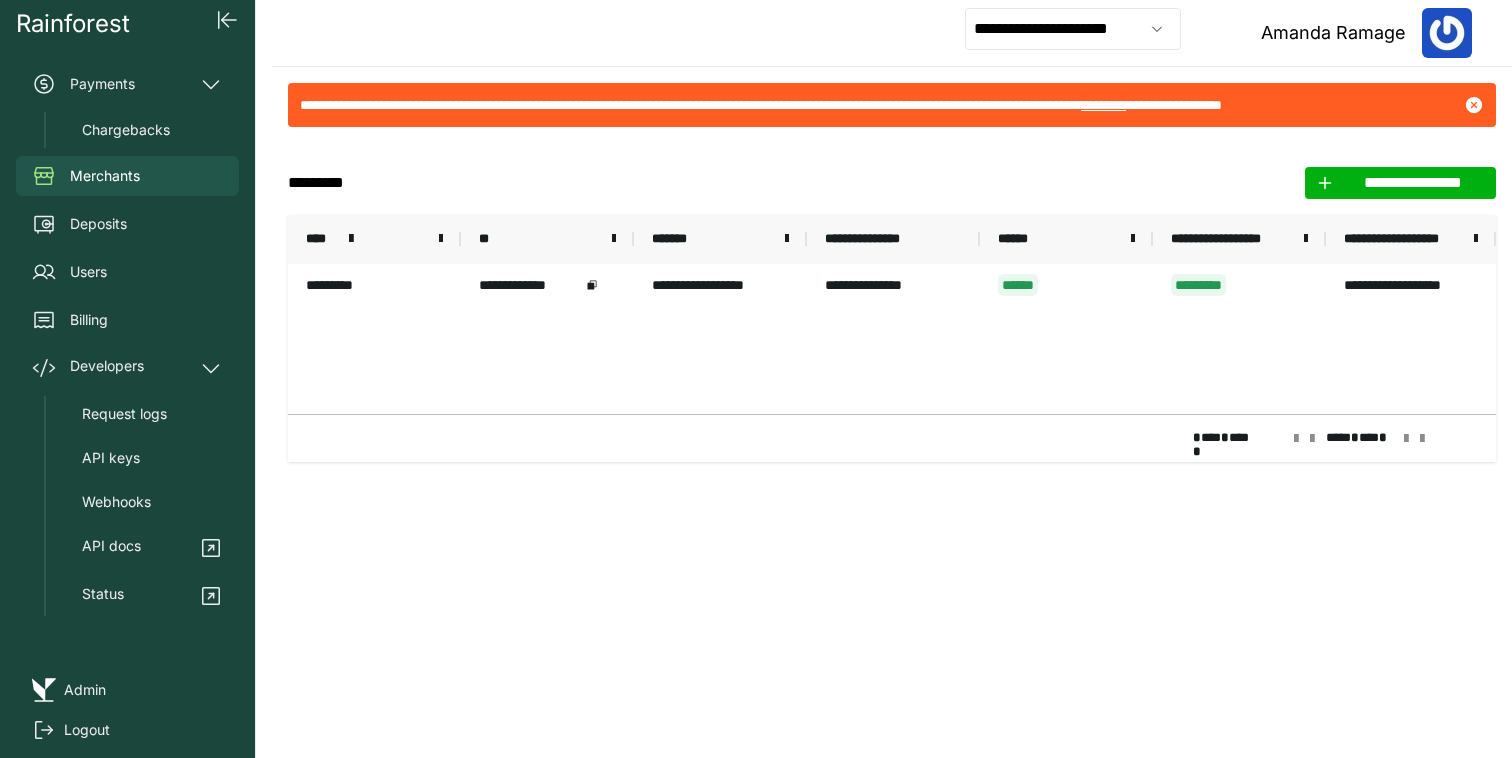 scroll, scrollTop: 0, scrollLeft: 0, axis: both 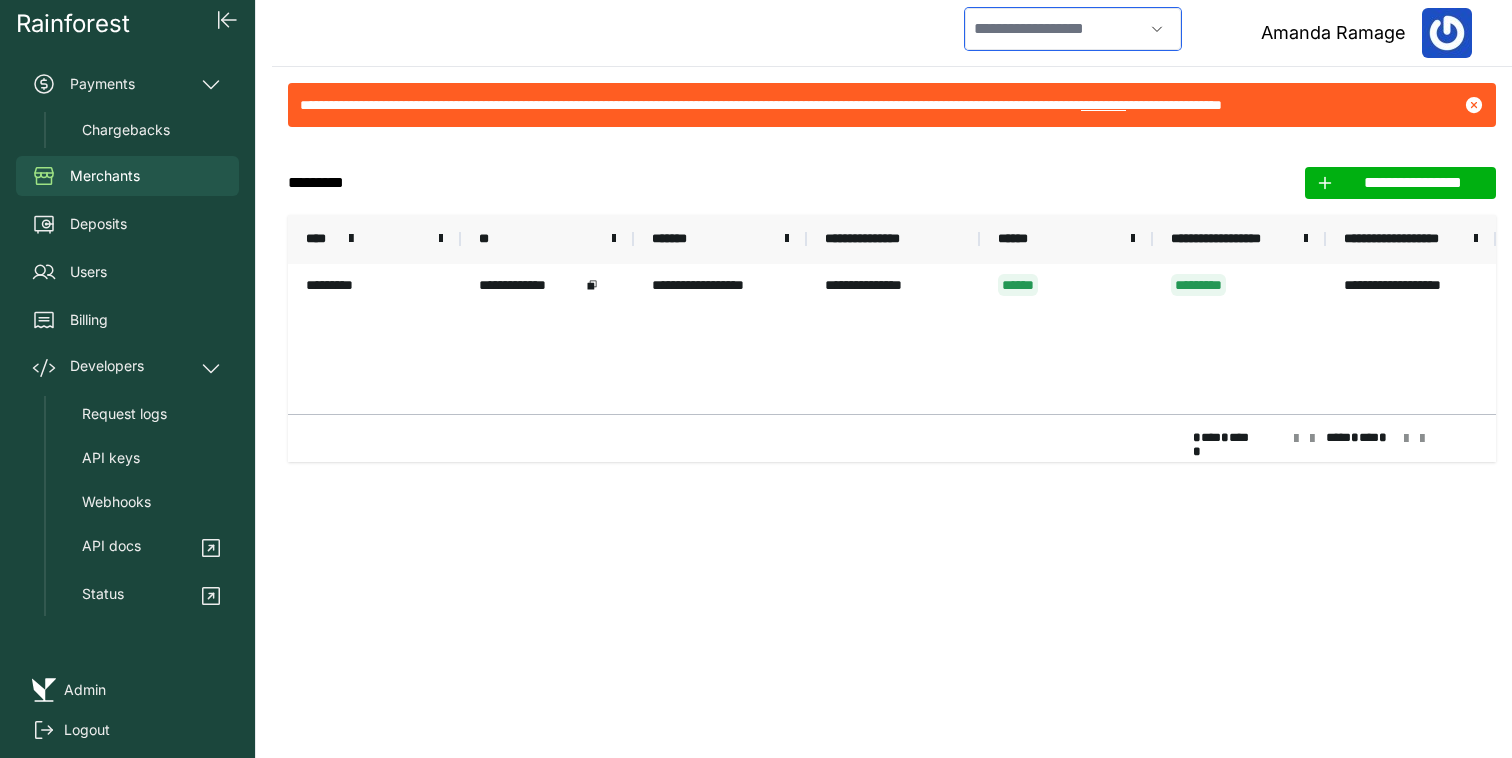 click at bounding box center [1054, 29] 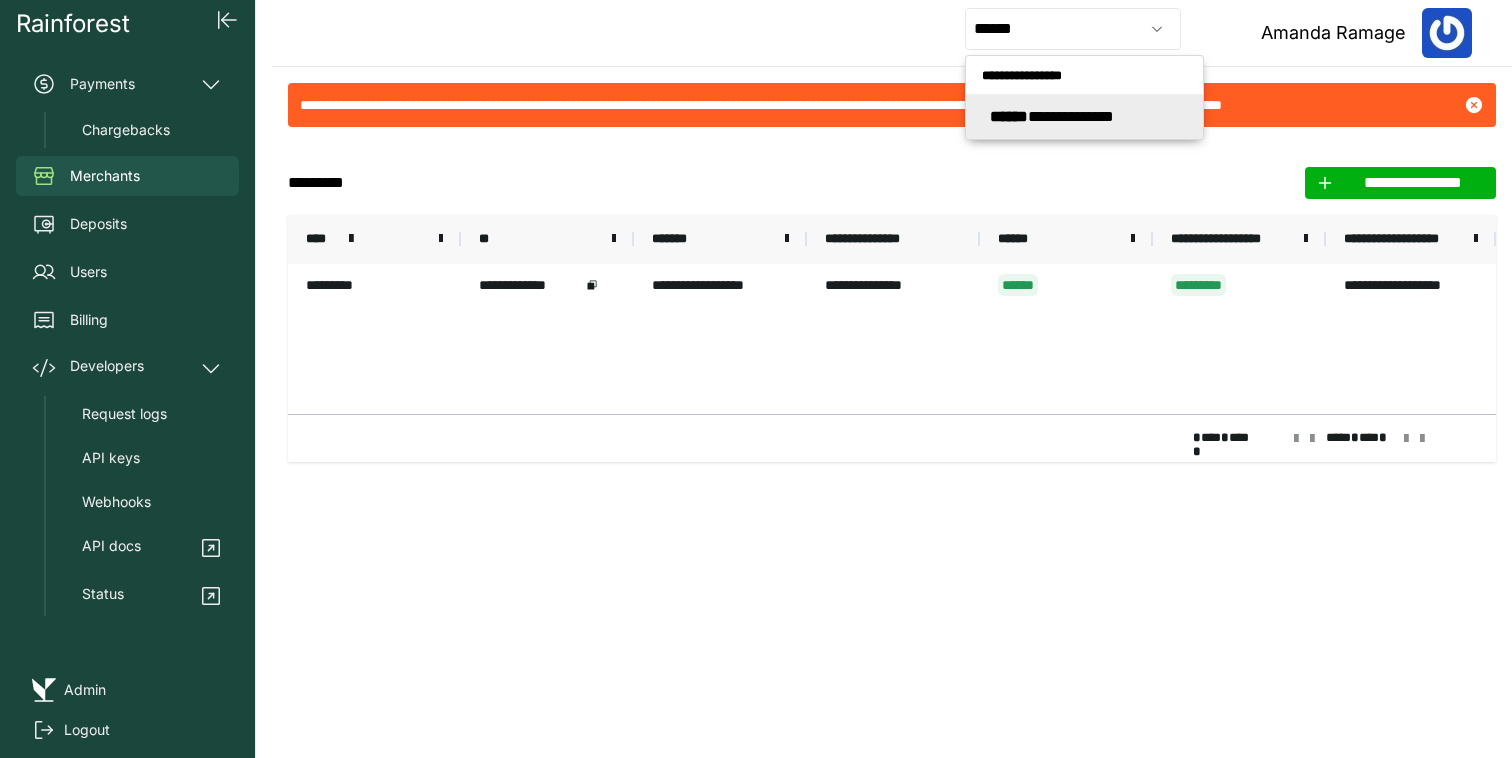 type on "**********" 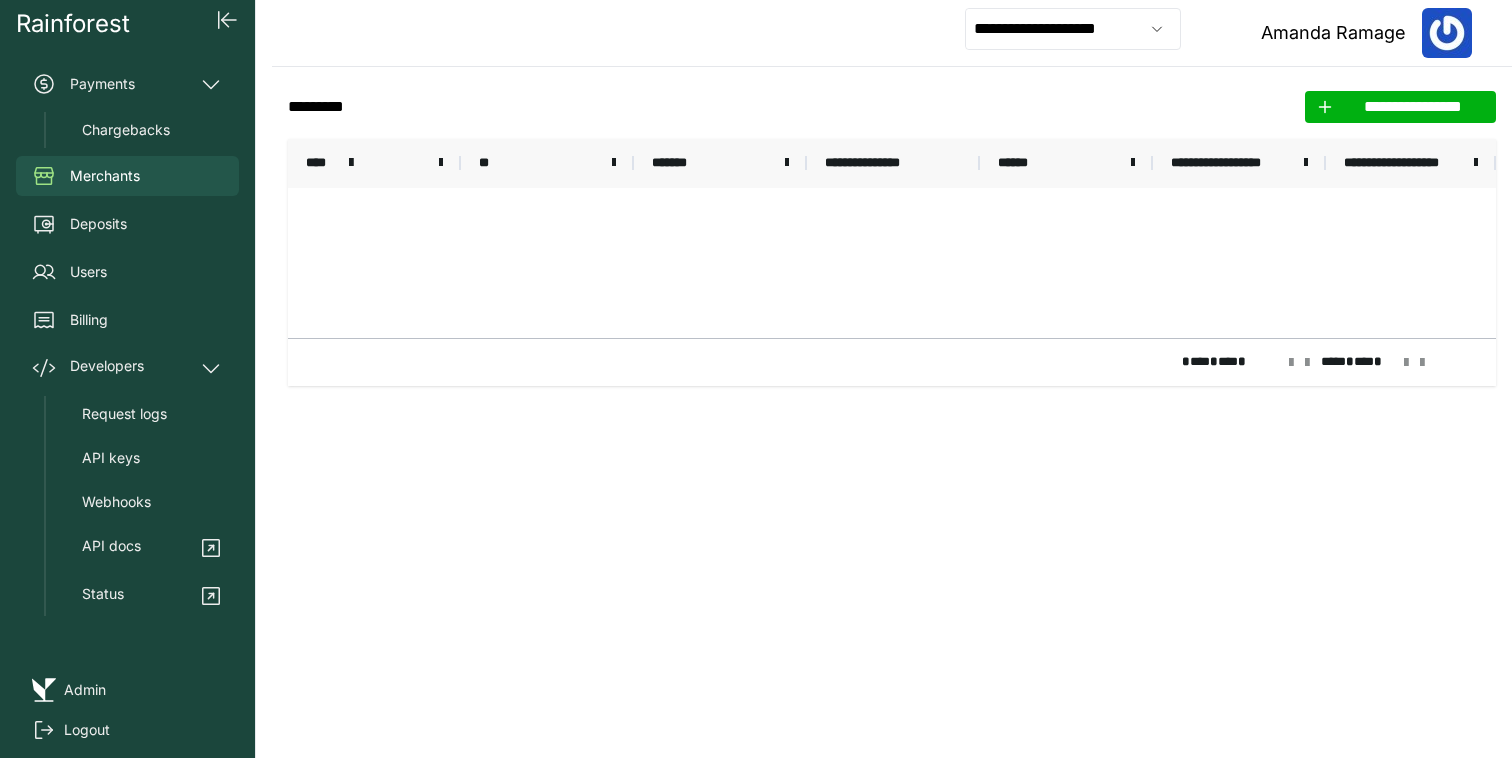 click on "****" at bounding box center [374, 163] 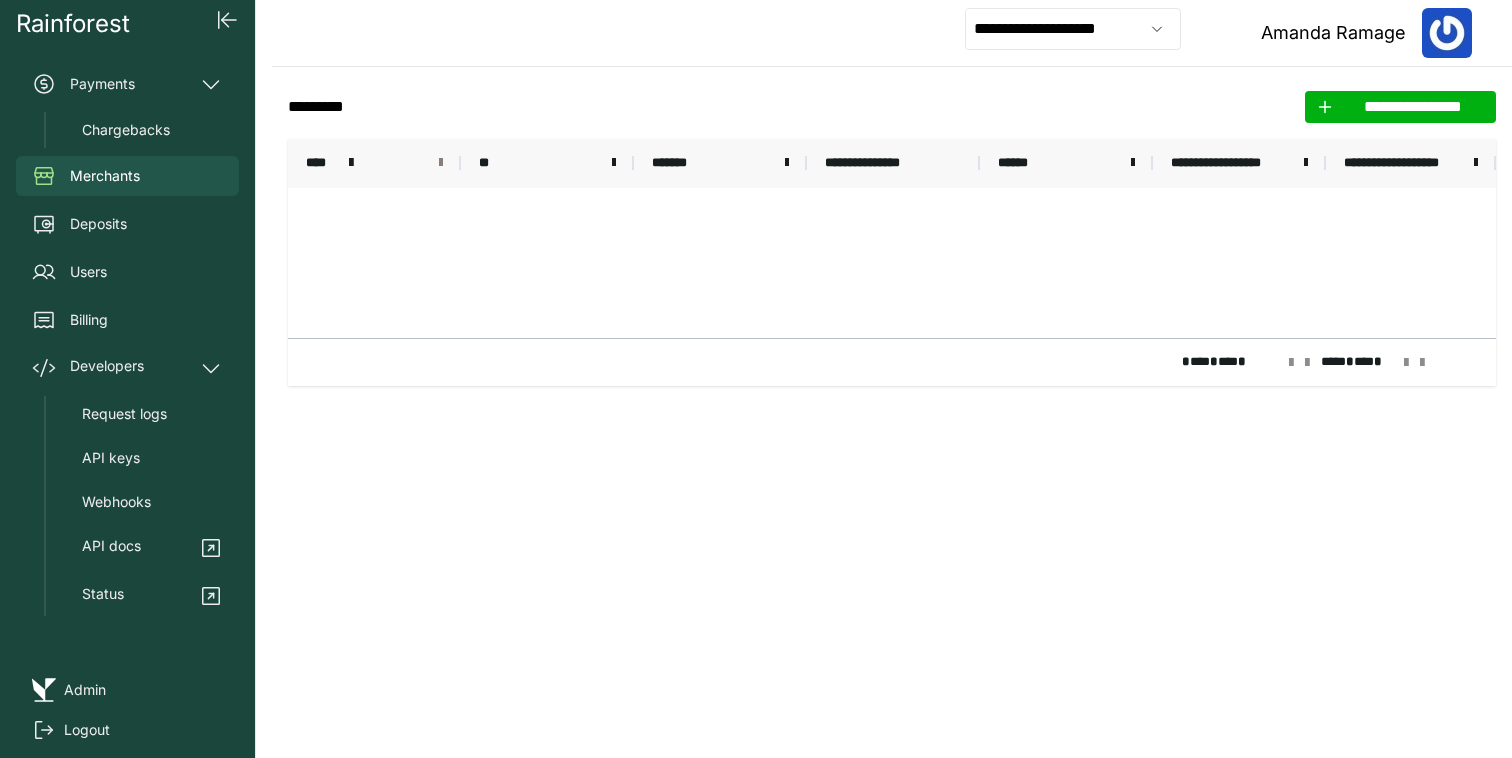 click at bounding box center [441, 163] 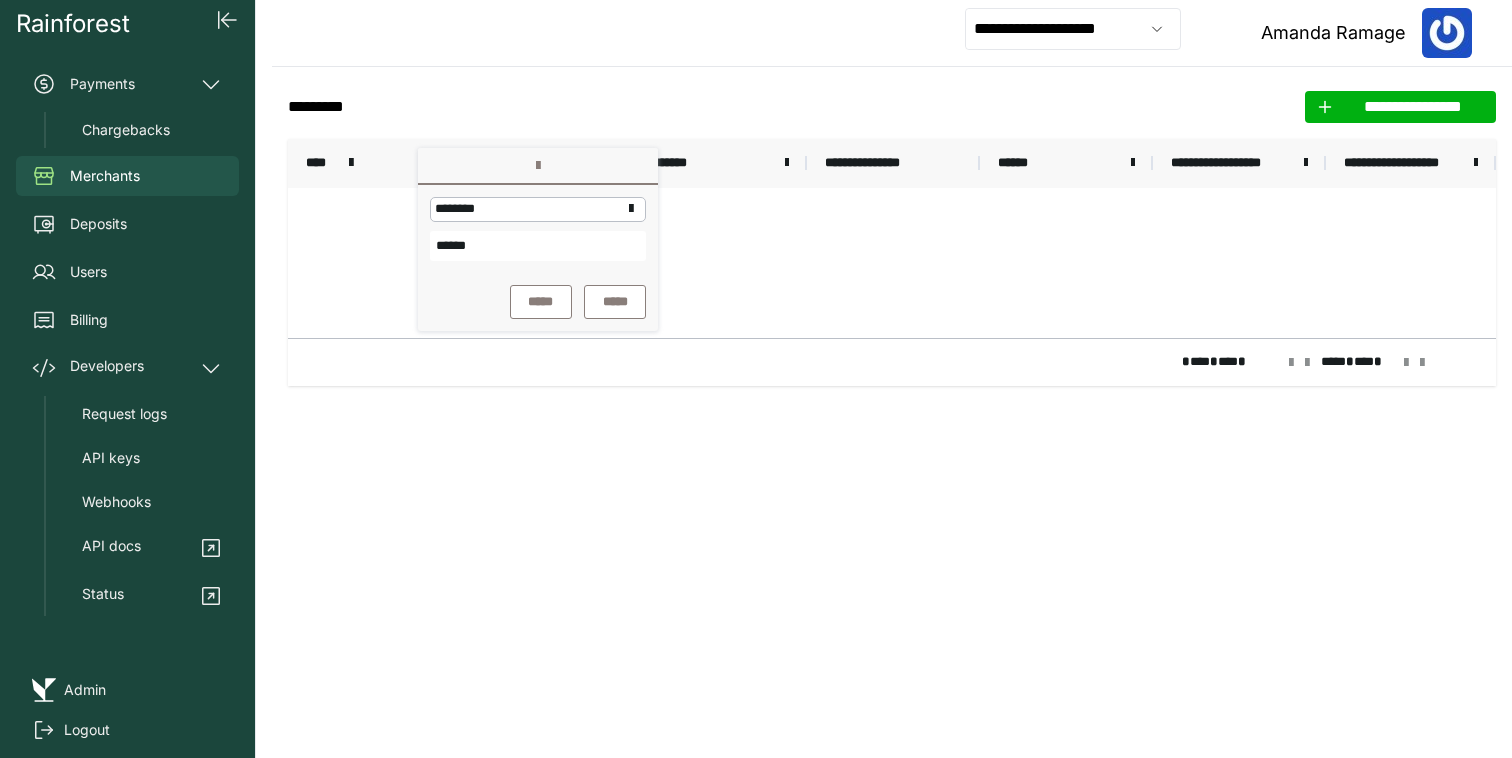 click on "******" at bounding box center (538, 246) 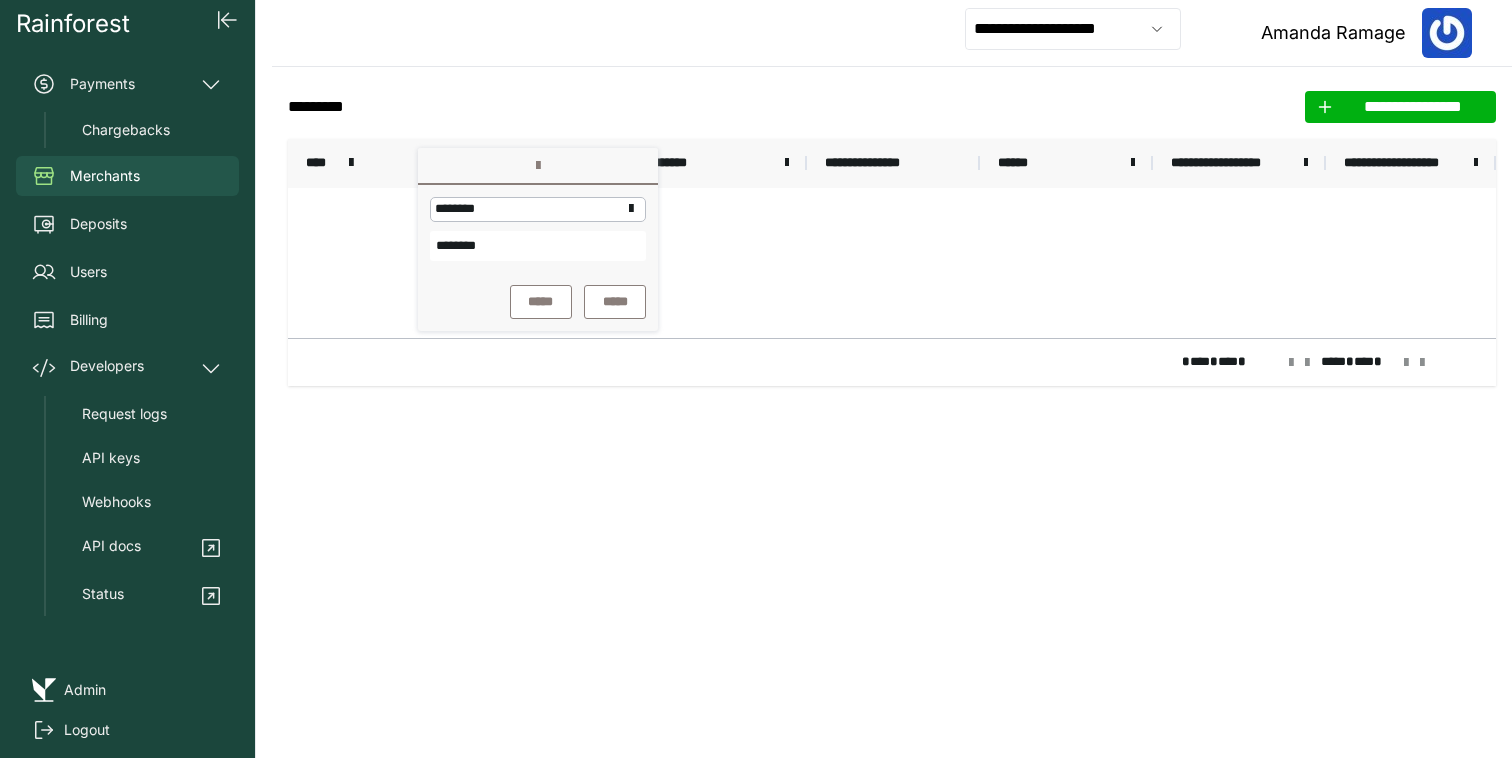 type on "********" 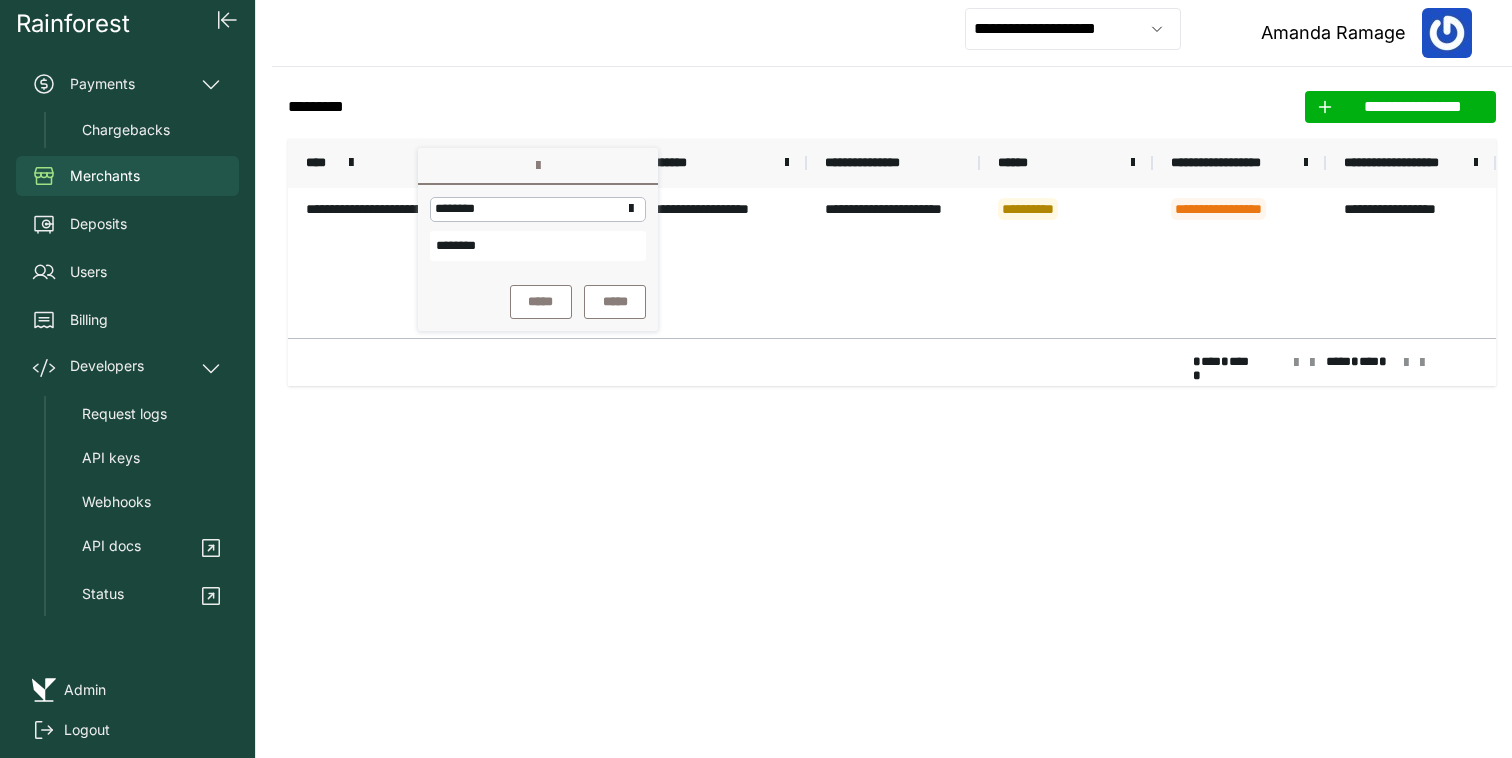 click on "**********" 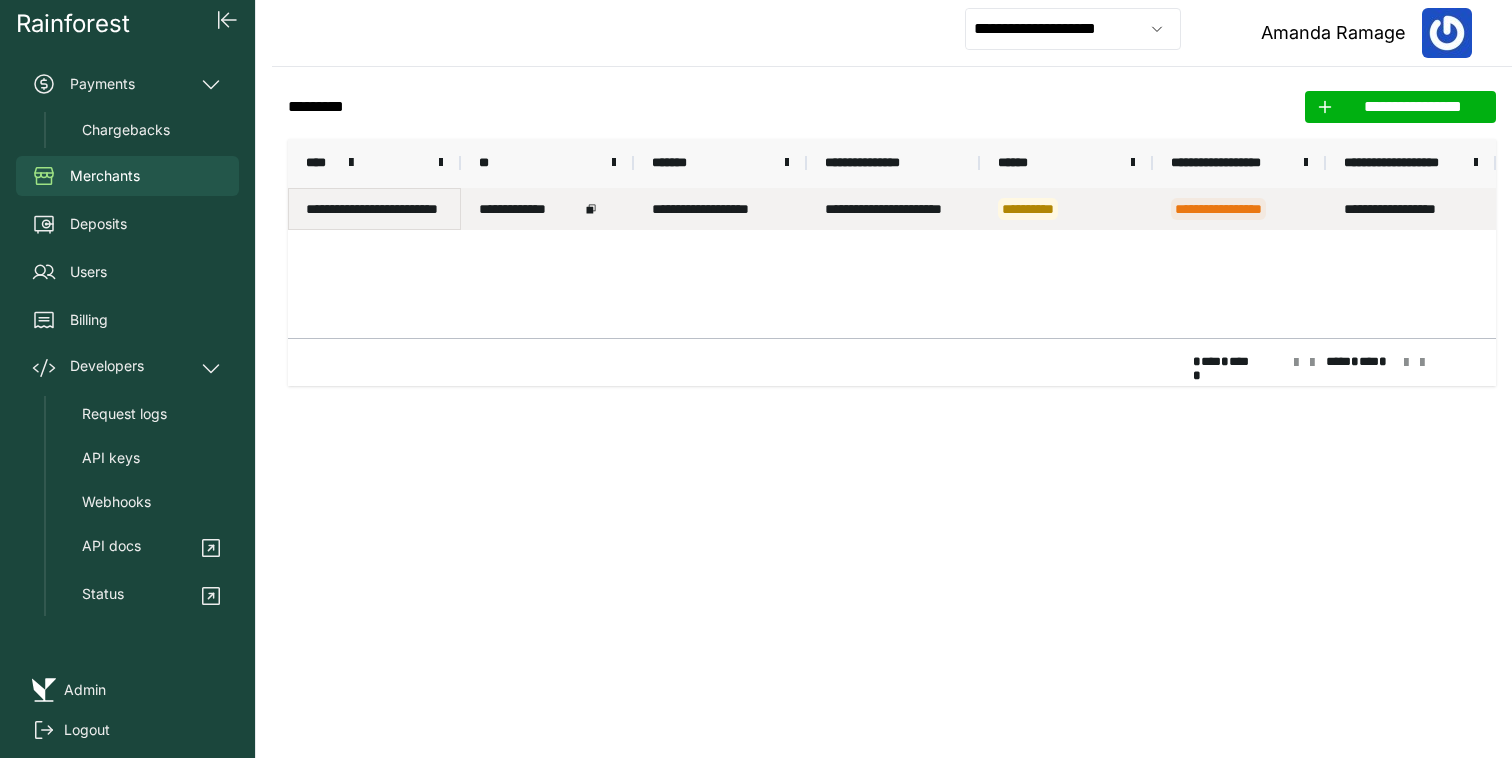 click on "**********" at bounding box center [374, 209] 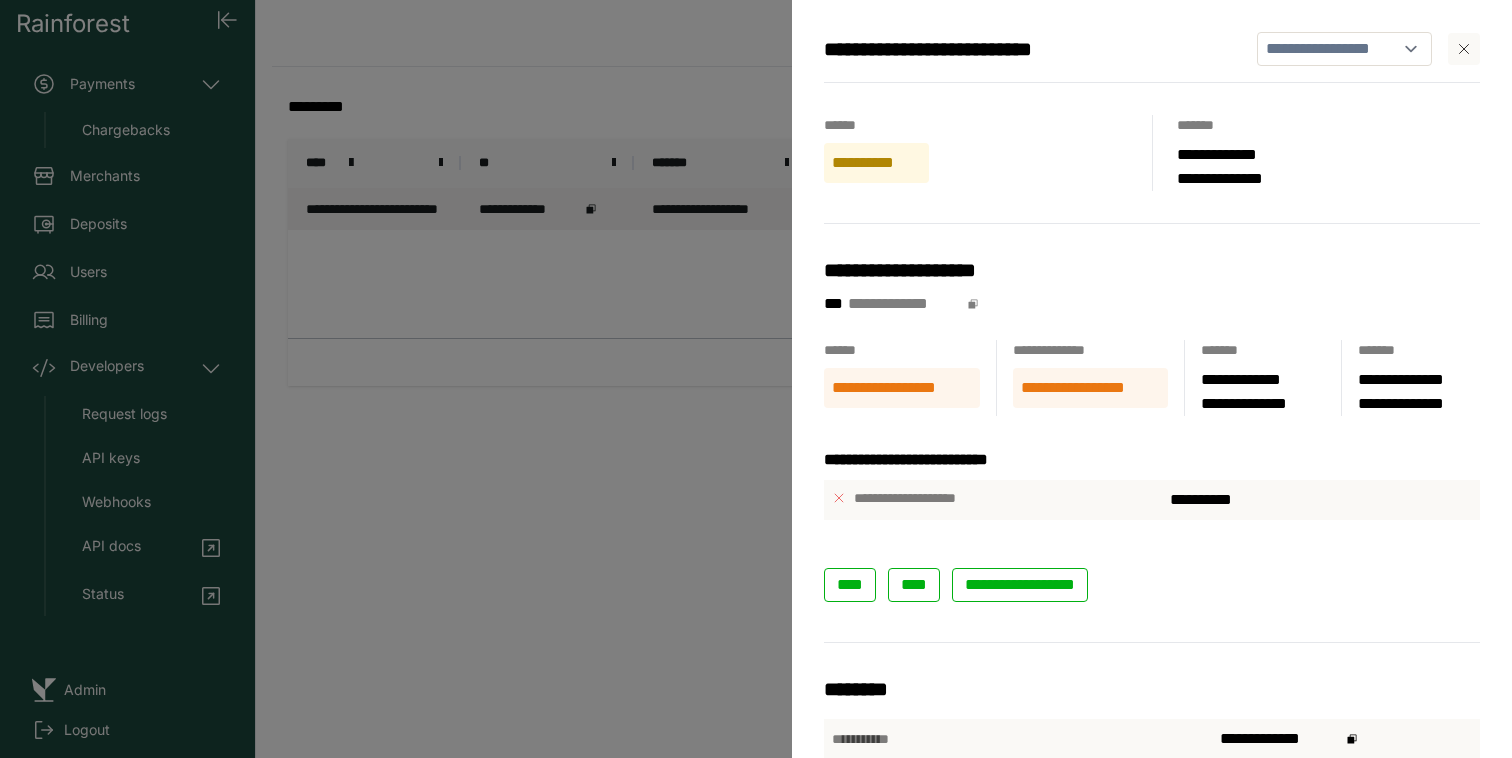 click on "**********" at bounding box center [756, 379] 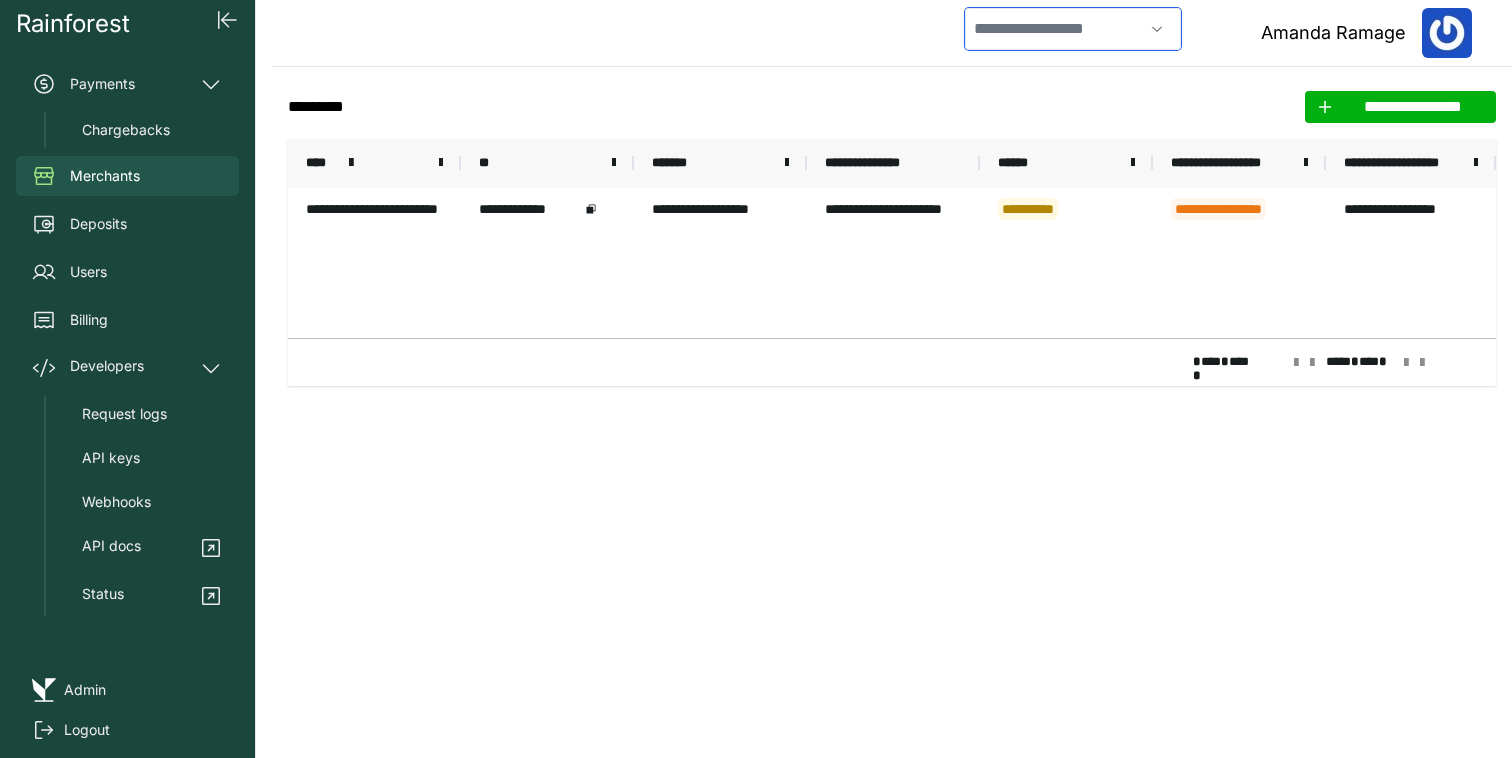 click at bounding box center [1054, 29] 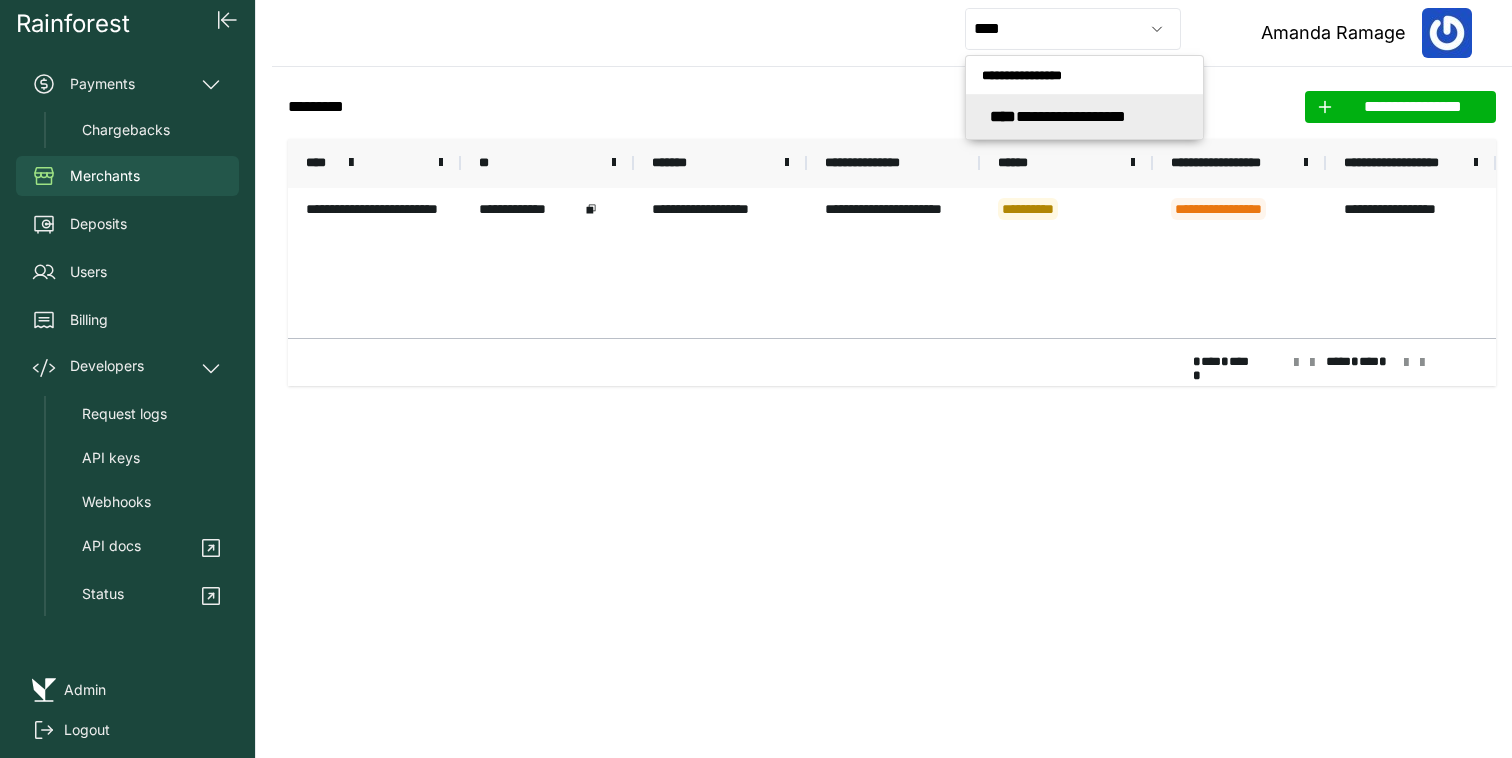 type on "**********" 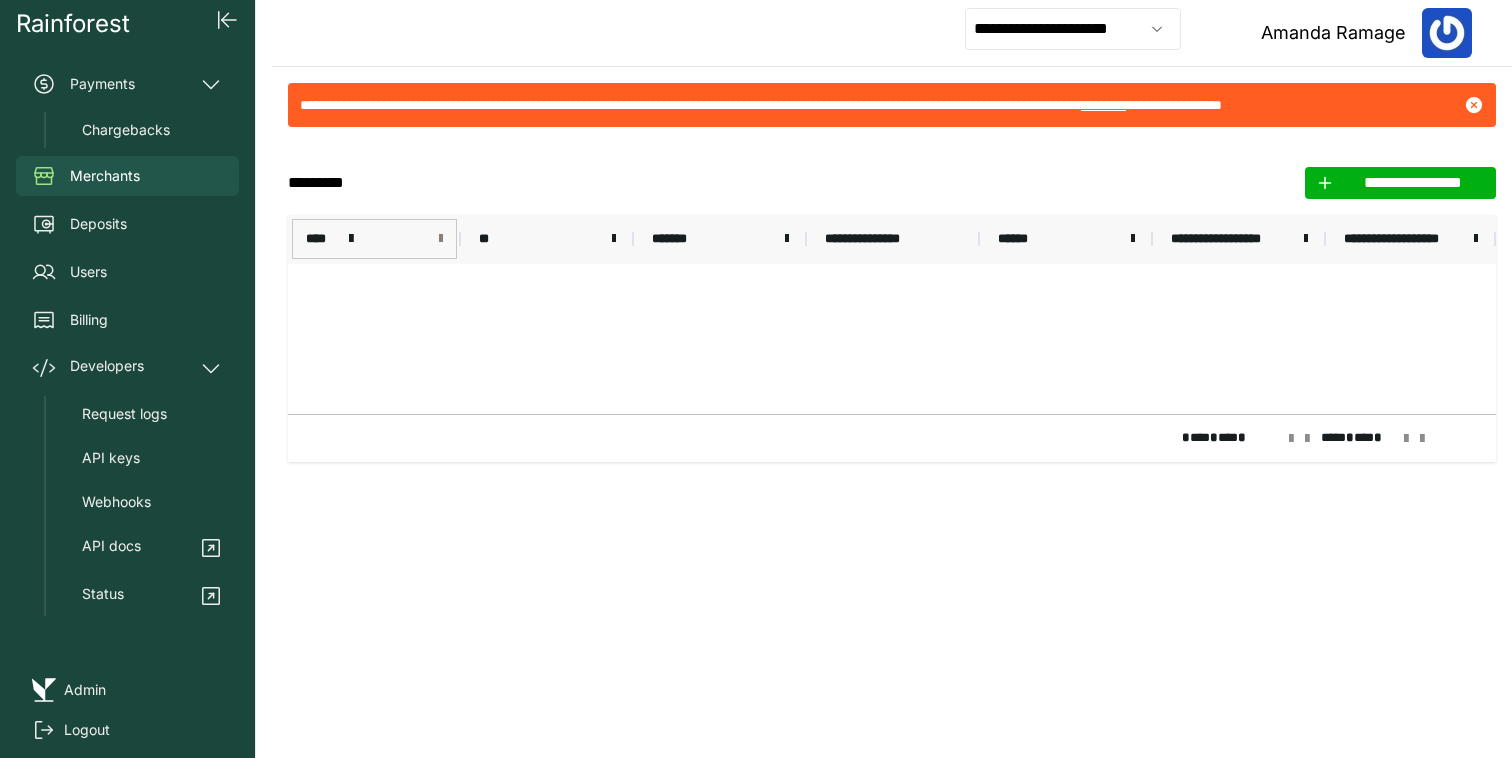 click at bounding box center (441, 239) 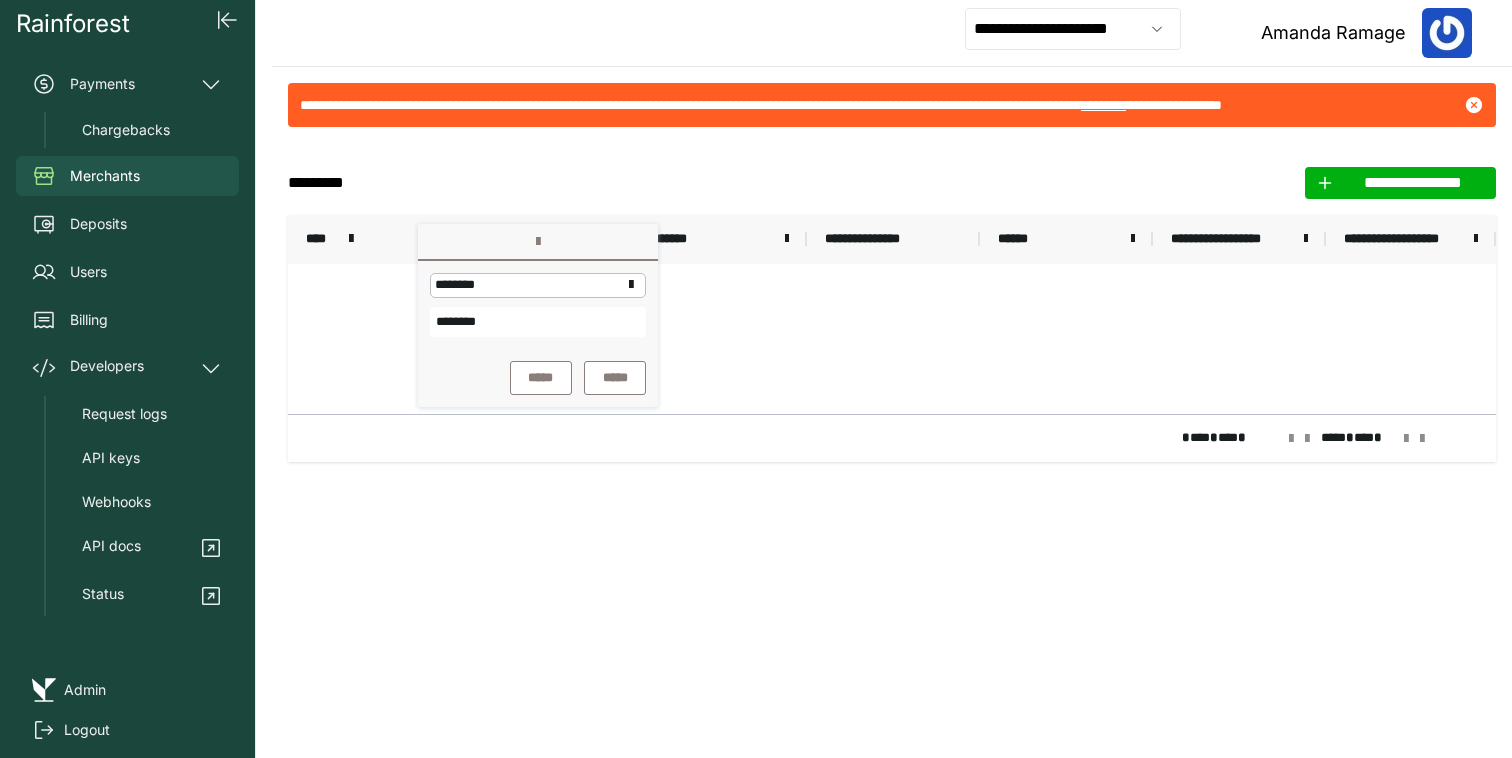 click on "********" at bounding box center [538, 322] 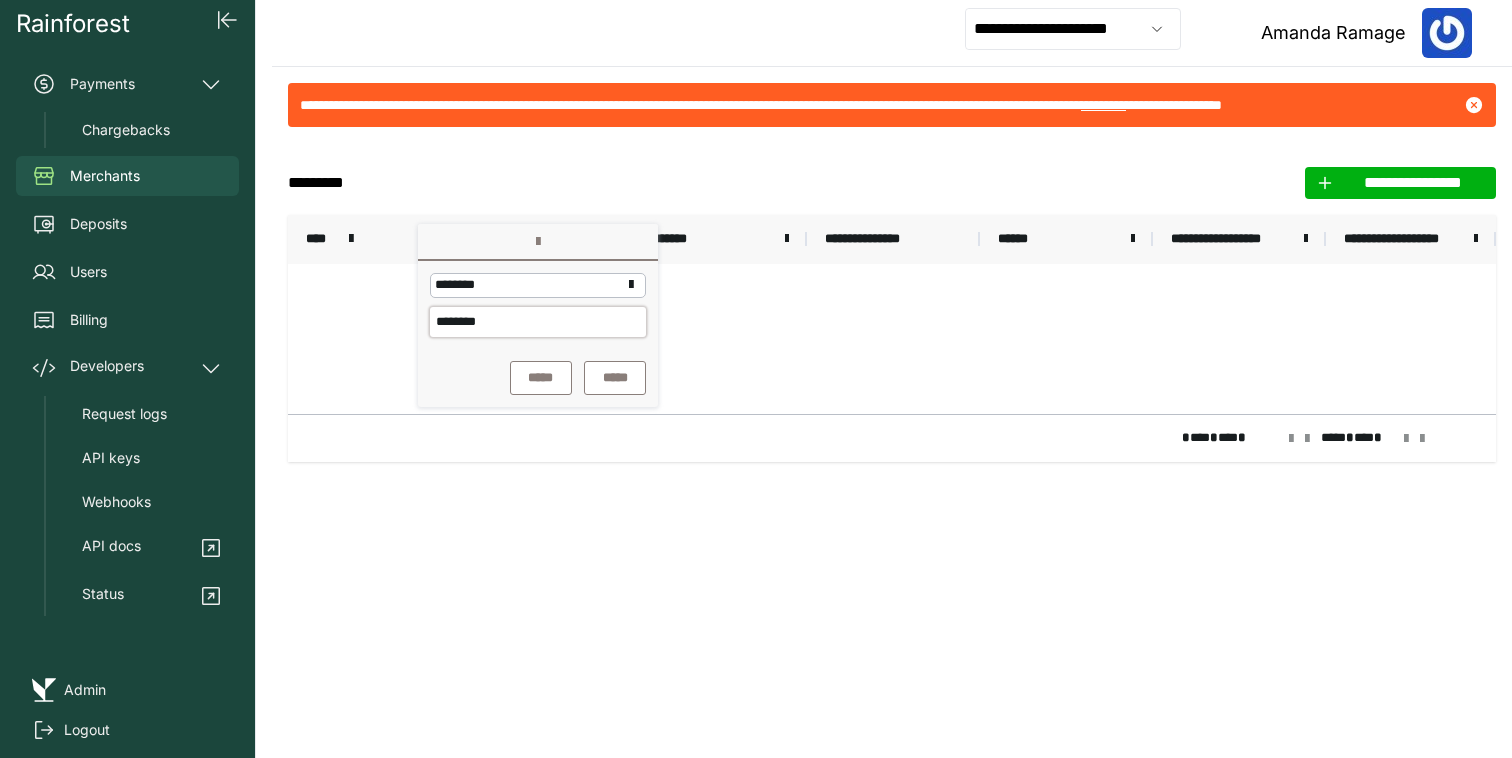 paste 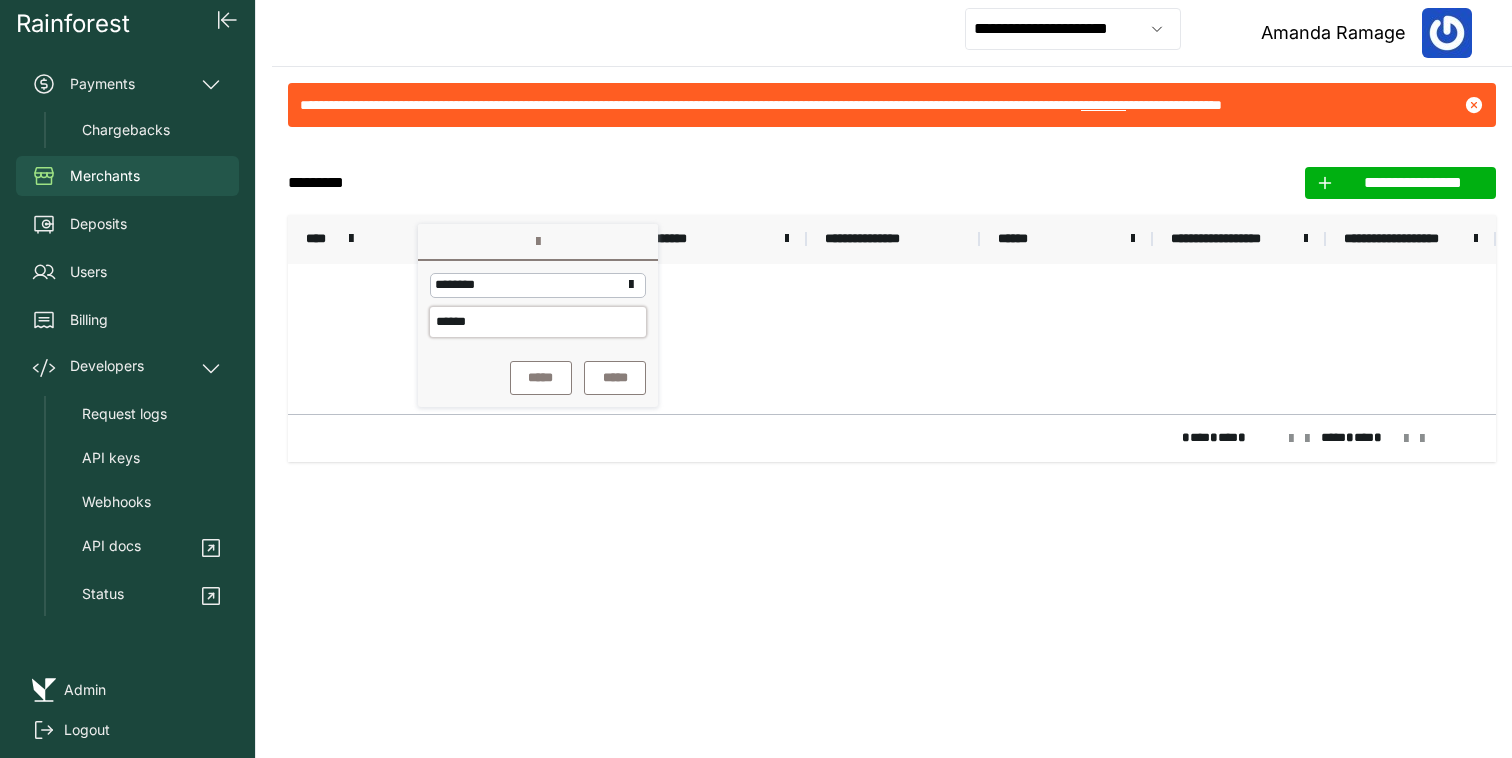 type on "******" 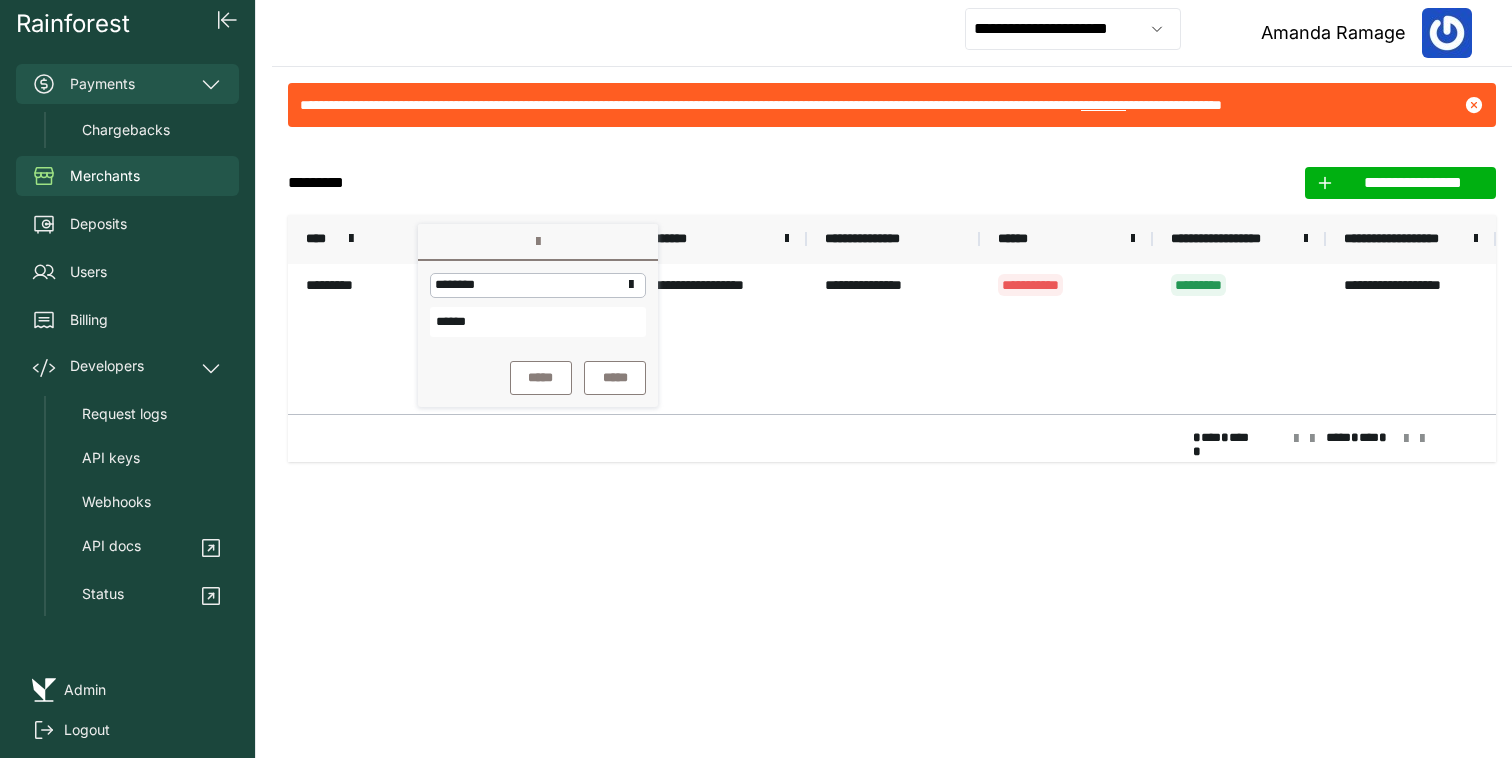 click on "Payments" at bounding box center (127, 84) 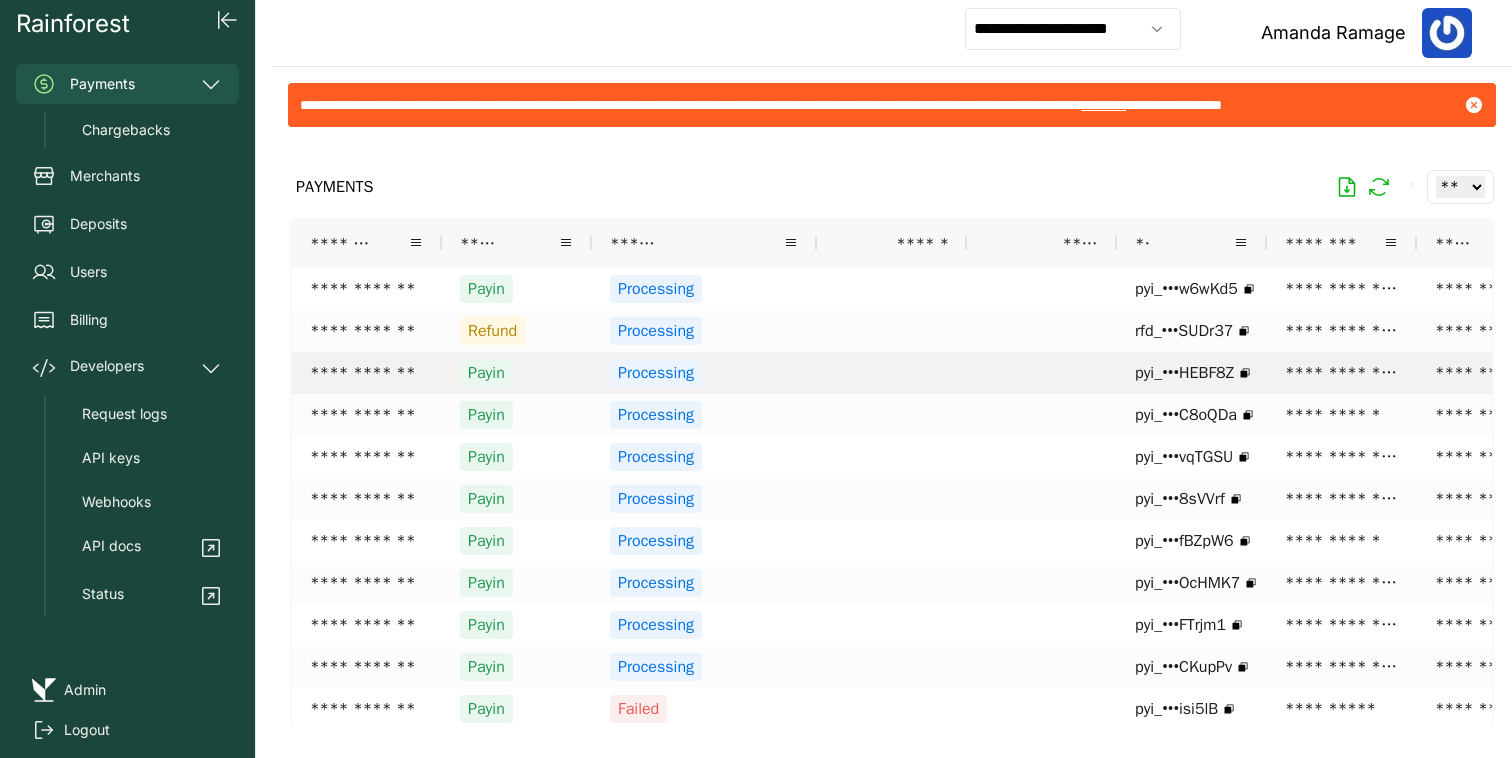 scroll, scrollTop: 0, scrollLeft: 151, axis: horizontal 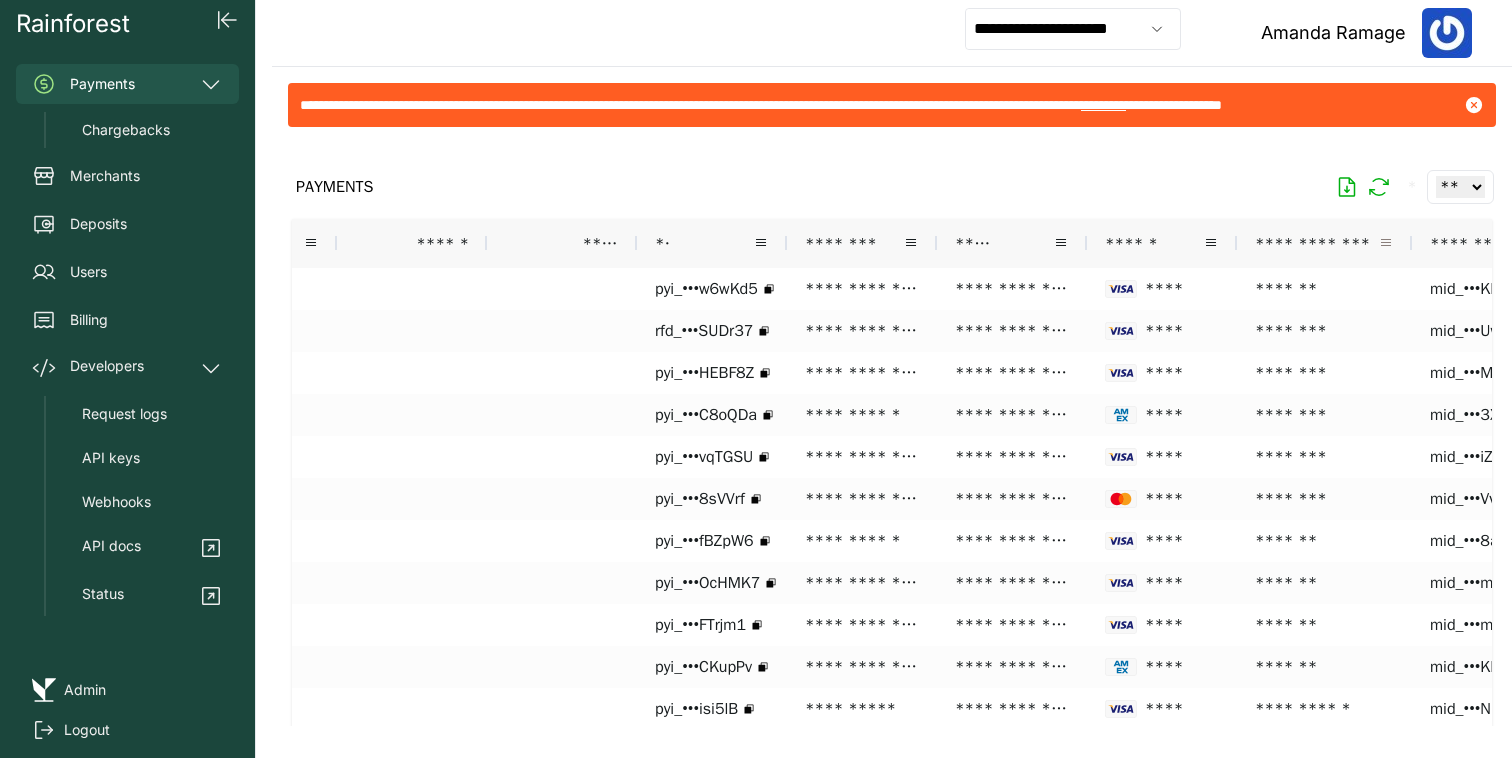 click at bounding box center (1386, 243) 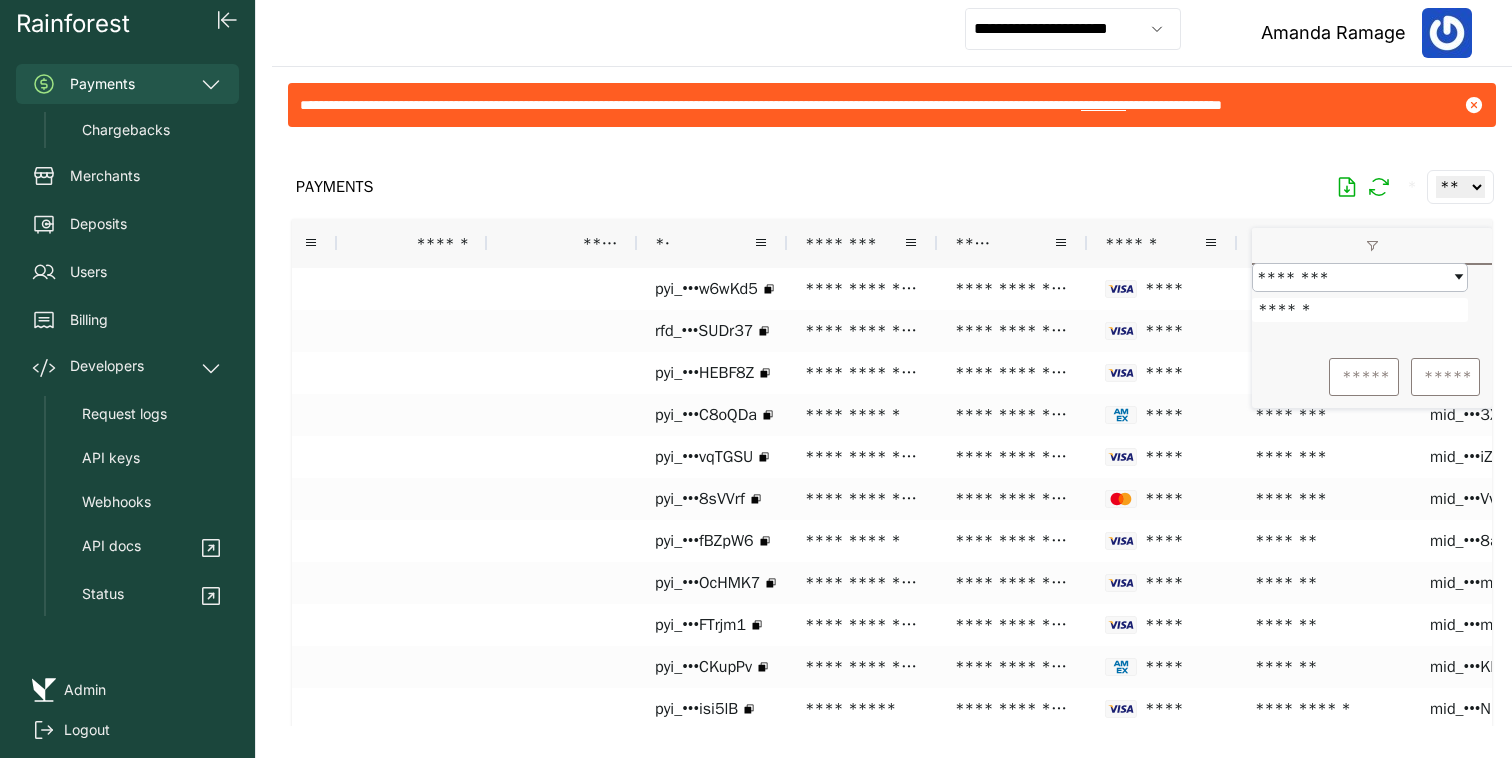 type on "******" 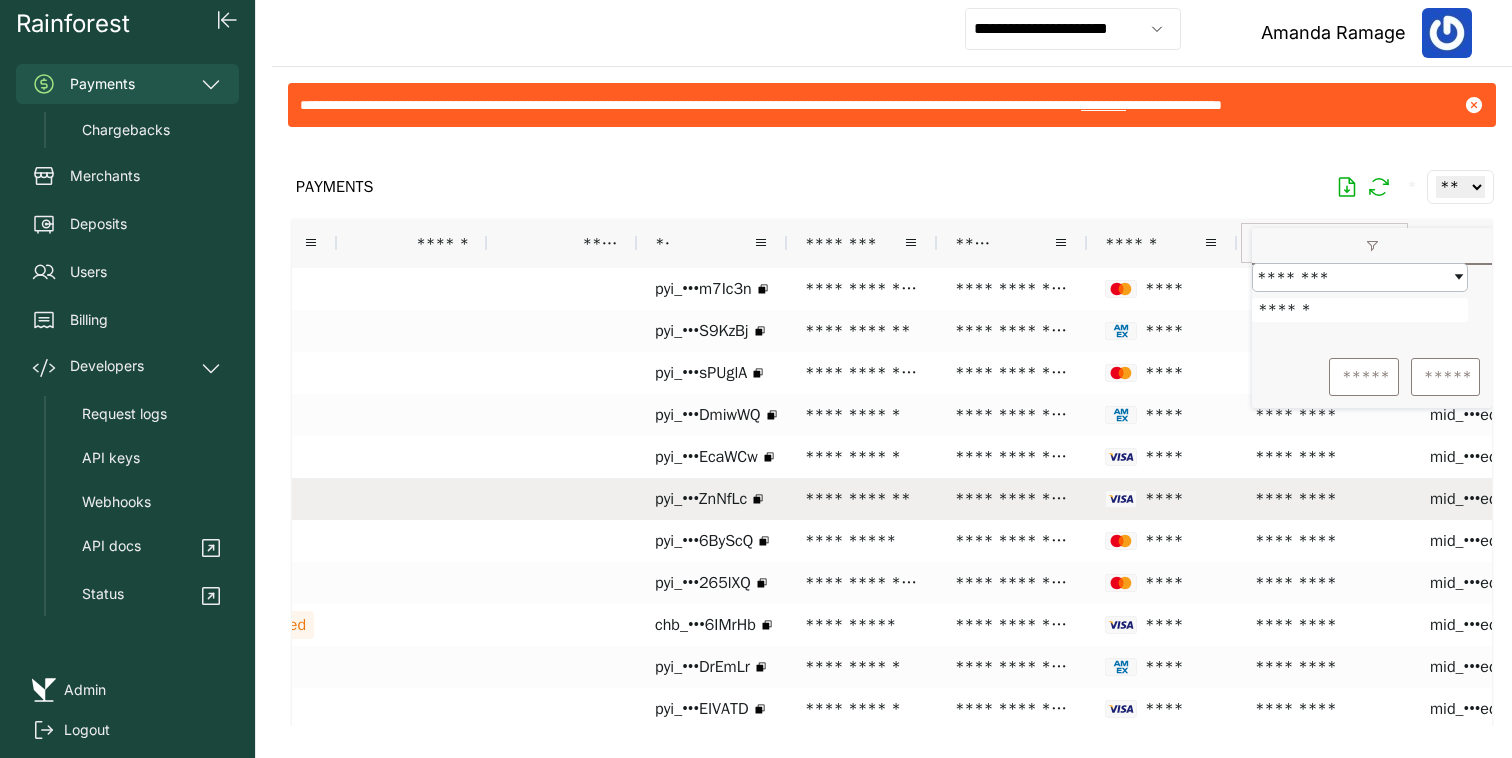 scroll, scrollTop: 0, scrollLeft: 51, axis: horizontal 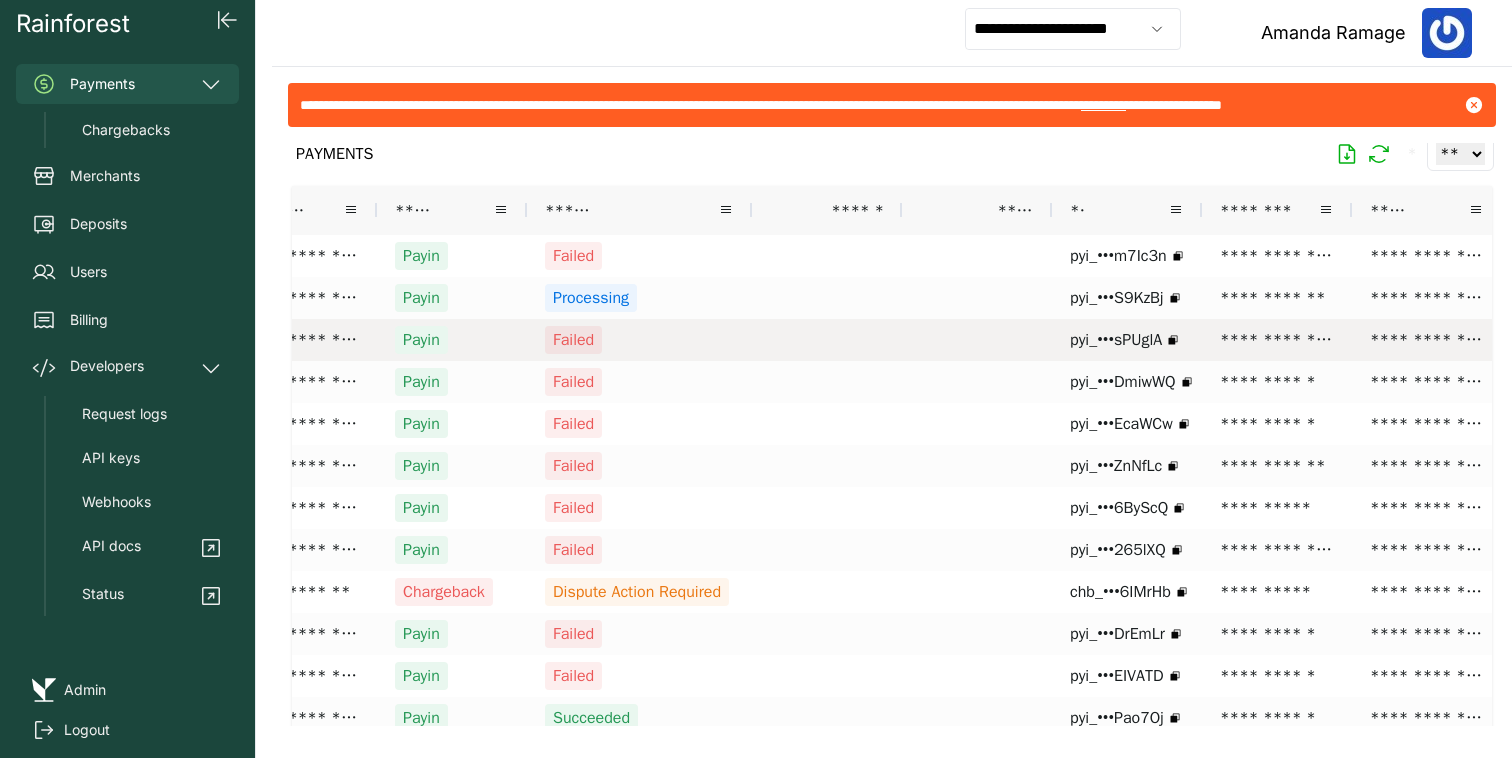 click on "Failed" at bounding box center (639, 340) 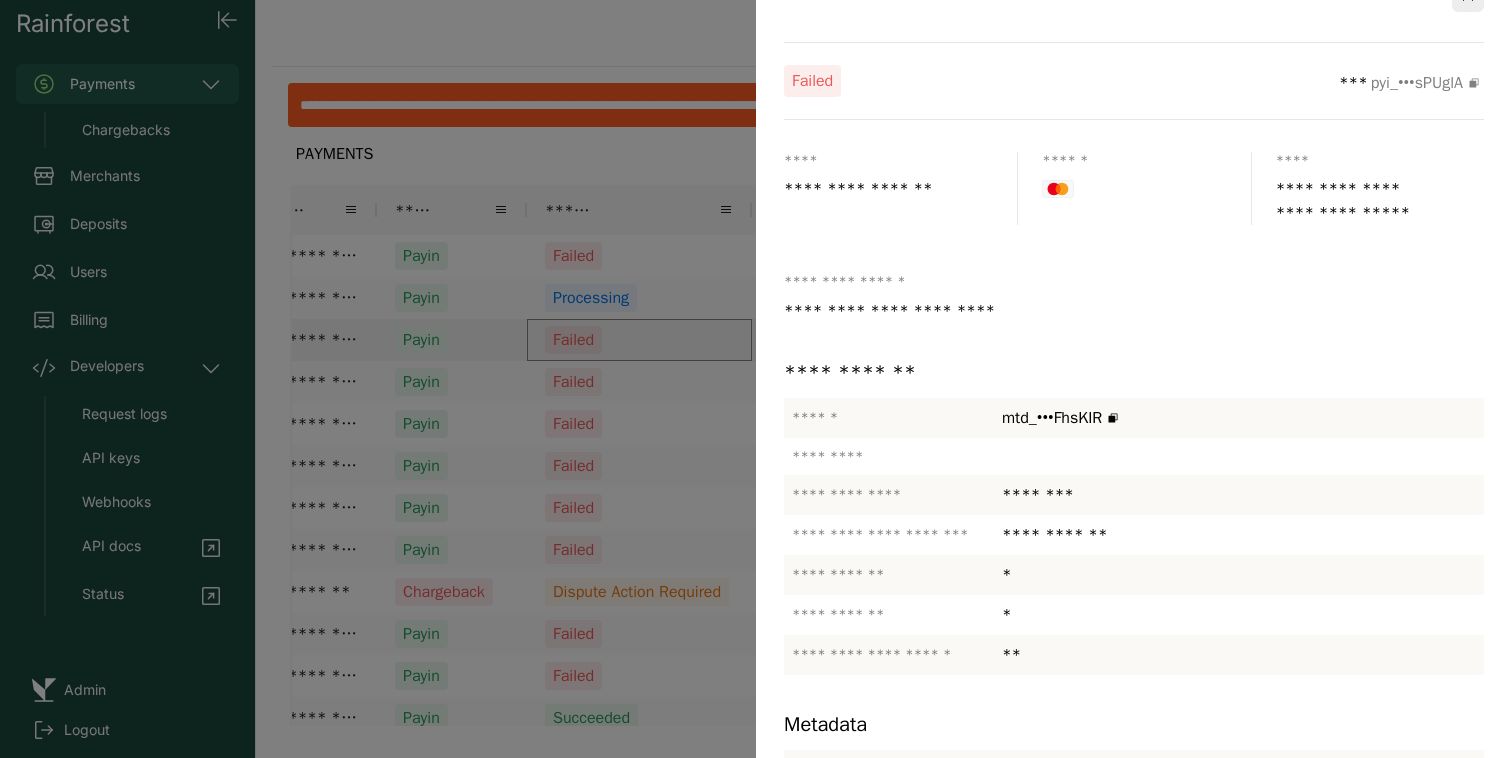 scroll, scrollTop: 68, scrollLeft: 0, axis: vertical 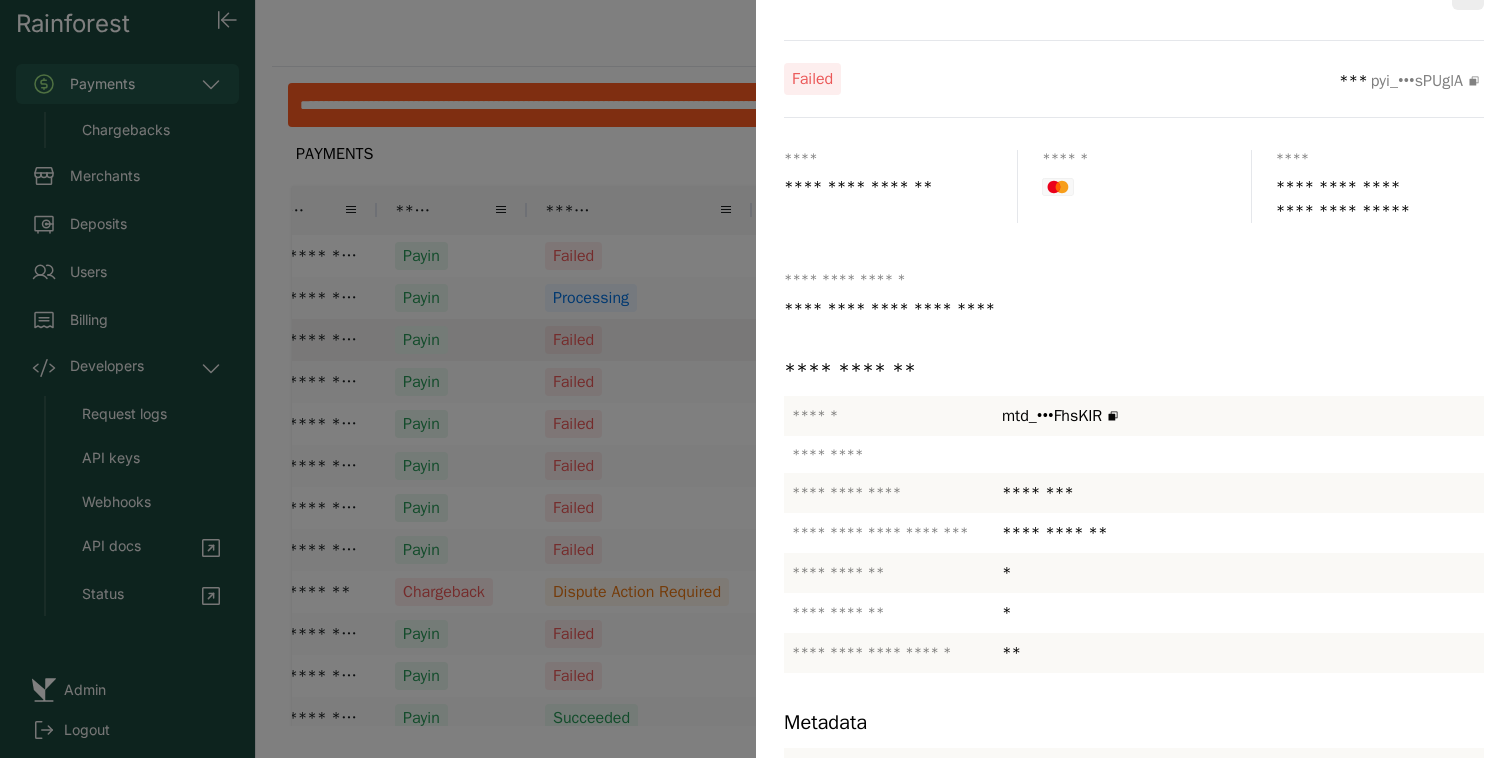 click at bounding box center (756, 379) 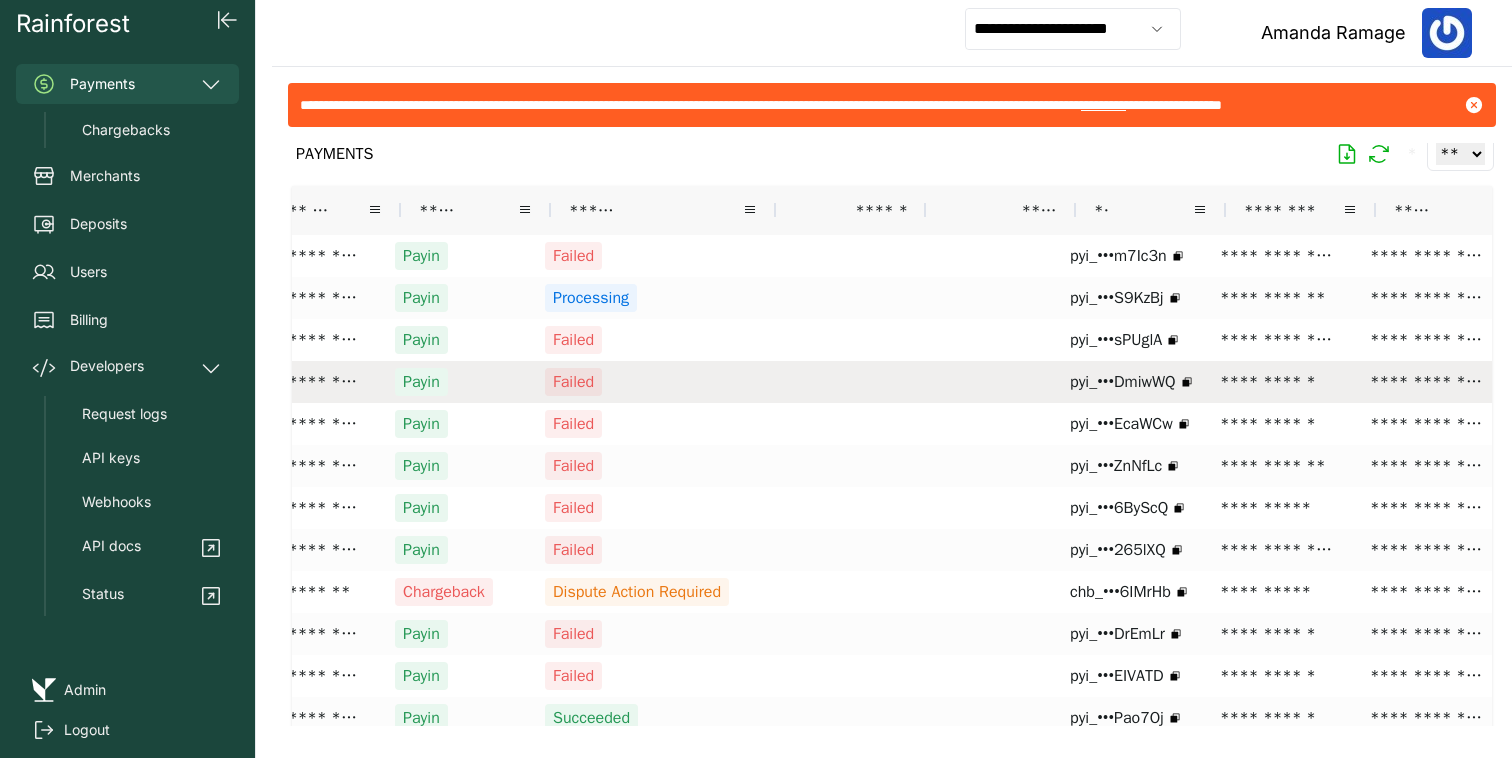 scroll, scrollTop: 0, scrollLeft: 0, axis: both 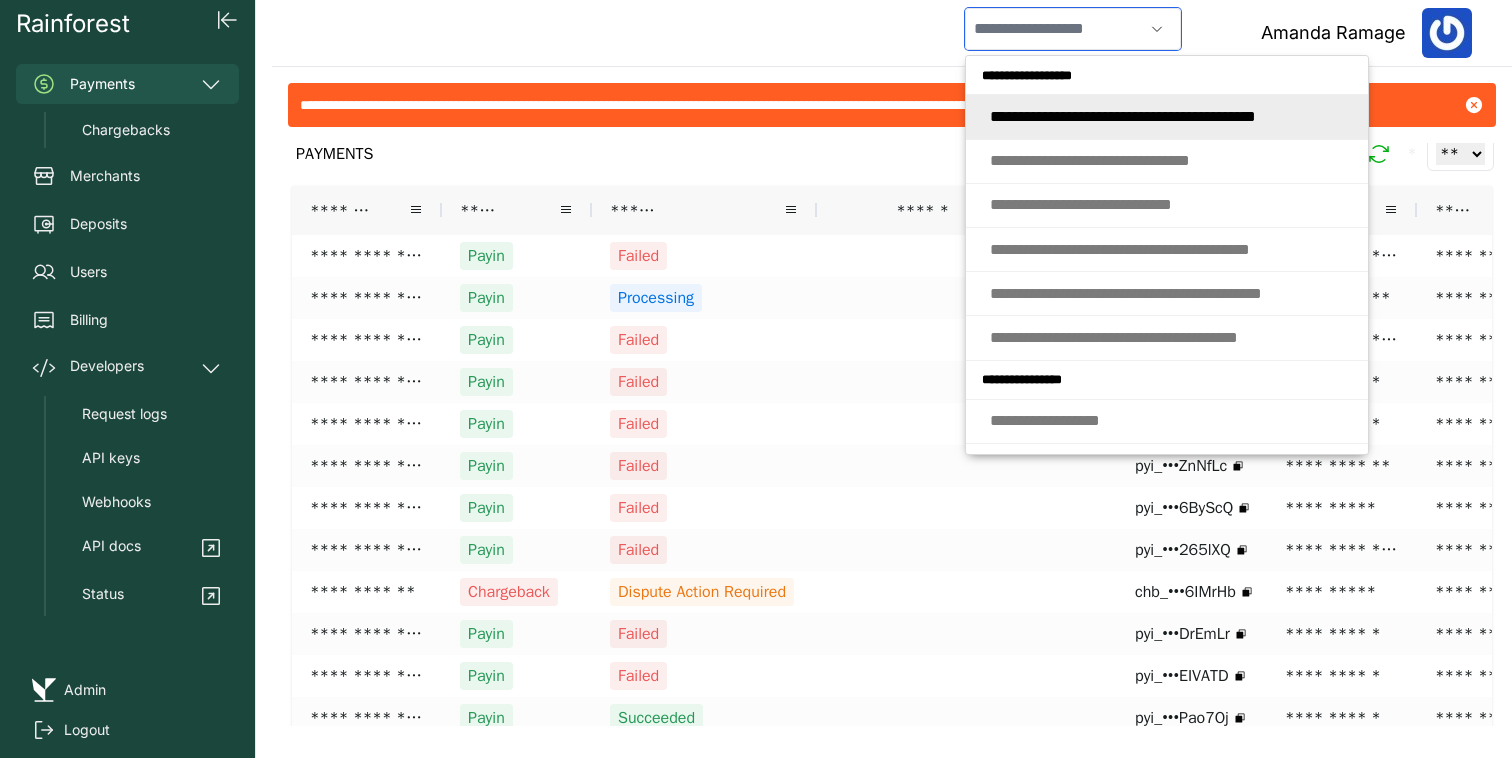 click at bounding box center (1054, 29) 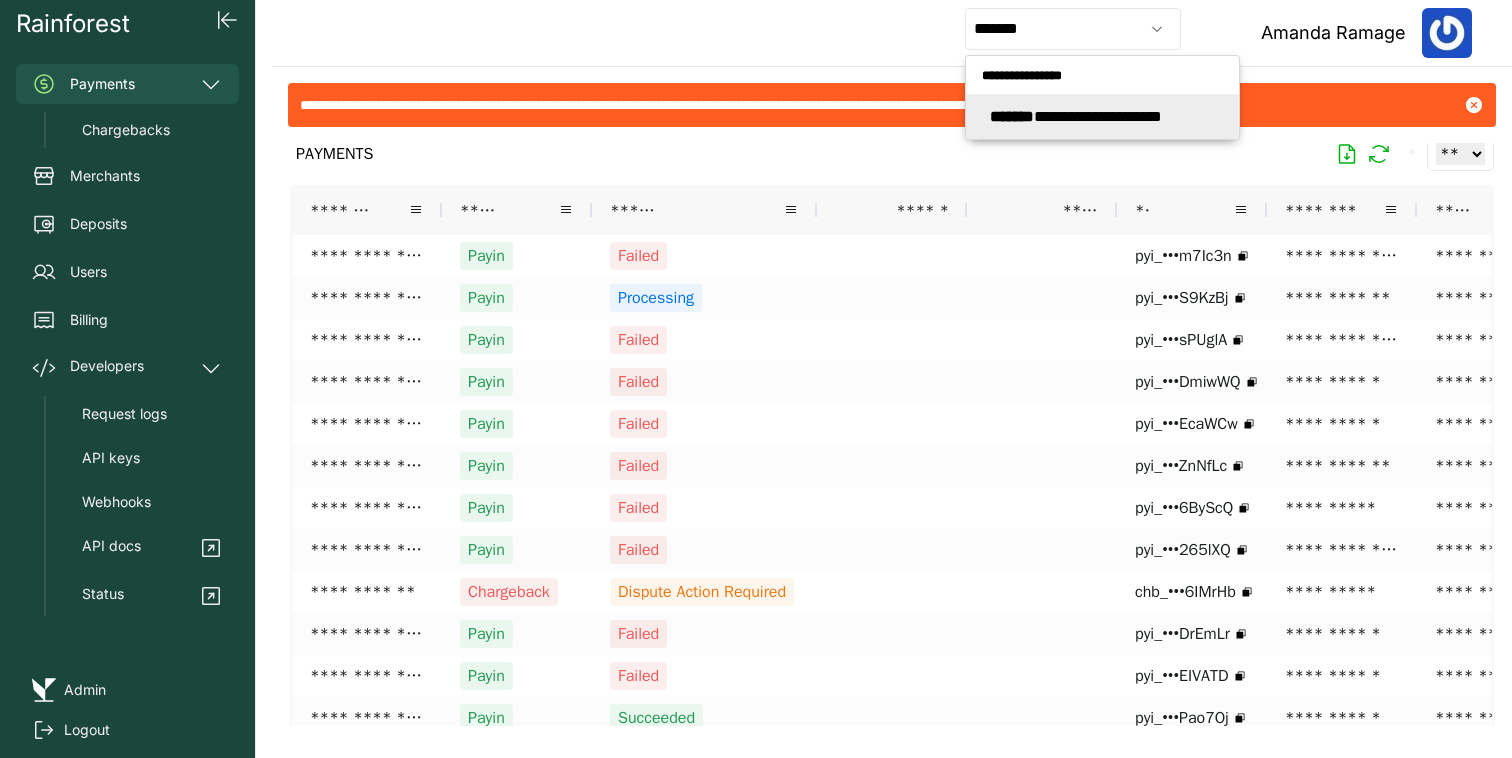 type on "**********" 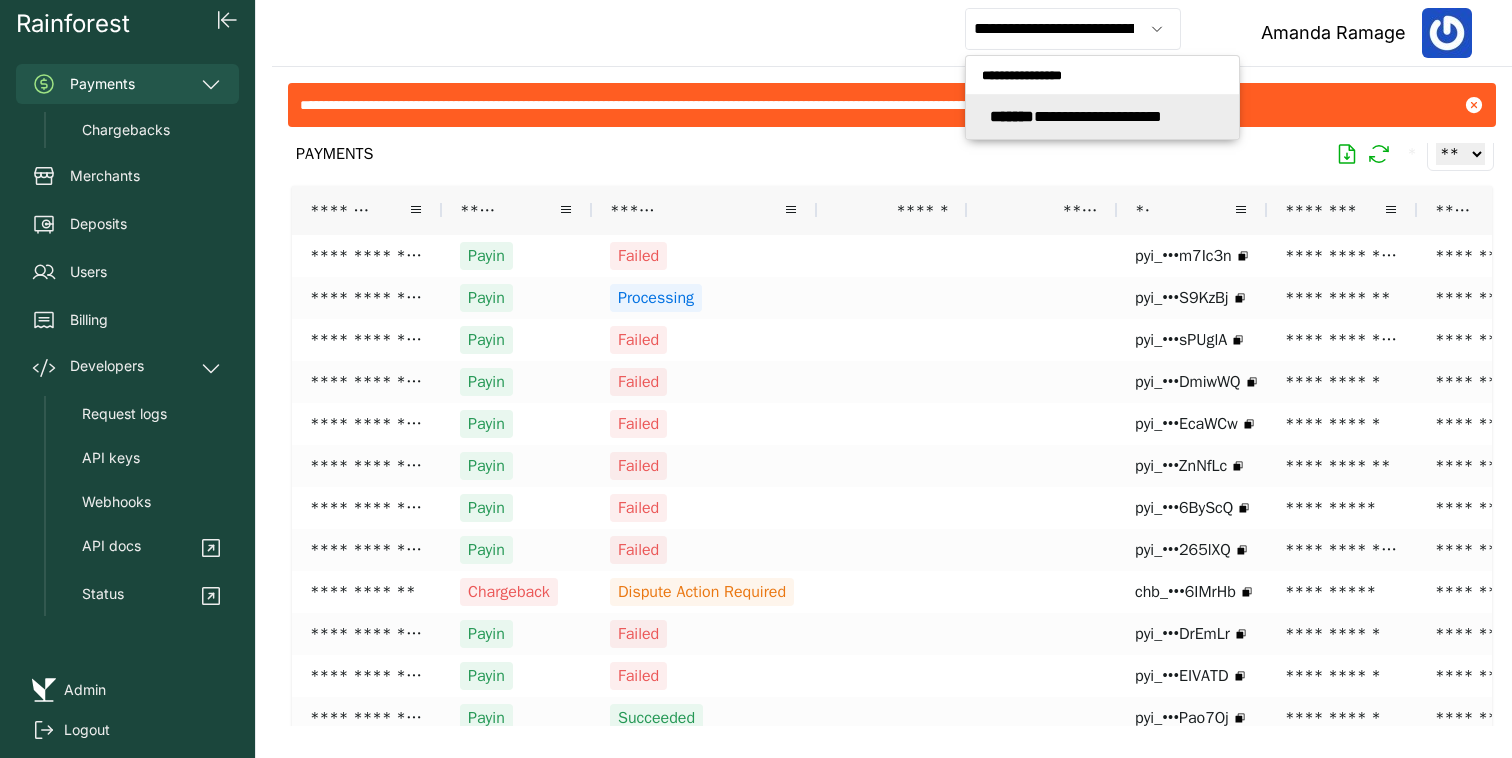 scroll, scrollTop: 0, scrollLeft: 0, axis: both 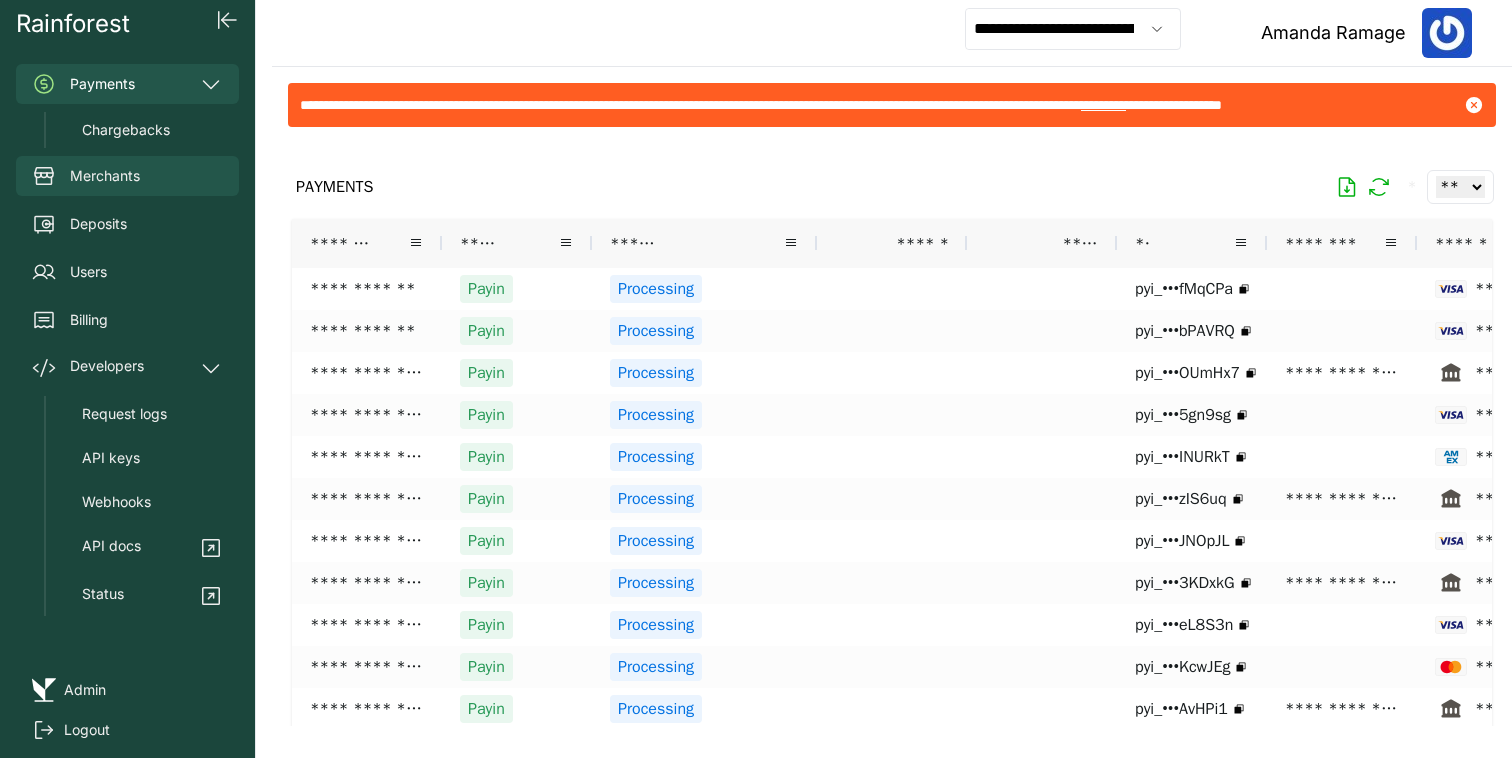 click on "Merchants" at bounding box center (127, 176) 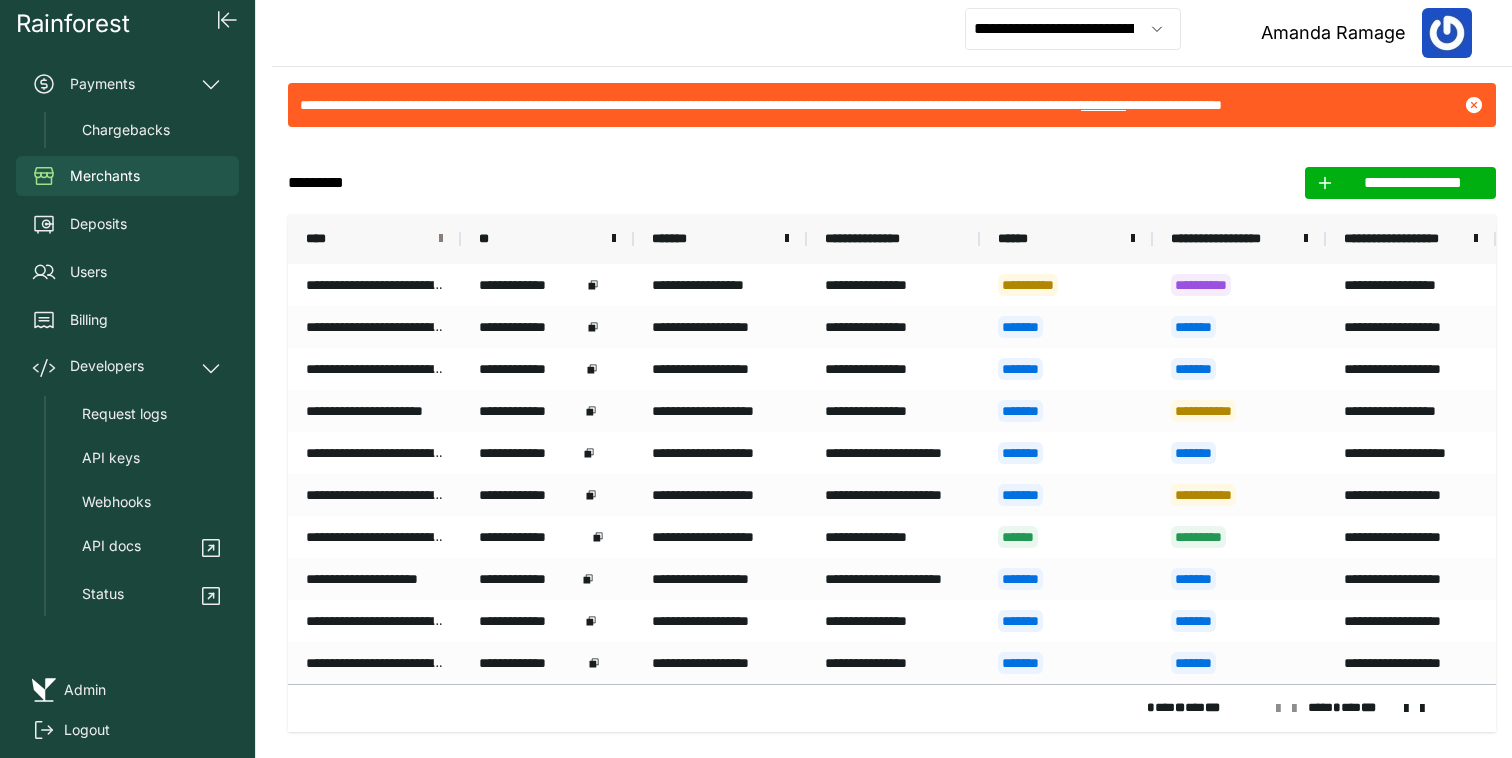 click at bounding box center (441, 239) 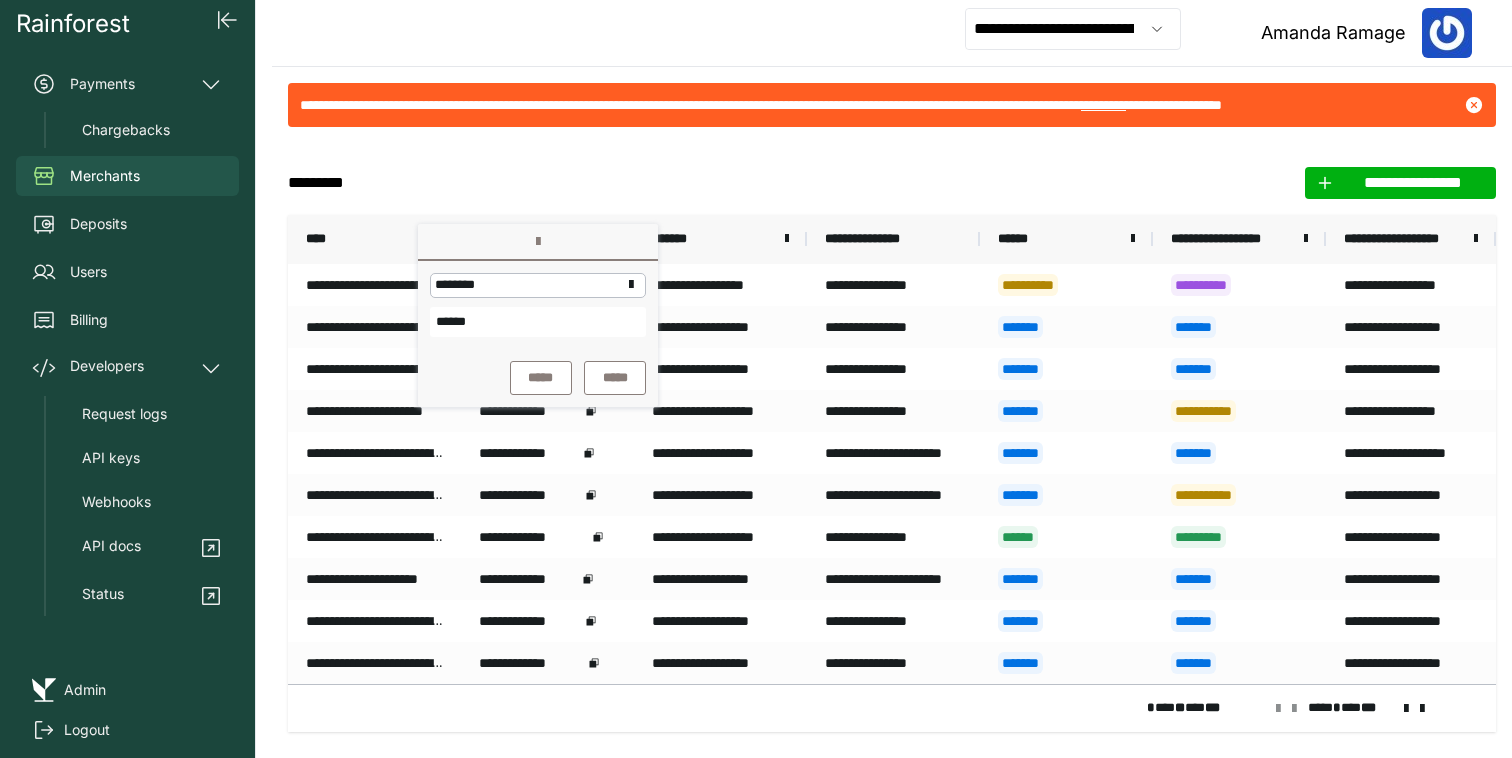 type on "******" 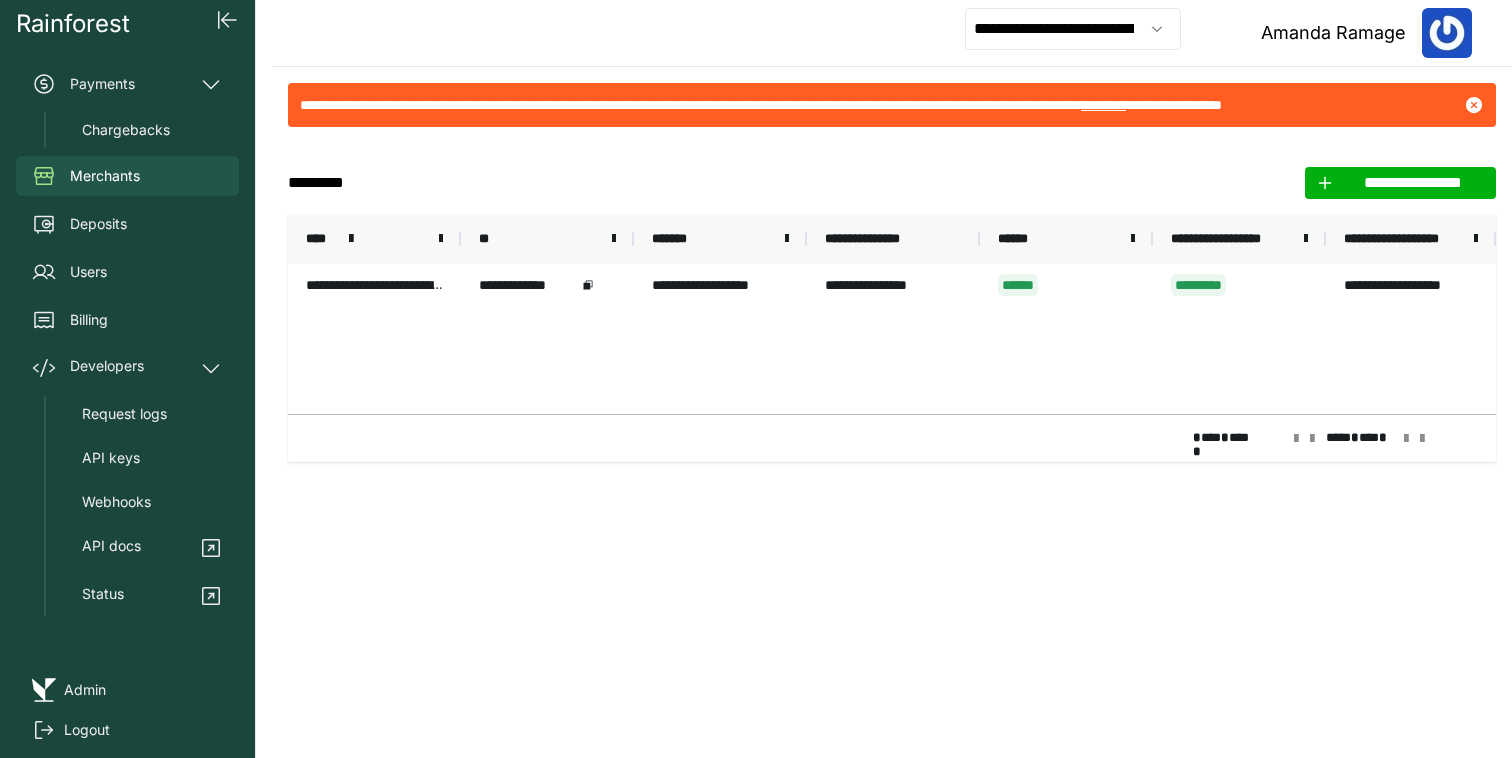 click on "**********" 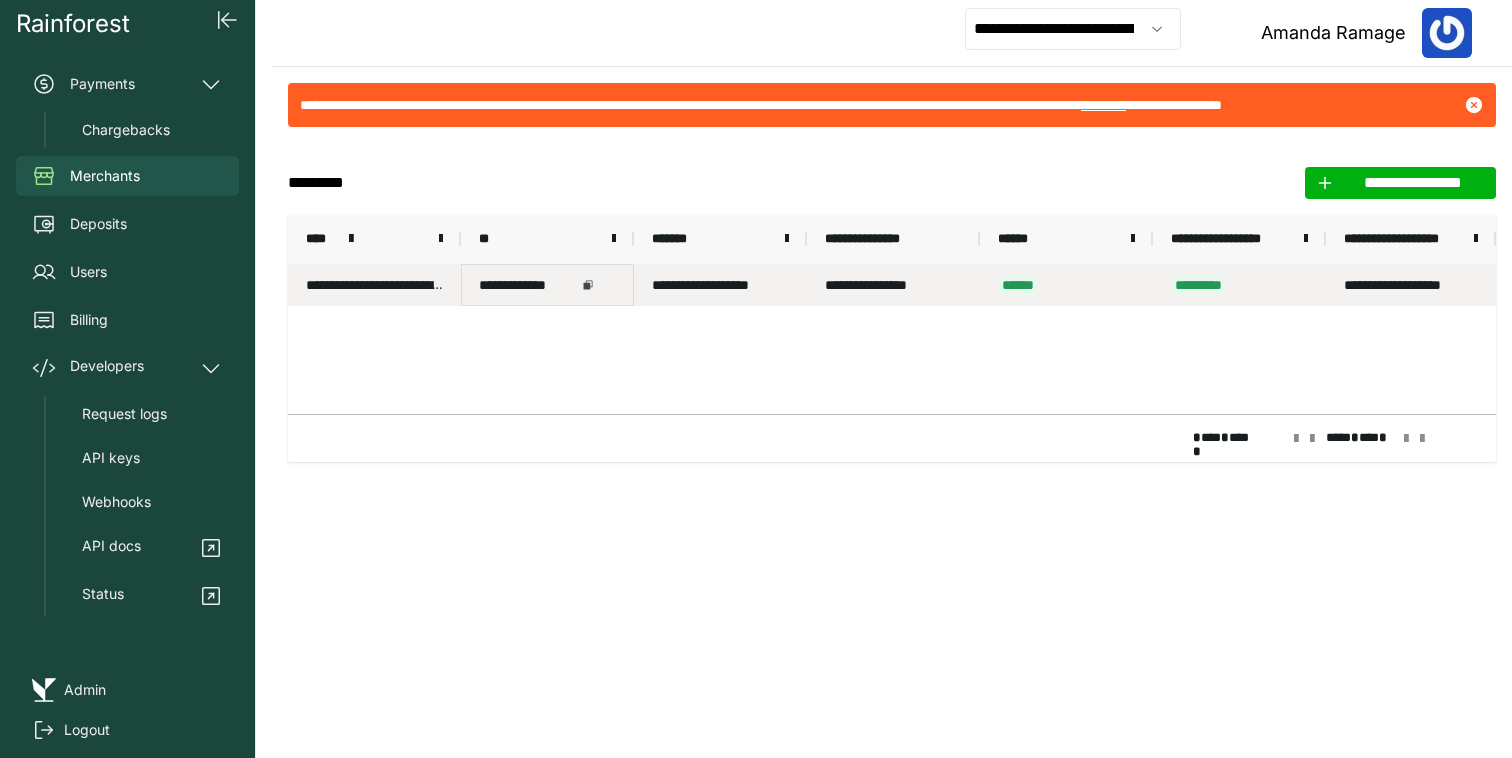 click 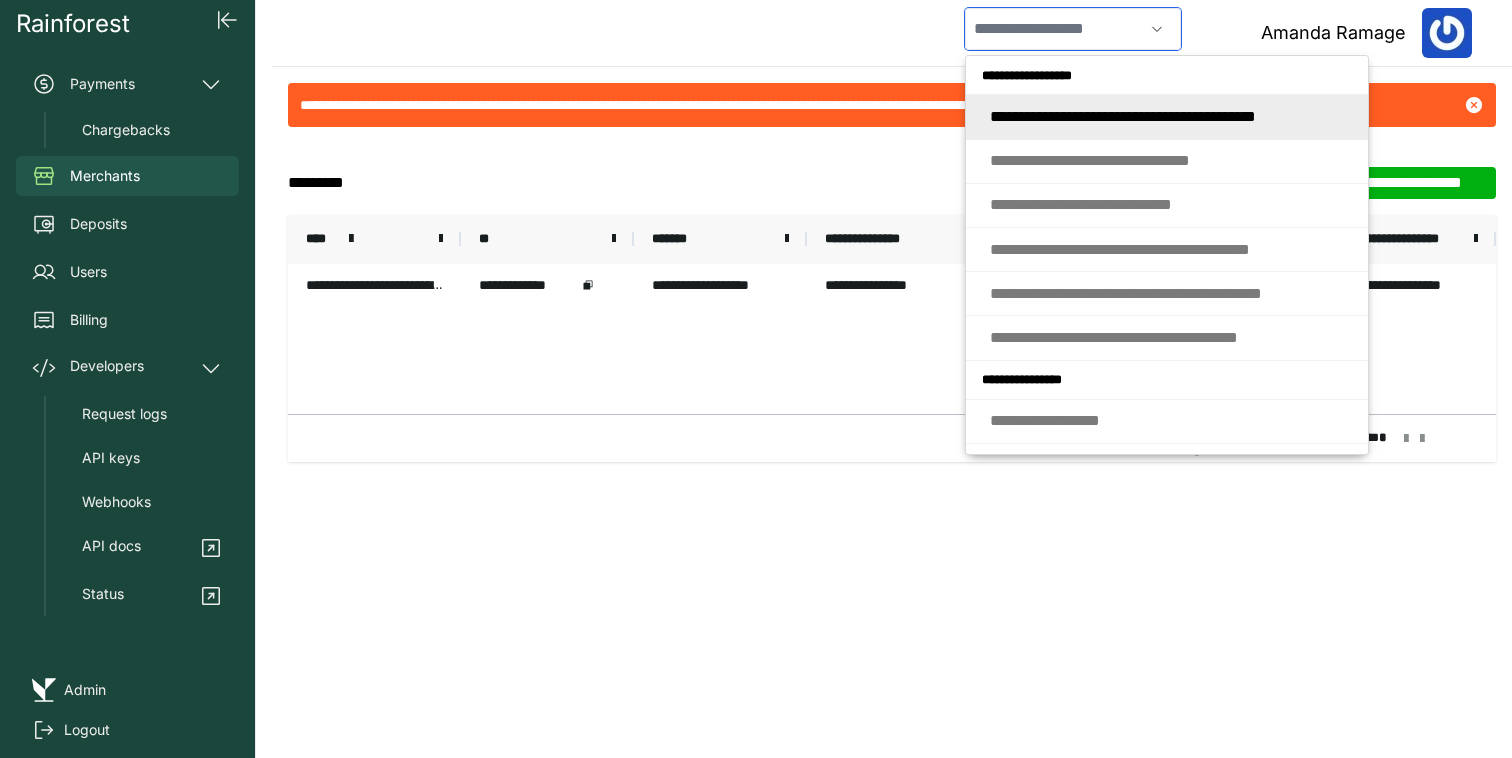 click at bounding box center (1054, 29) 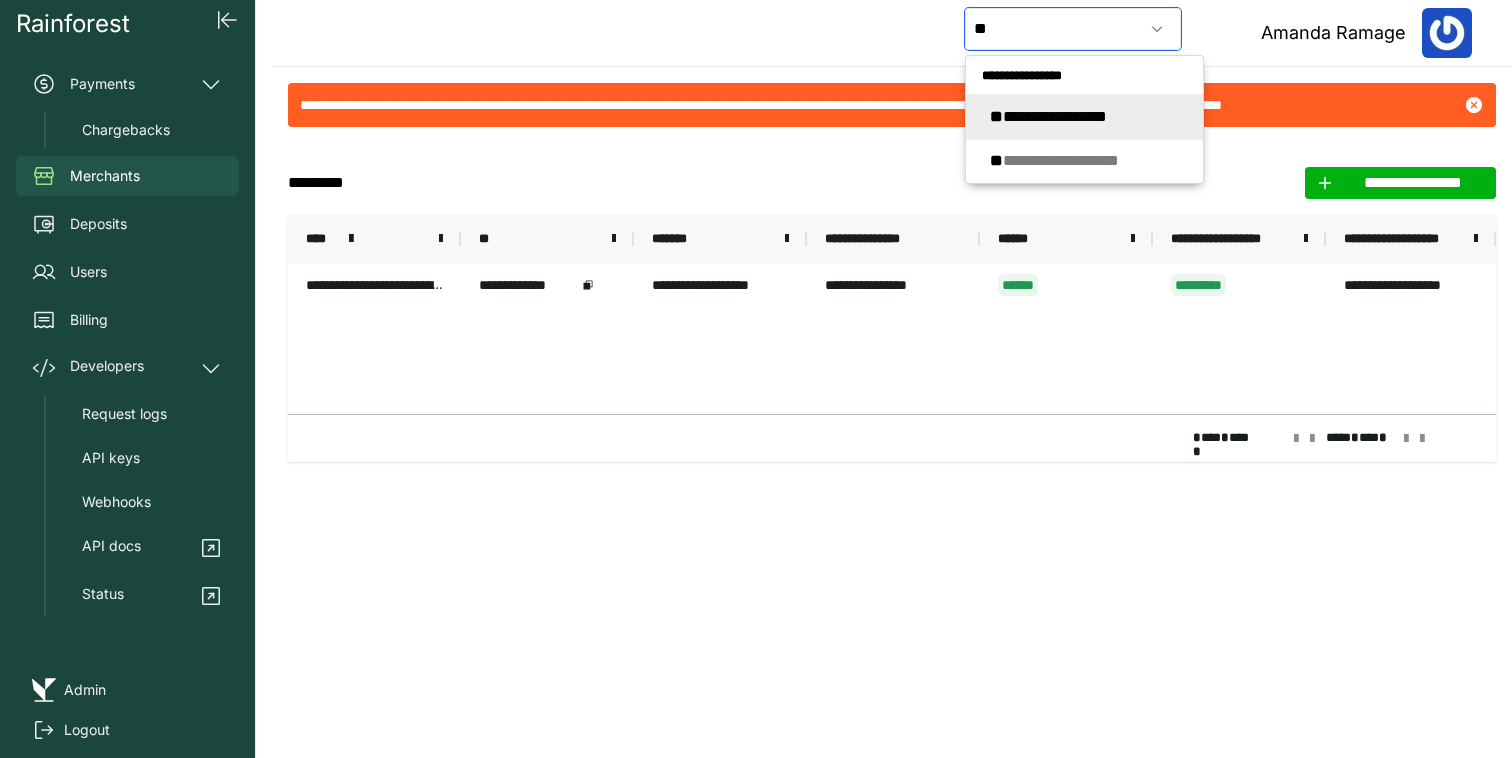 type on "*" 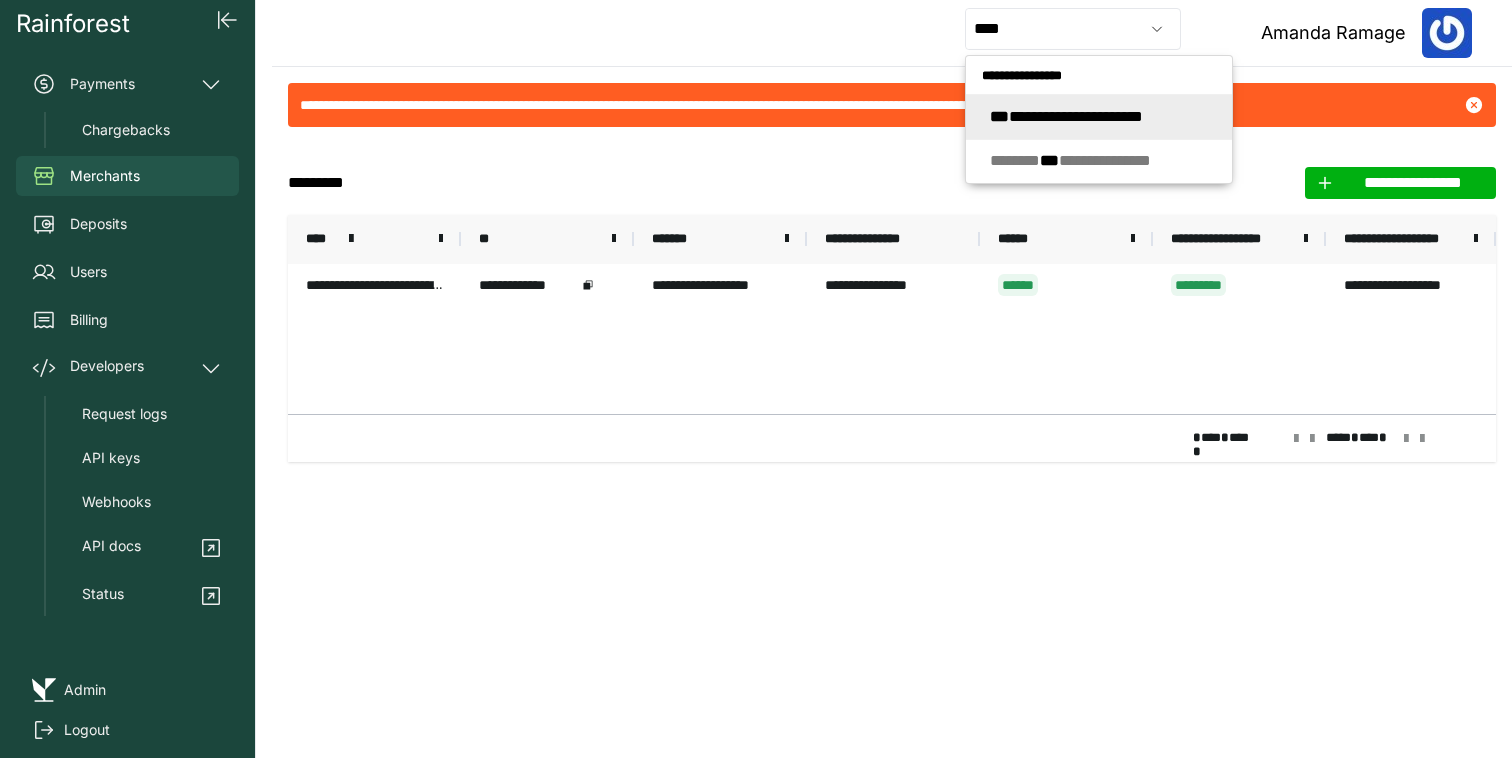type on "**********" 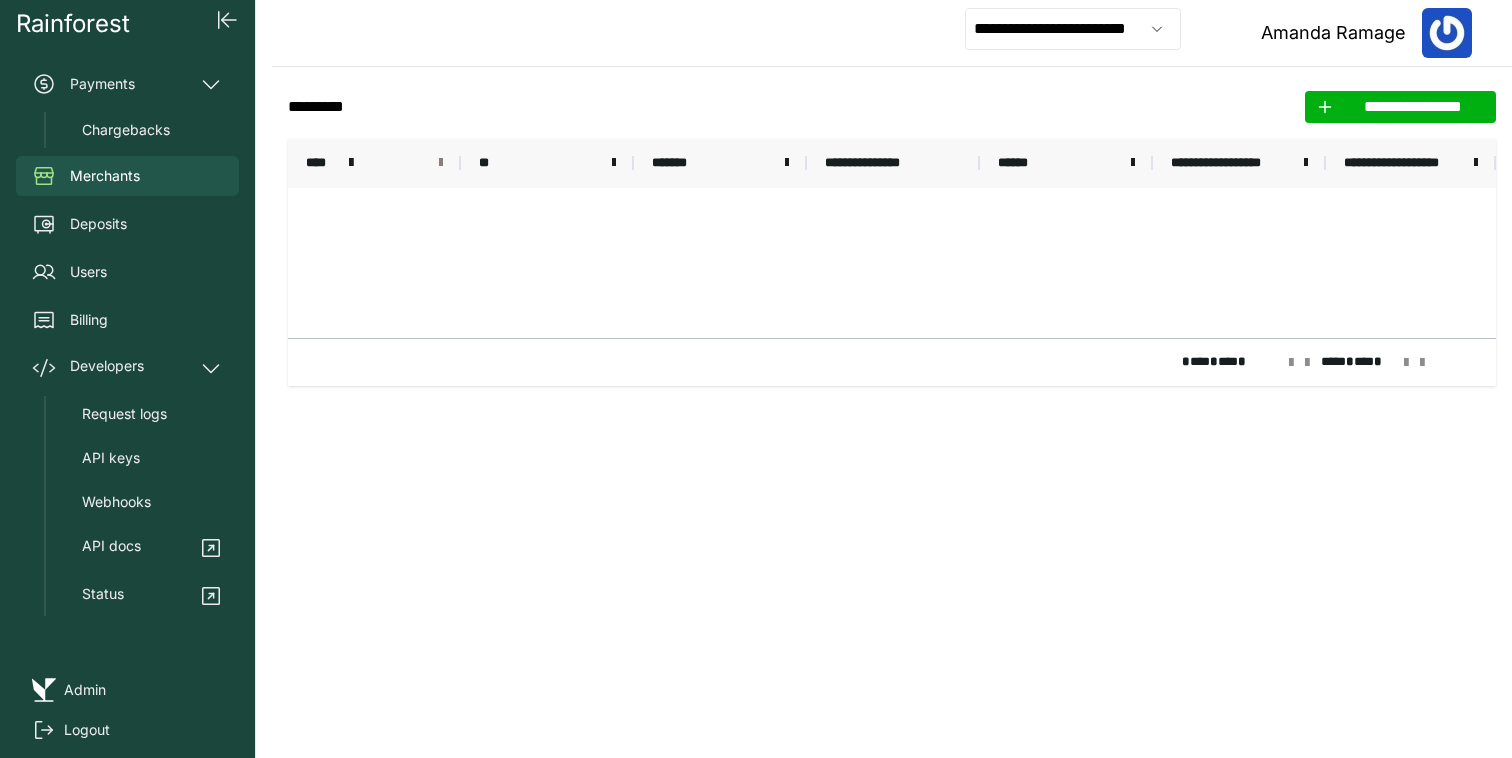 click at bounding box center (441, 163) 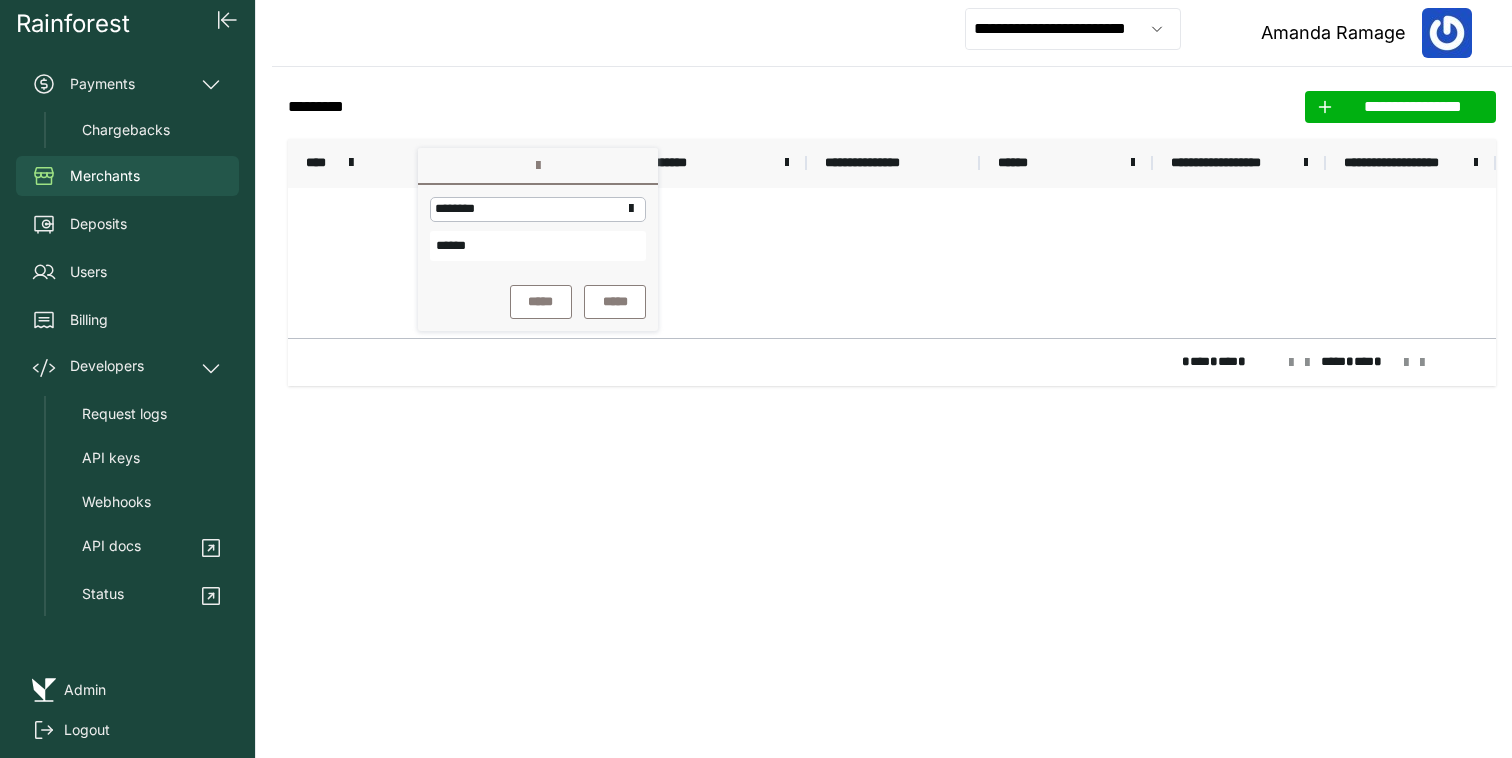 click on "******" at bounding box center [538, 246] 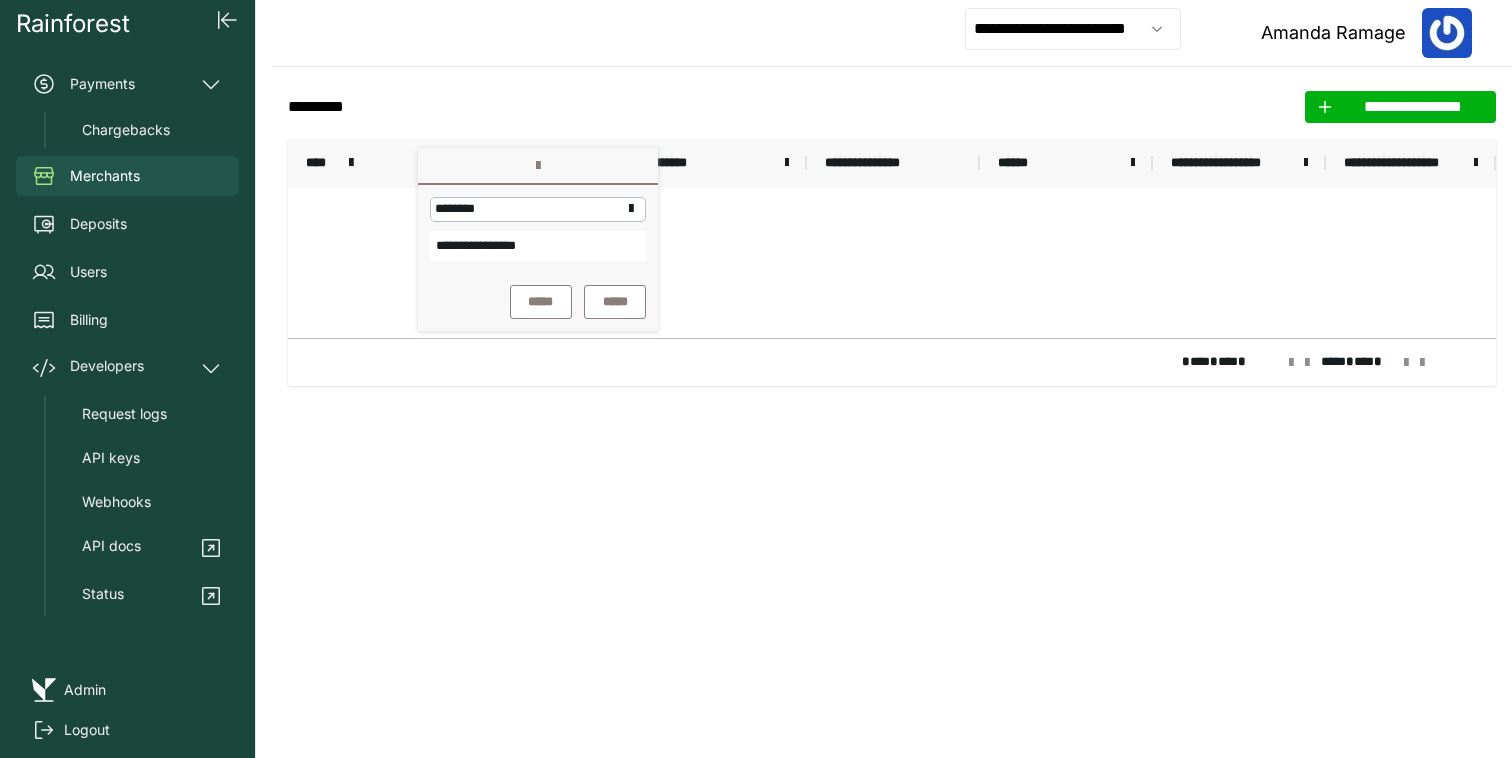 type on "**********" 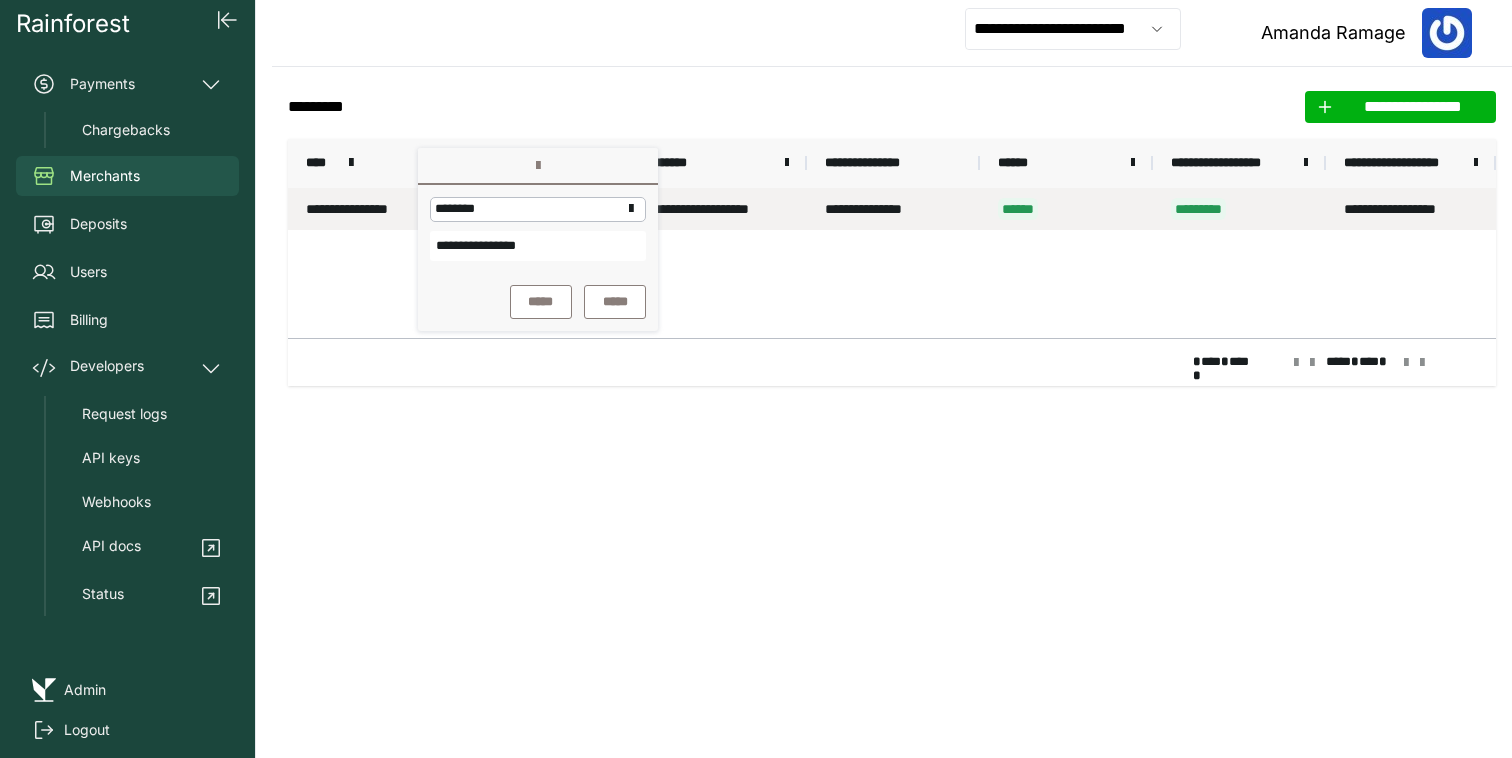 click on "**********" at bounding box center [374, 209] 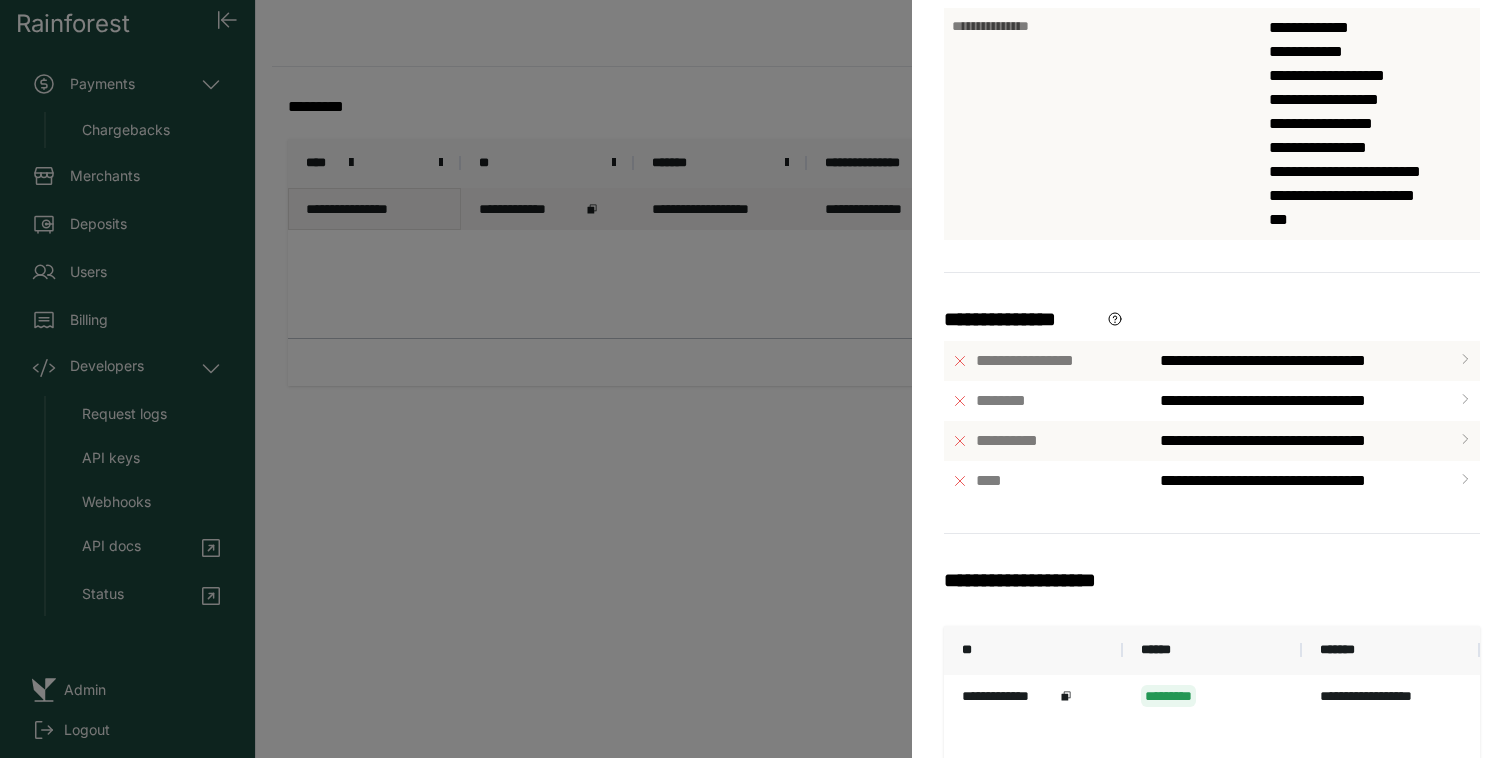 scroll, scrollTop: 815, scrollLeft: 0, axis: vertical 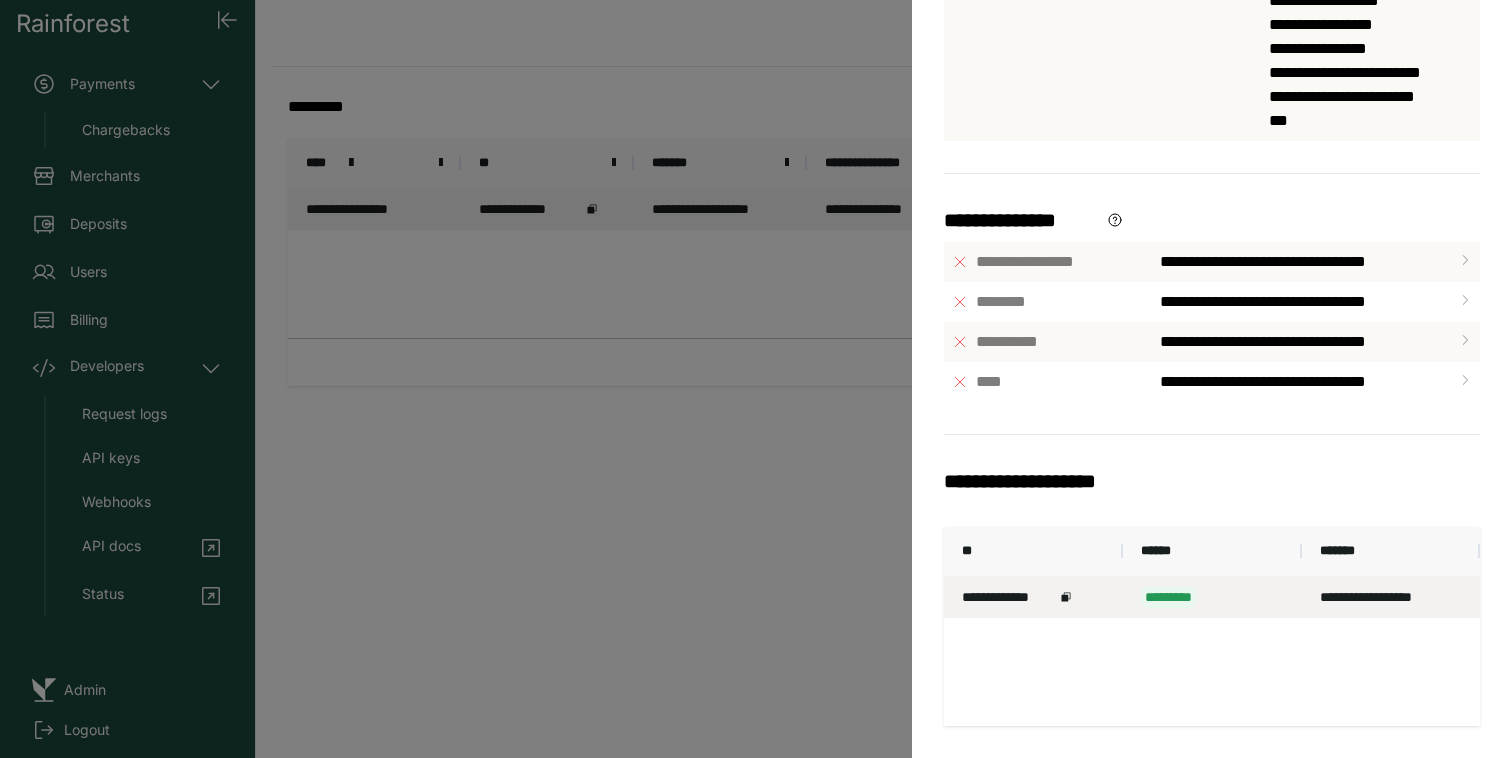 click on "**********" at bounding box center [1008, 597] 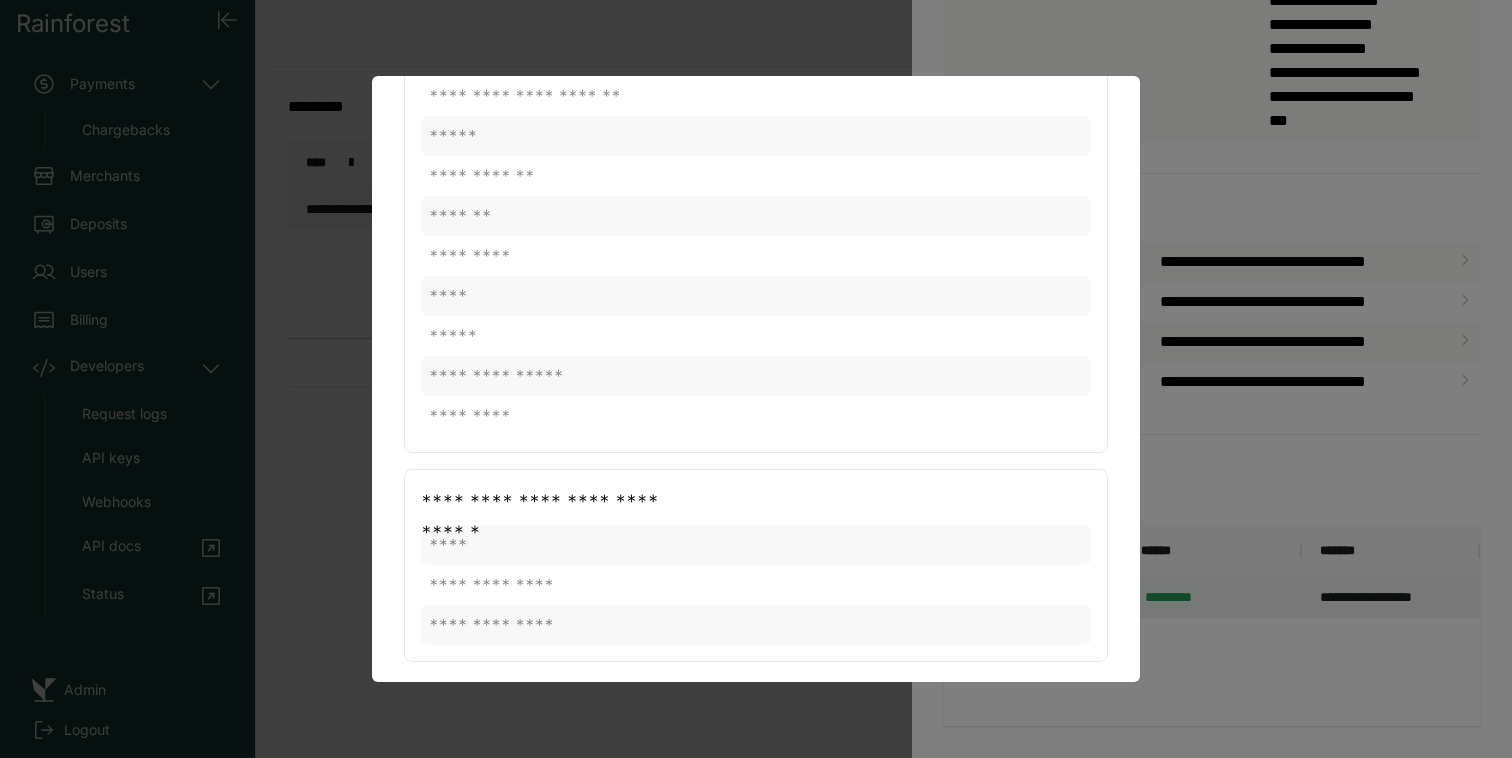 scroll, scrollTop: 1322, scrollLeft: 0, axis: vertical 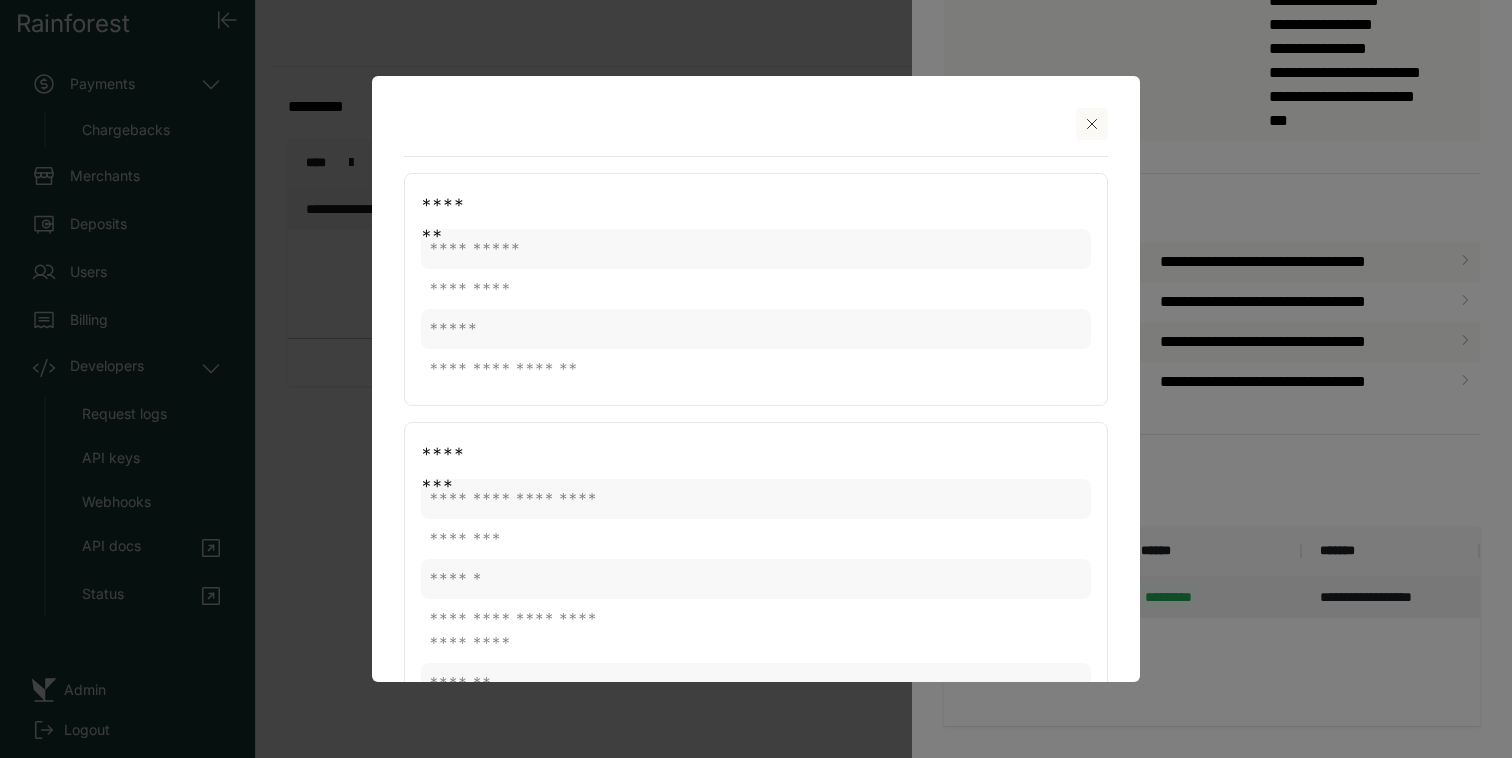 click at bounding box center [1092, 124] 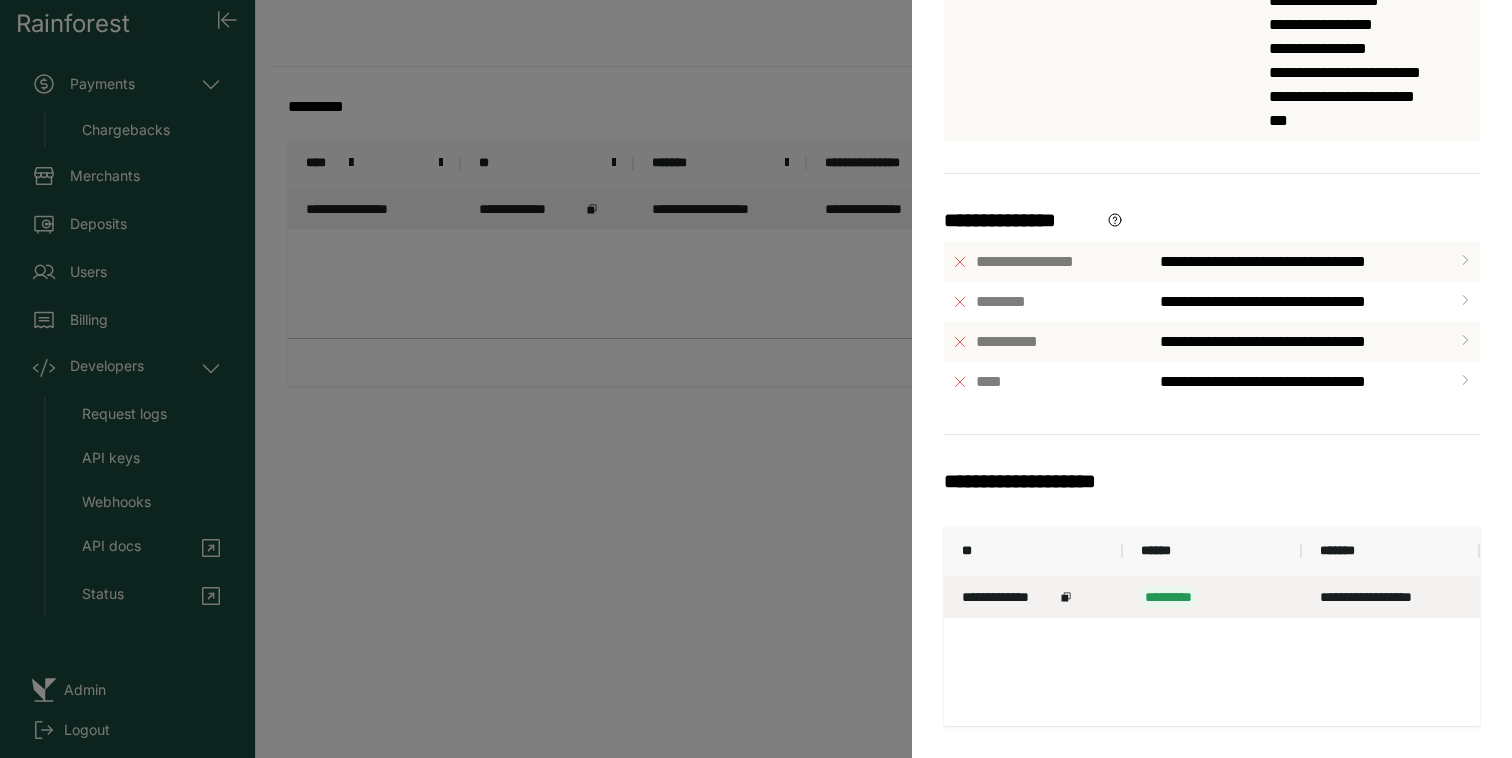 click on "**********" at bounding box center (756, 379) 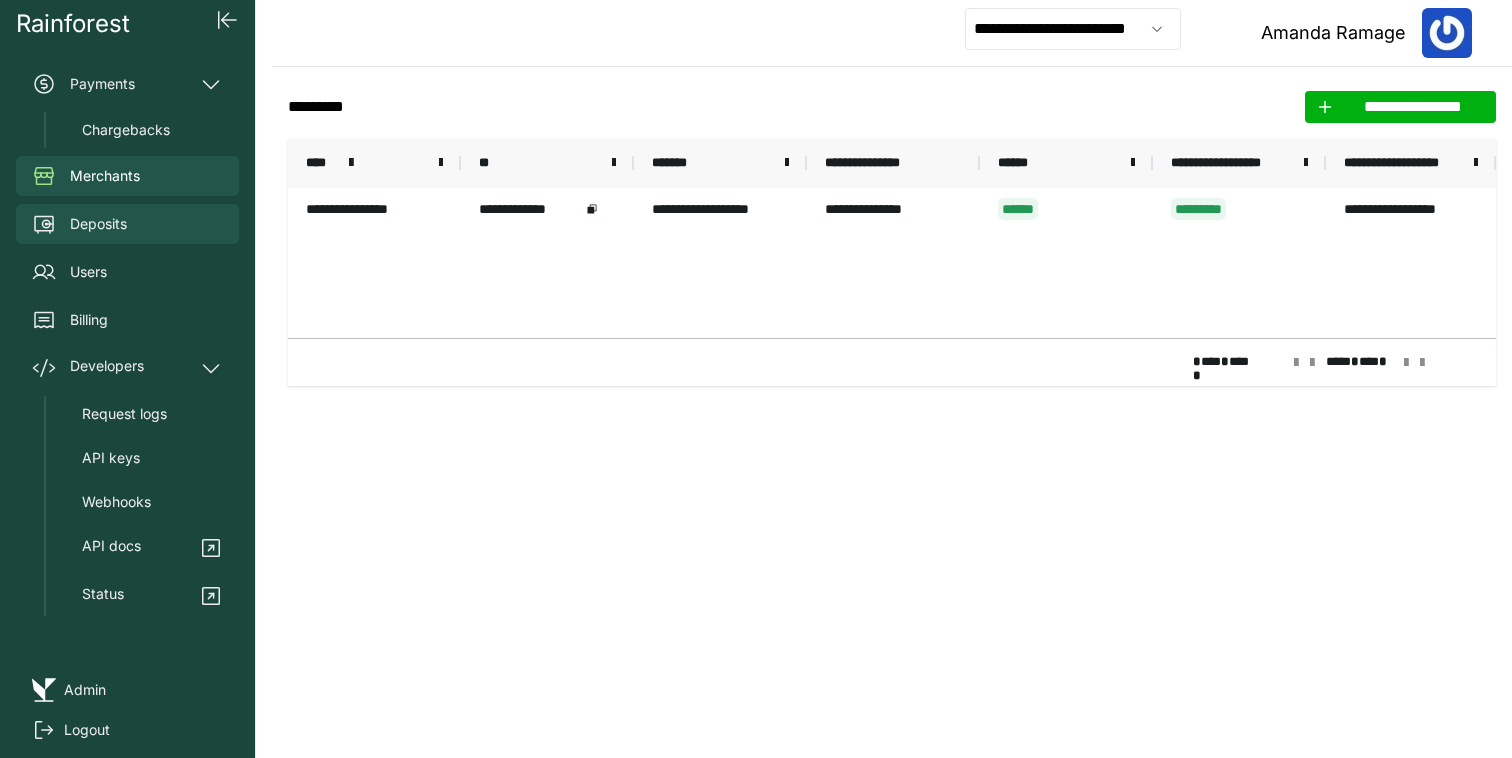 click on "Deposits" at bounding box center (127, 224) 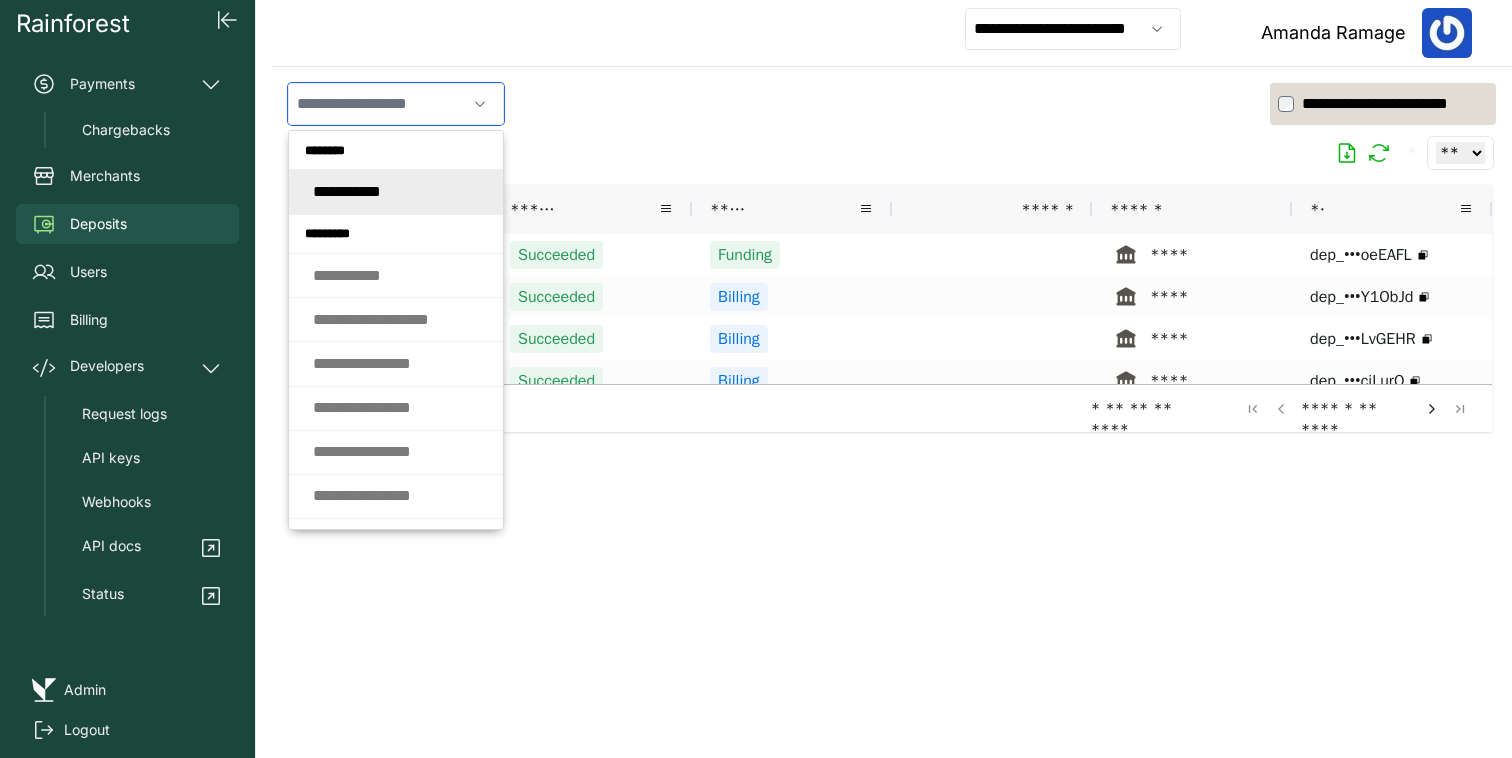 click at bounding box center [377, 104] 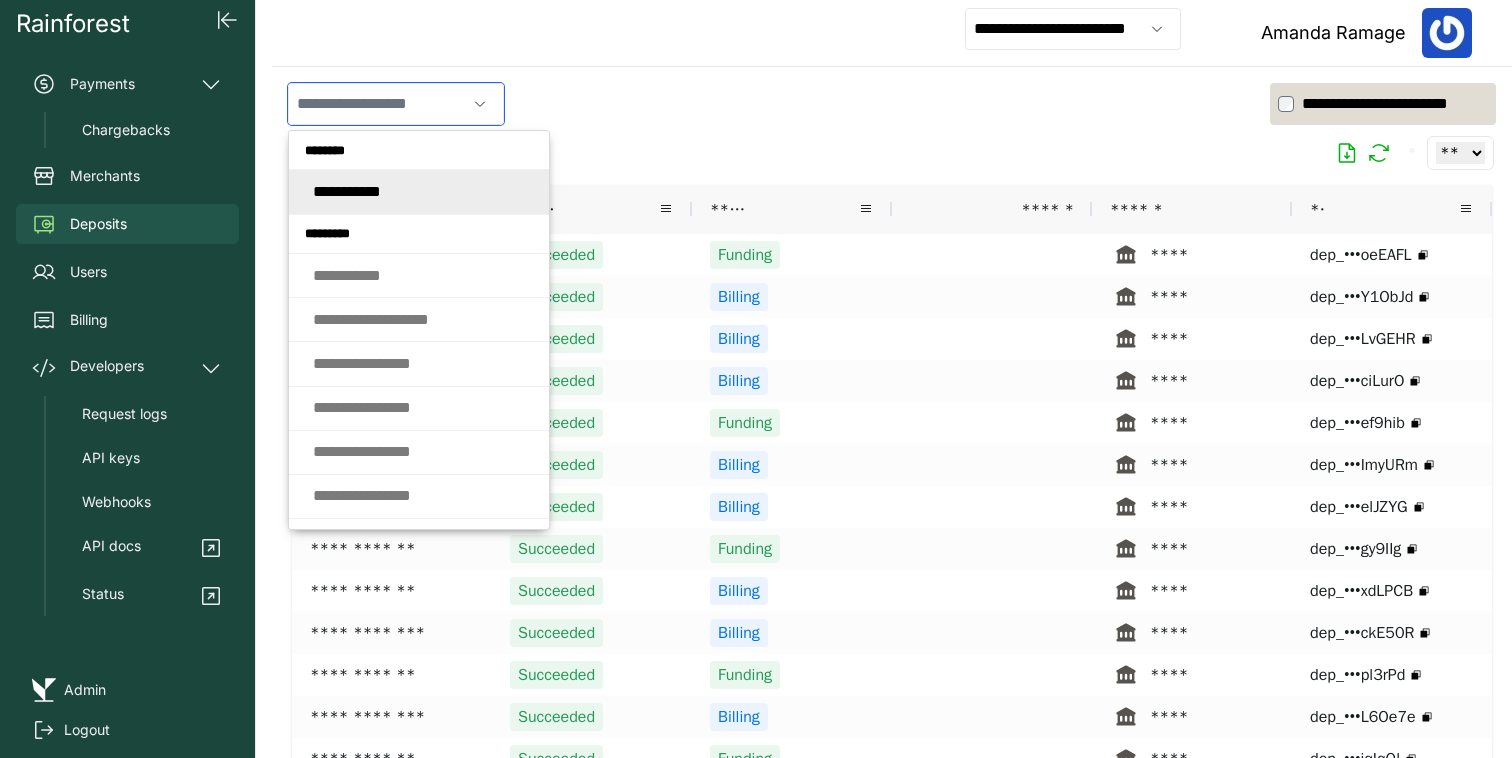 paste on "**********" 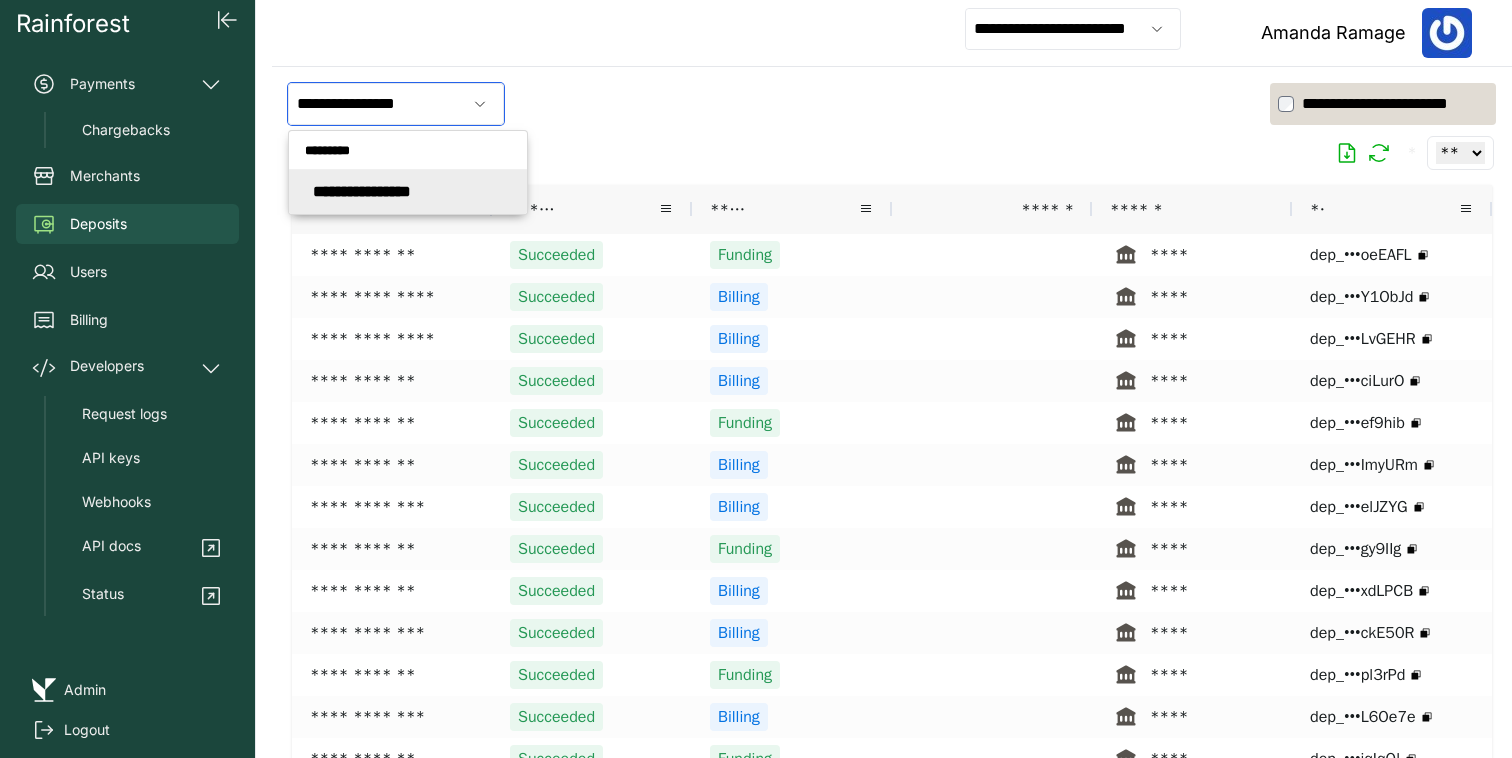 type on "**********" 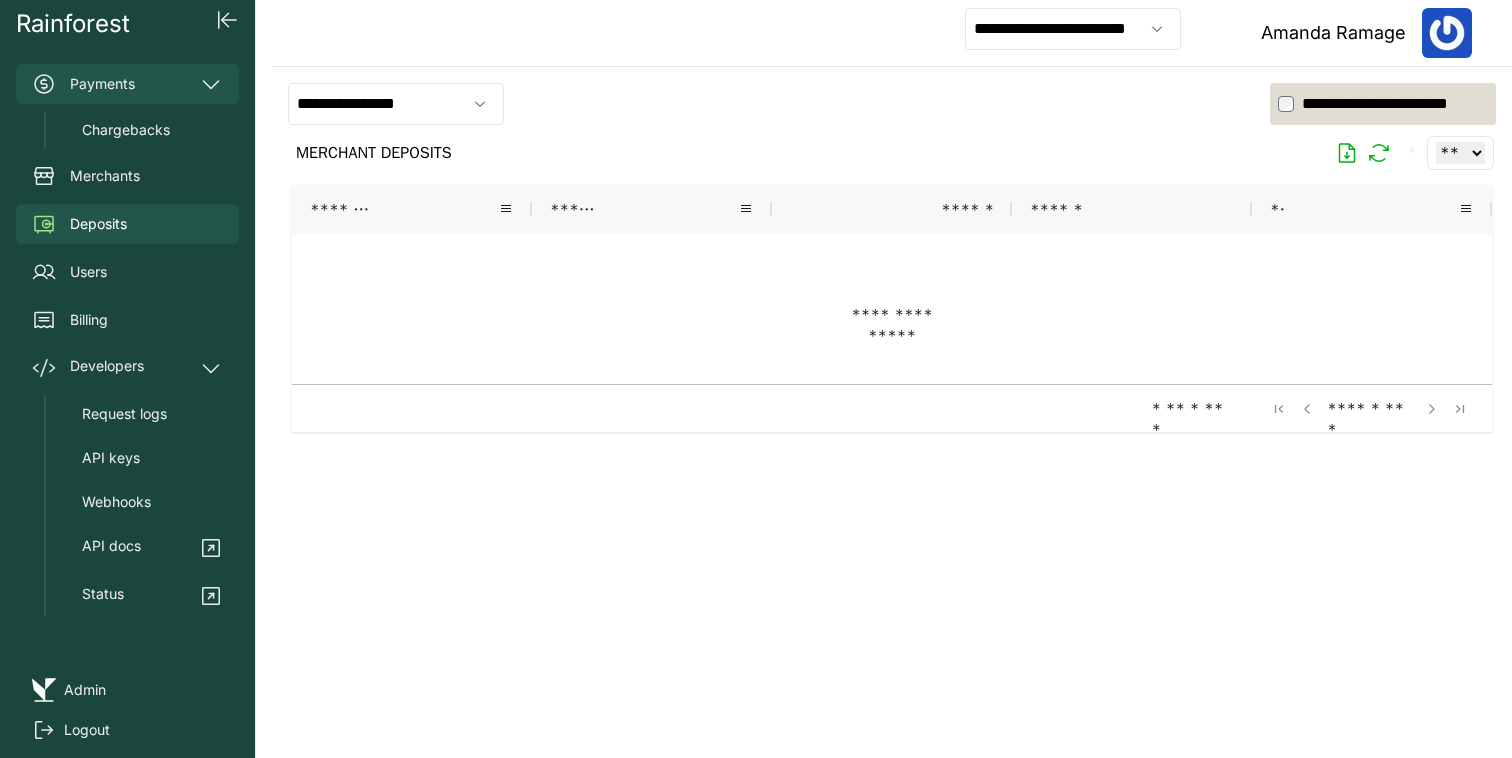 click on "Payments" at bounding box center [127, 84] 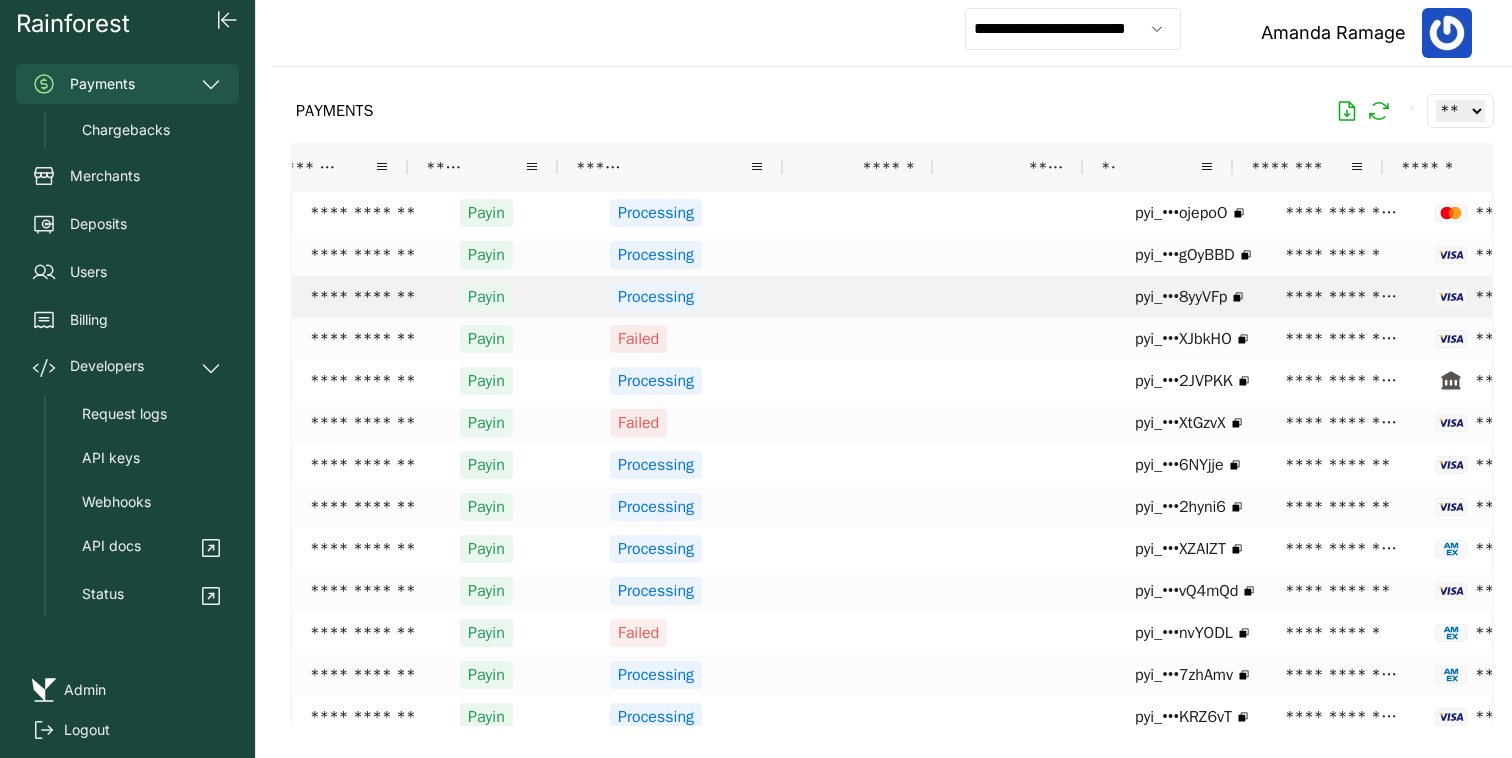 scroll, scrollTop: 0, scrollLeft: 361, axis: horizontal 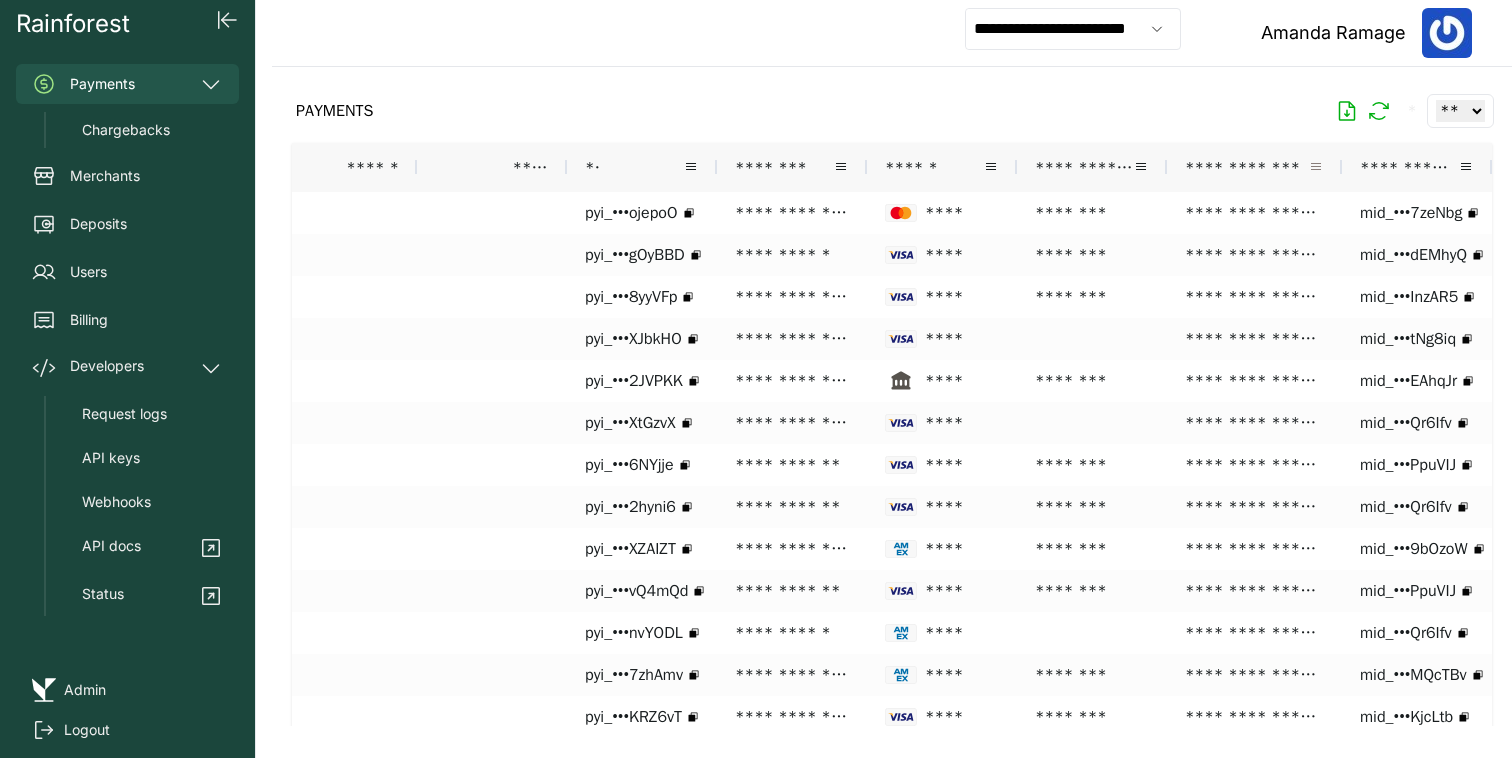 click at bounding box center (1316, 167) 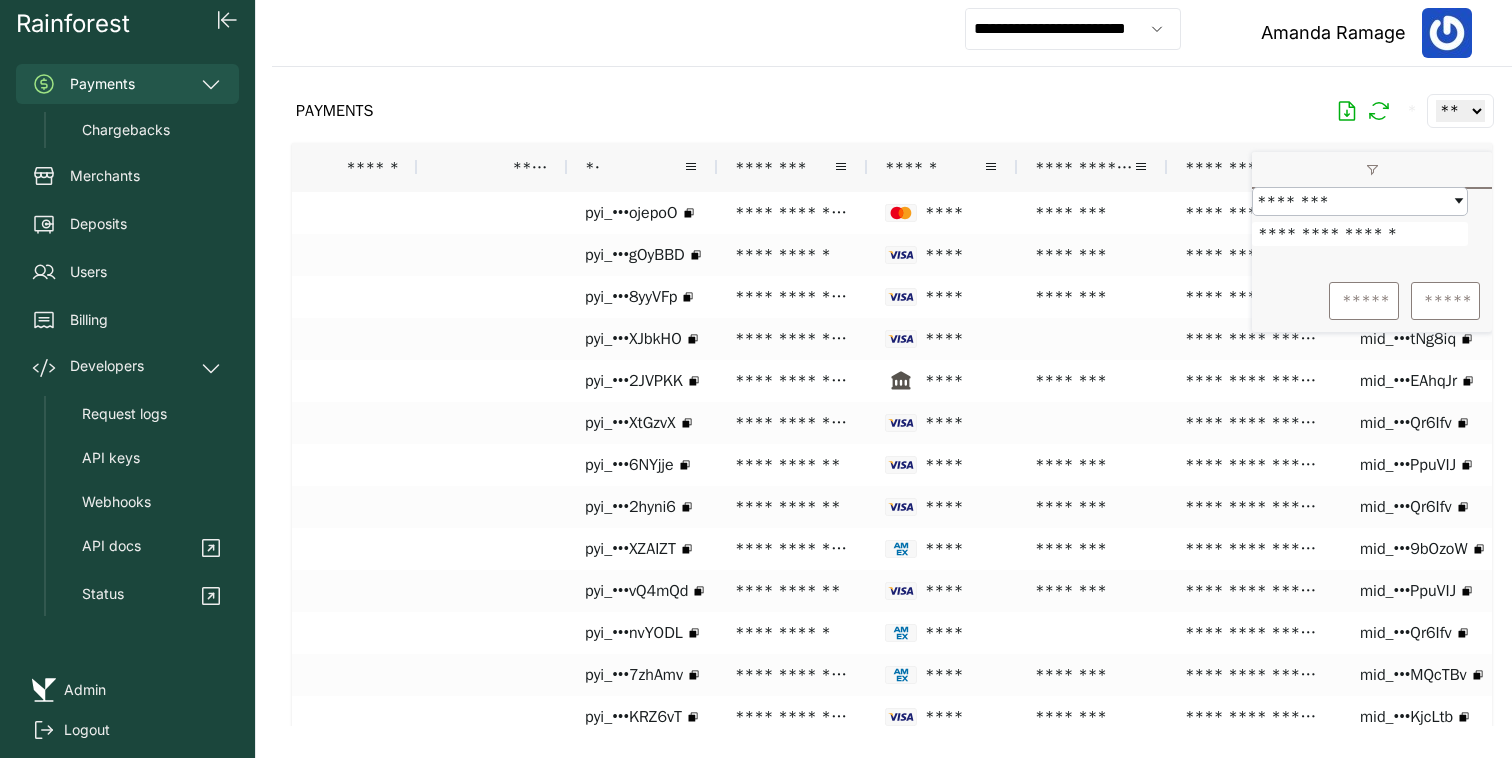 type on "**********" 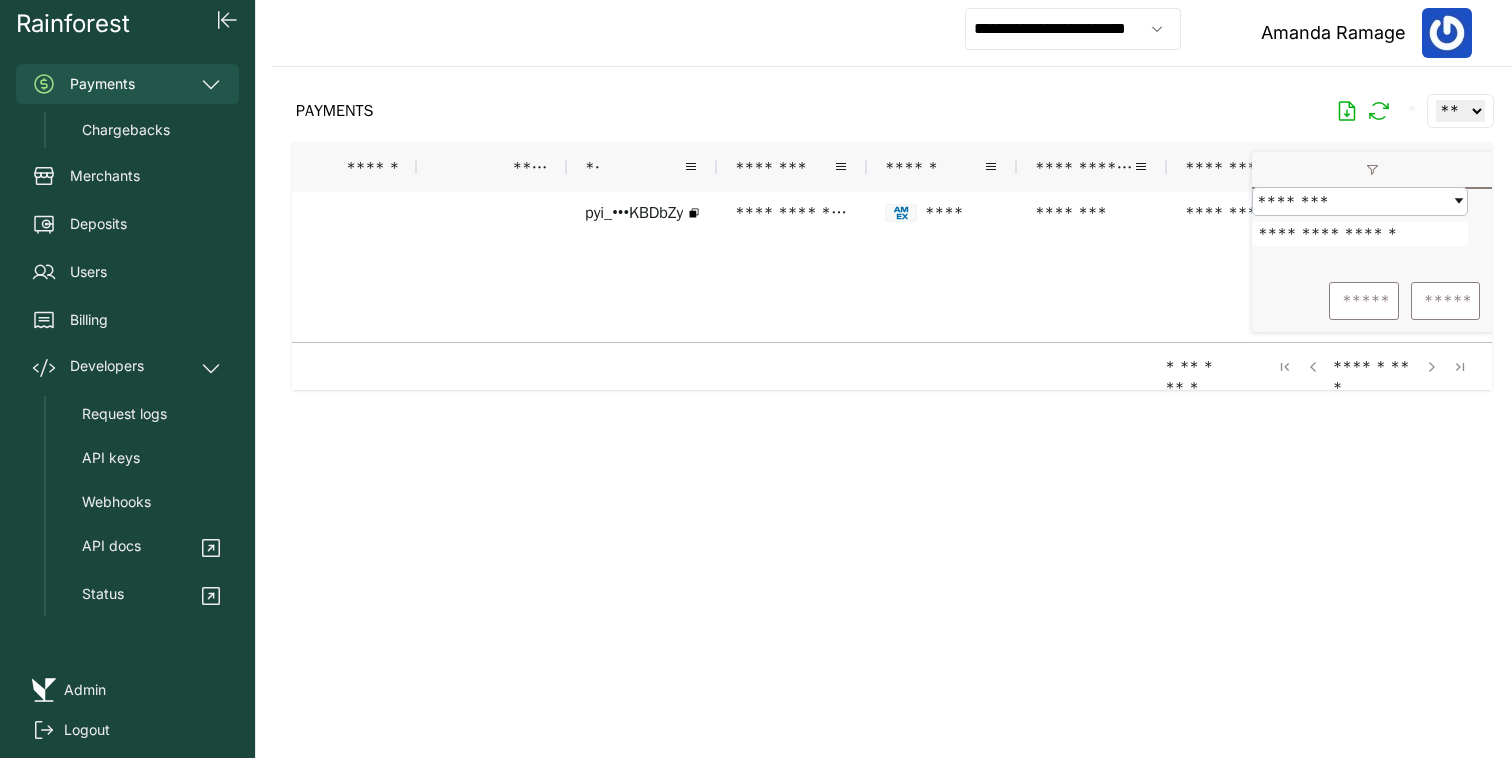click on "**********" at bounding box center (892, 33) 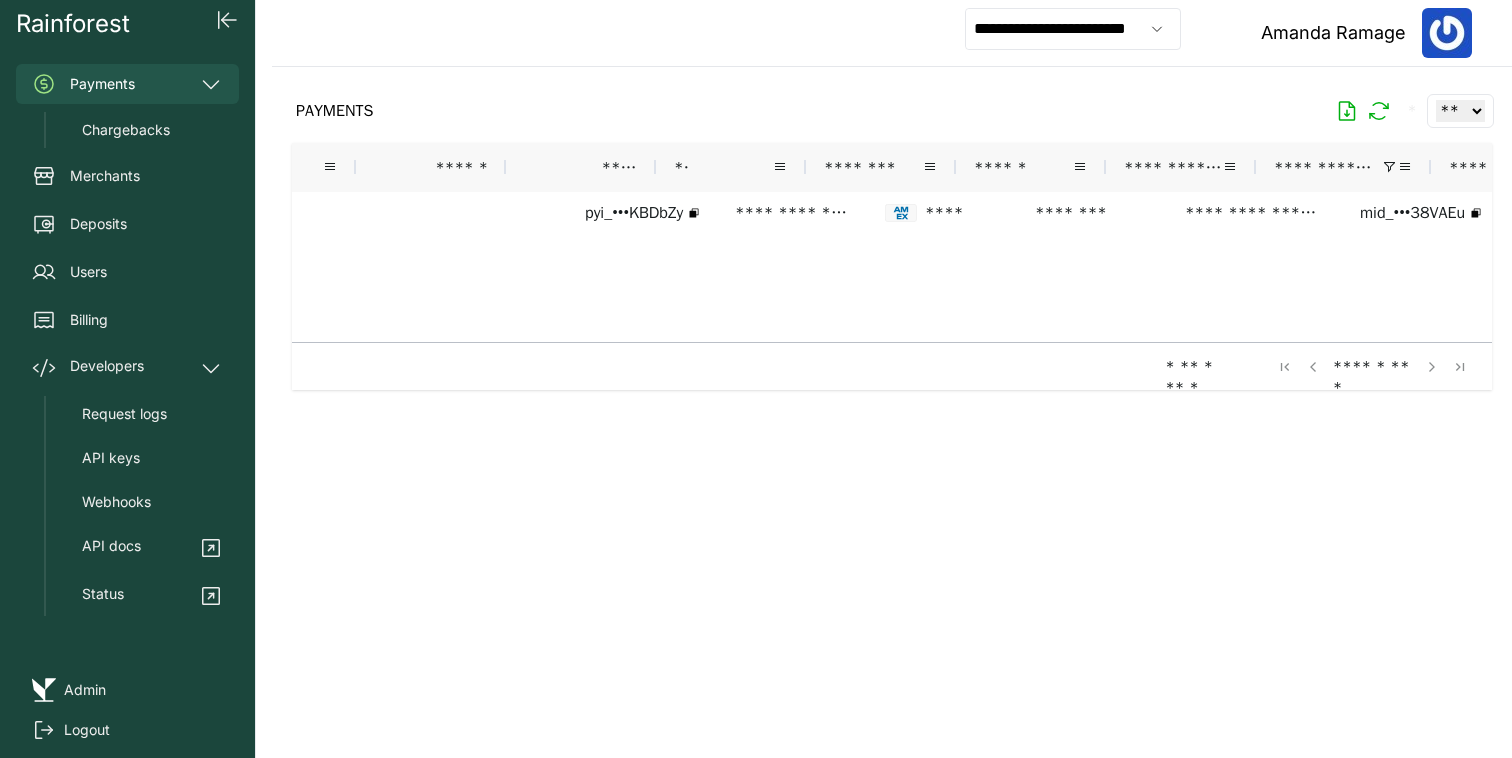 scroll, scrollTop: 0, scrollLeft: 118, axis: horizontal 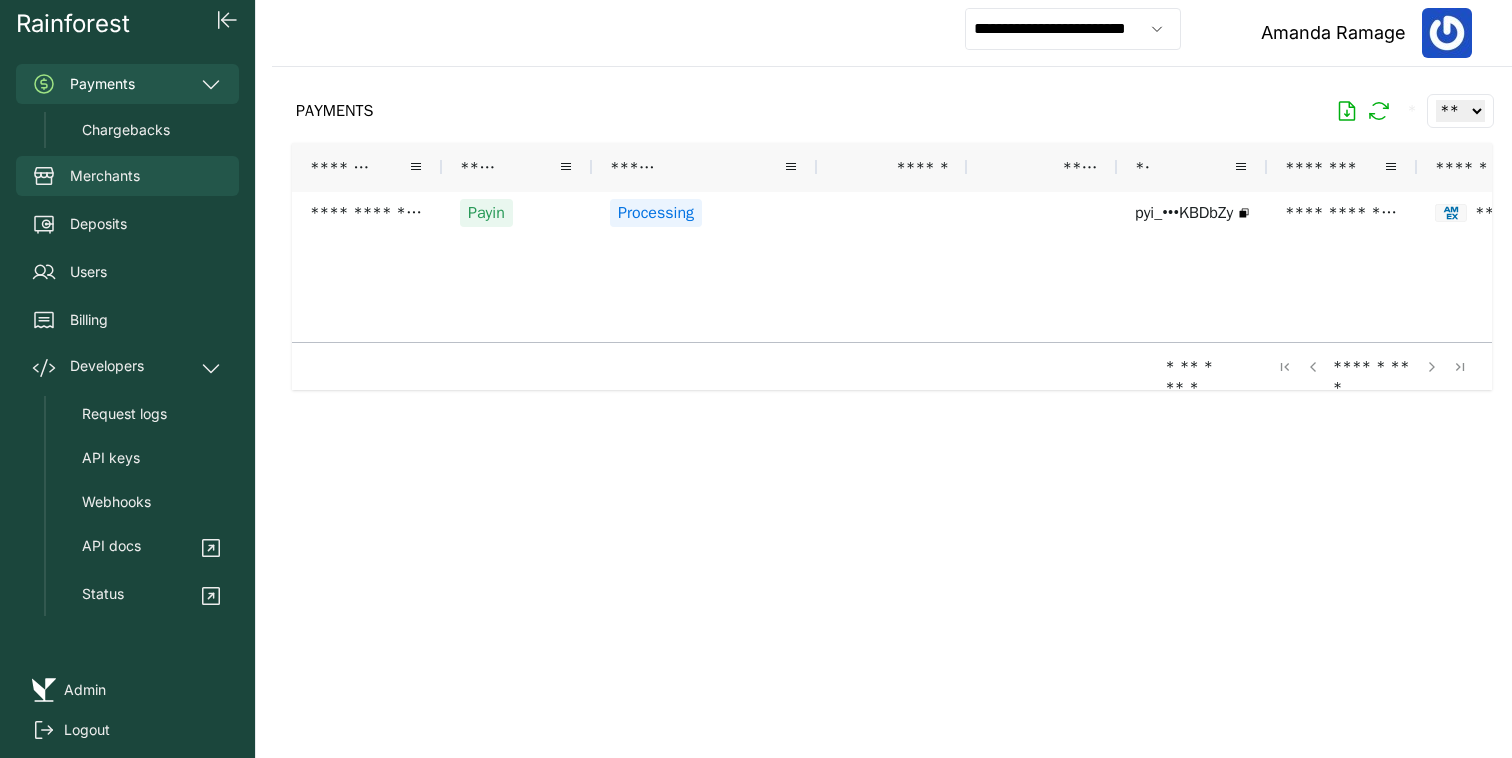 click on "Merchants" at bounding box center (127, 176) 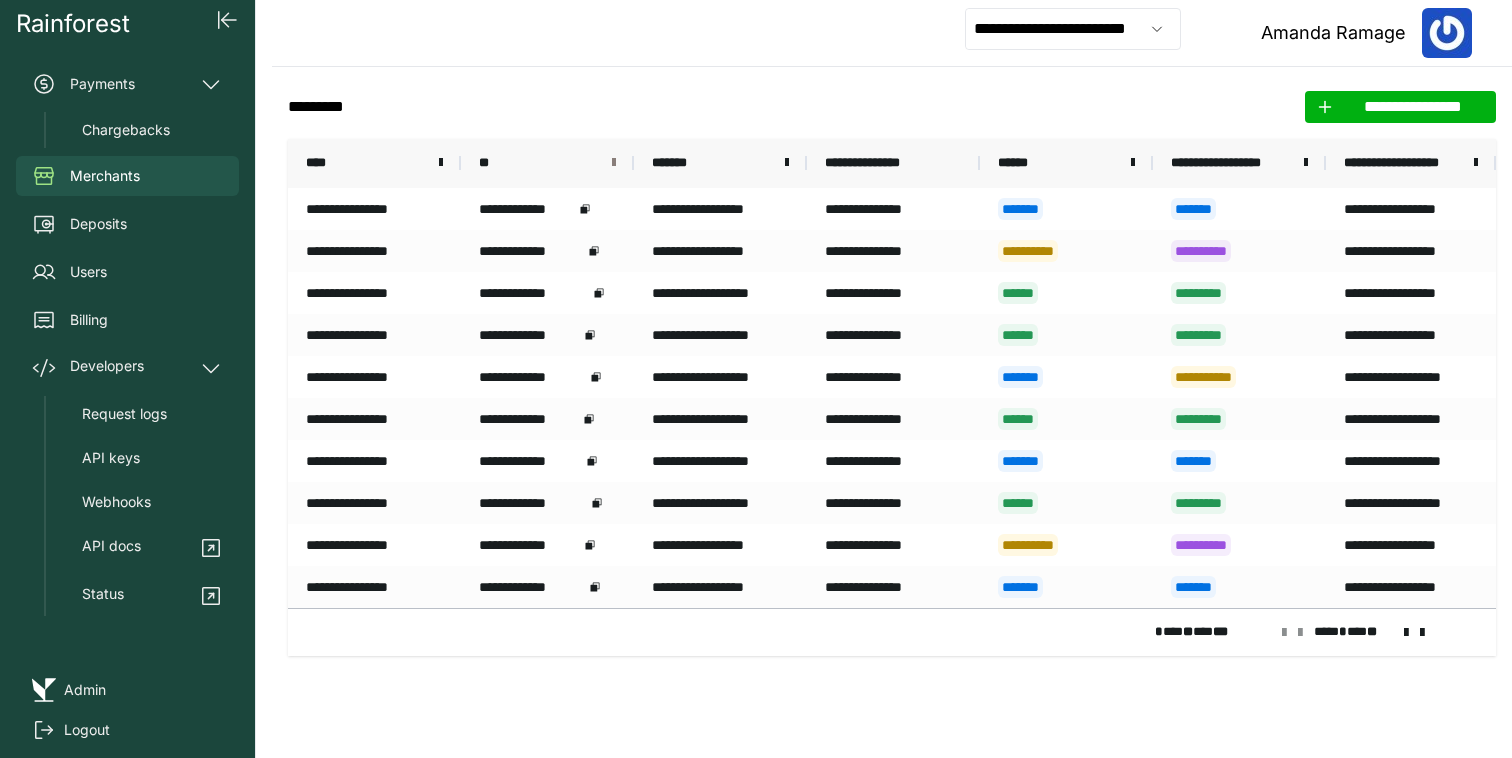 click at bounding box center [614, 163] 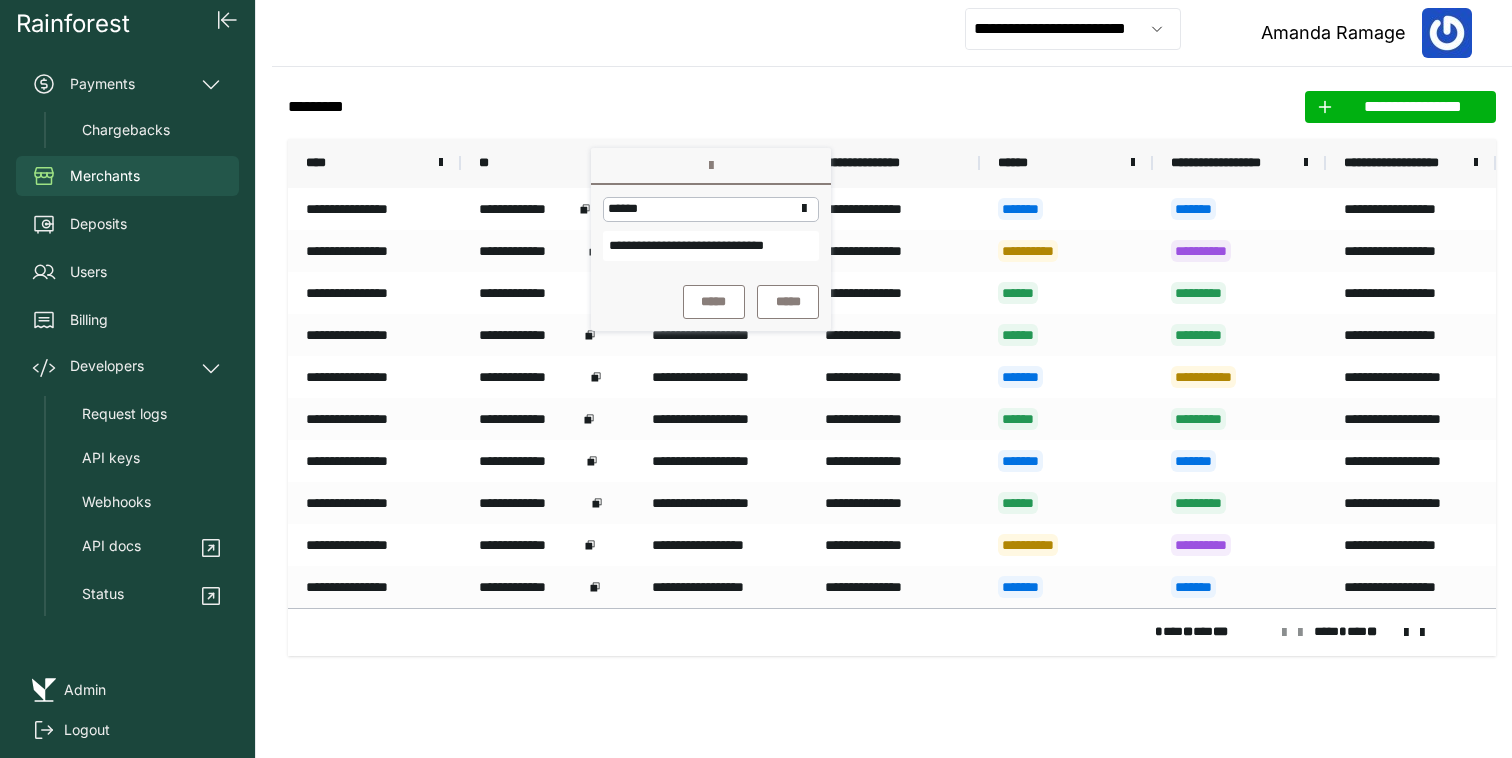 scroll, scrollTop: 0, scrollLeft: 46, axis: horizontal 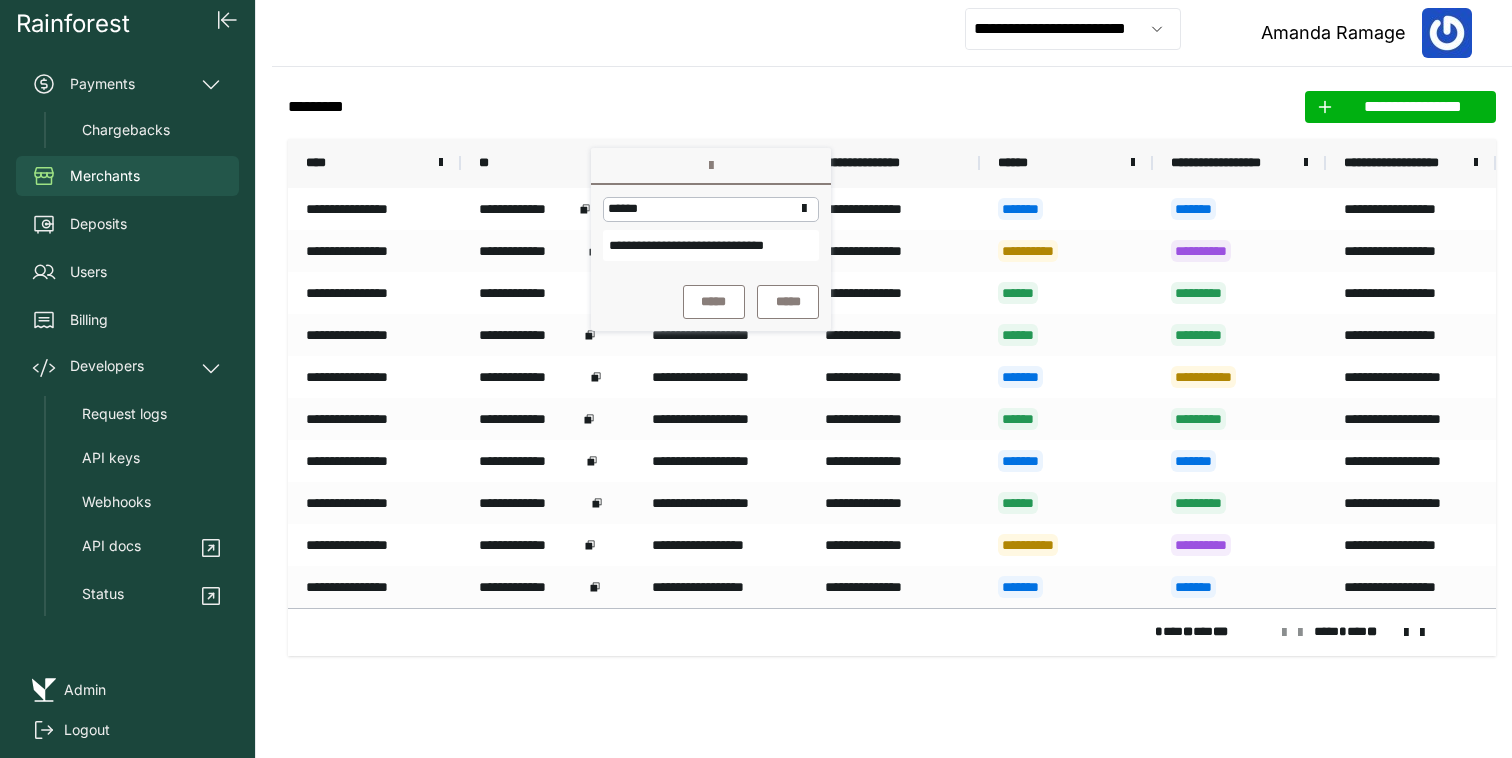 type on "**********" 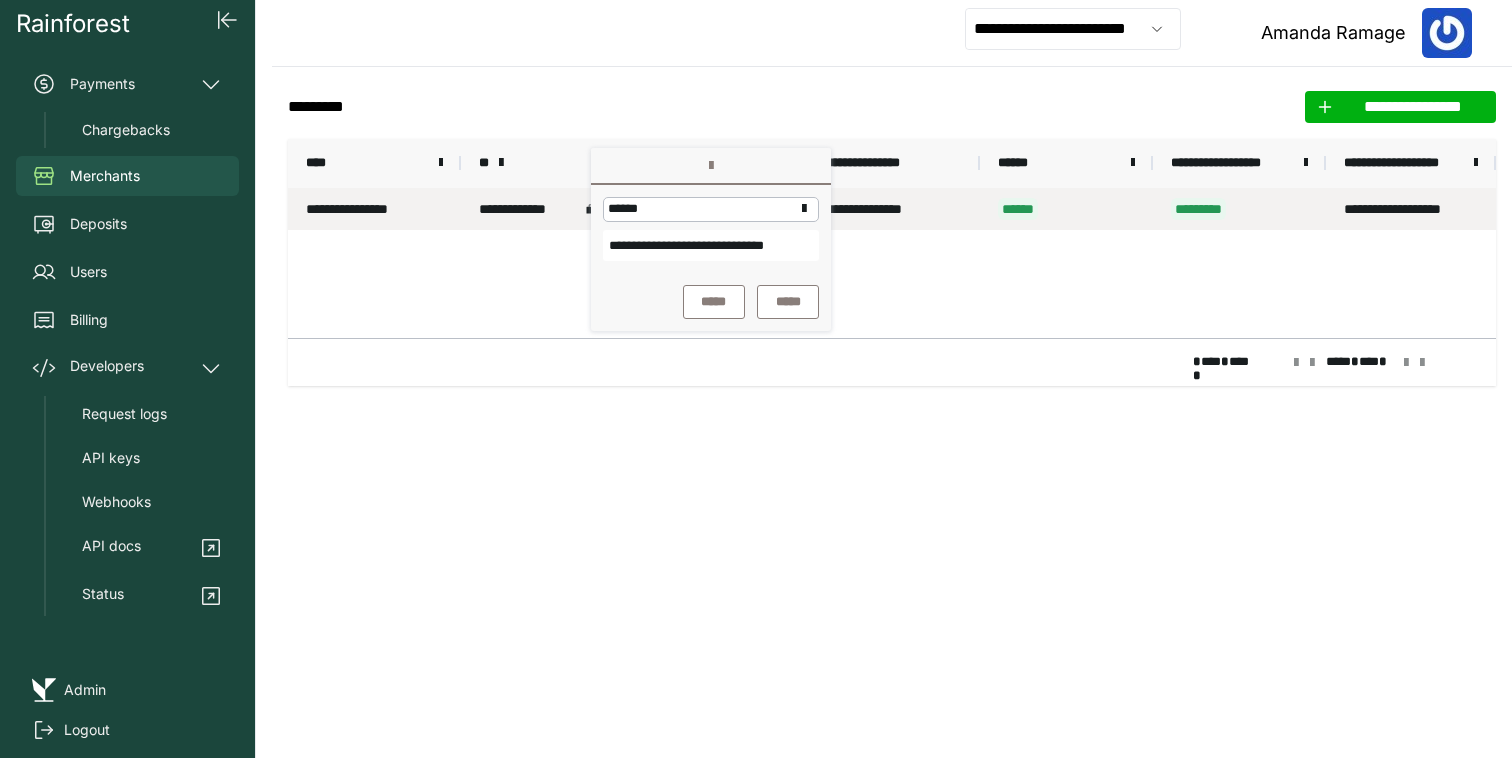click on "**********" at bounding box center [374, 209] 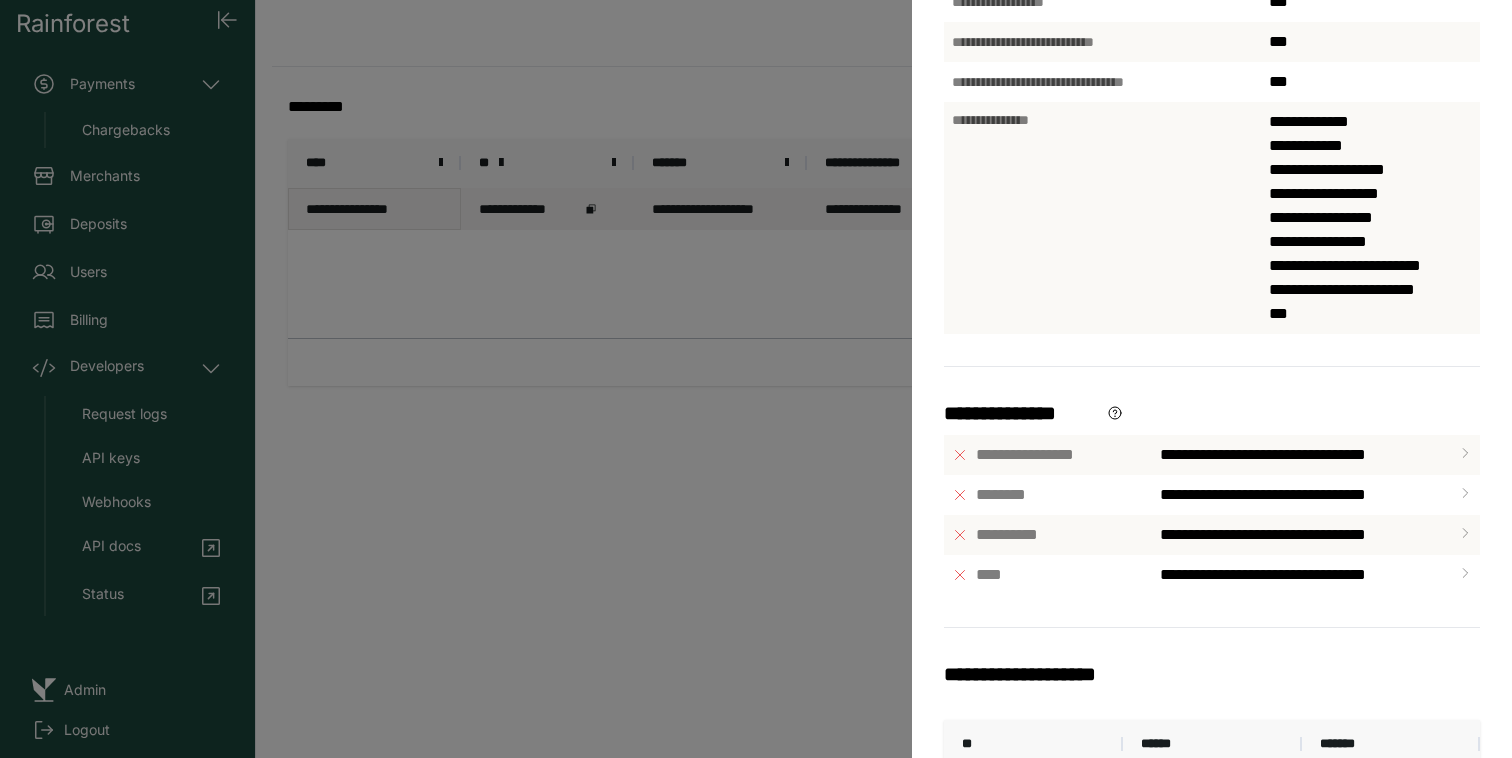 scroll, scrollTop: 815, scrollLeft: 0, axis: vertical 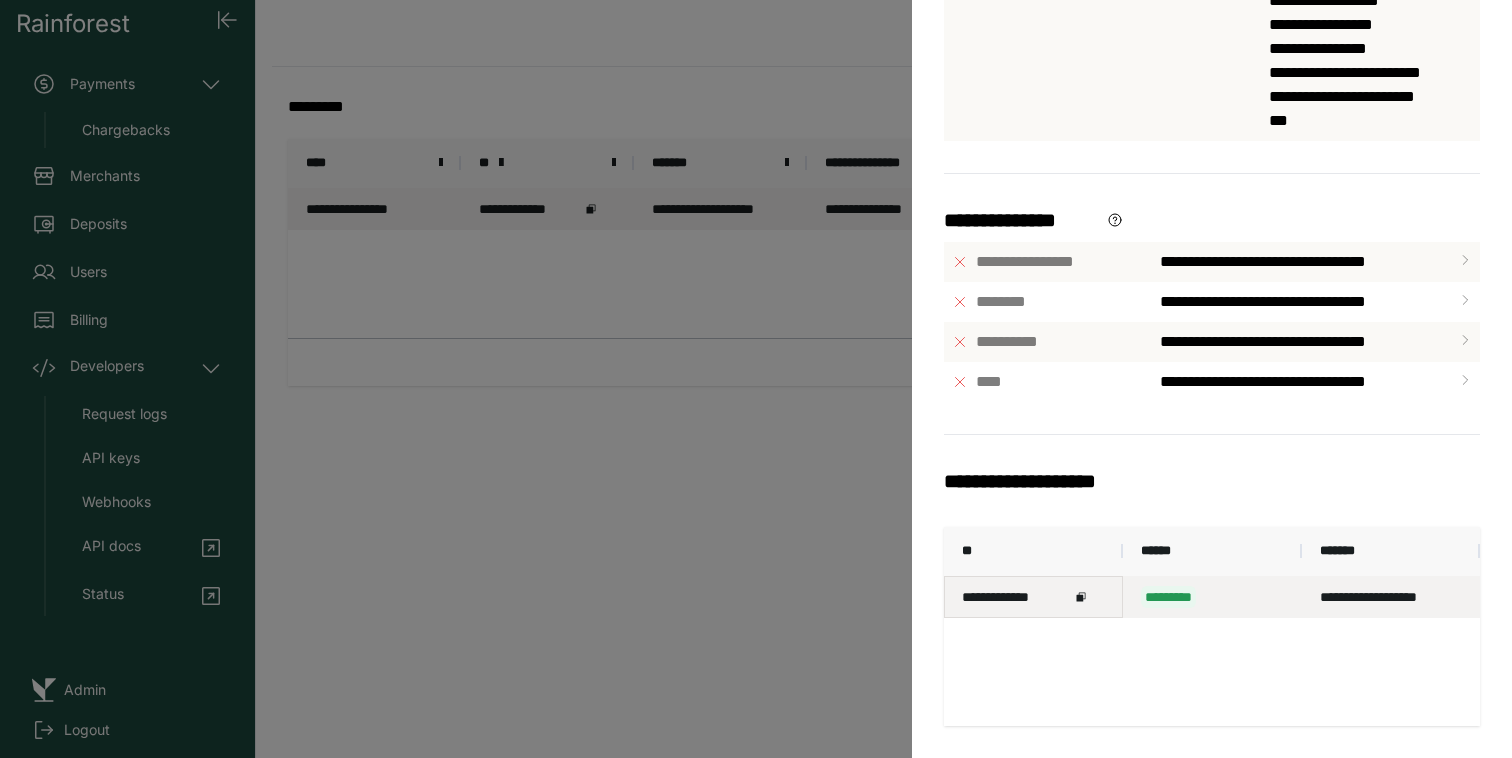 click on "**********" at bounding box center [1016, 597] 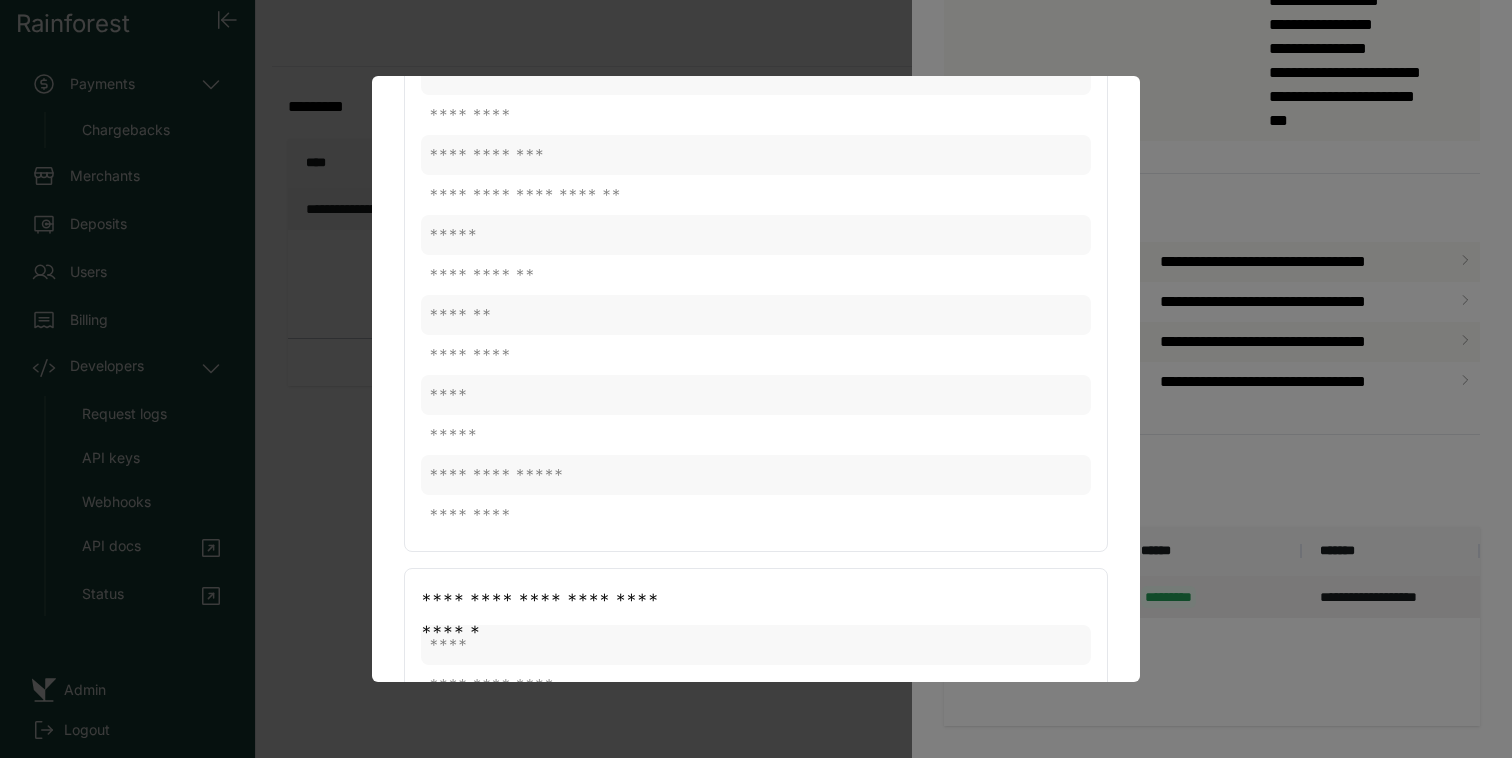scroll, scrollTop: 1891, scrollLeft: 0, axis: vertical 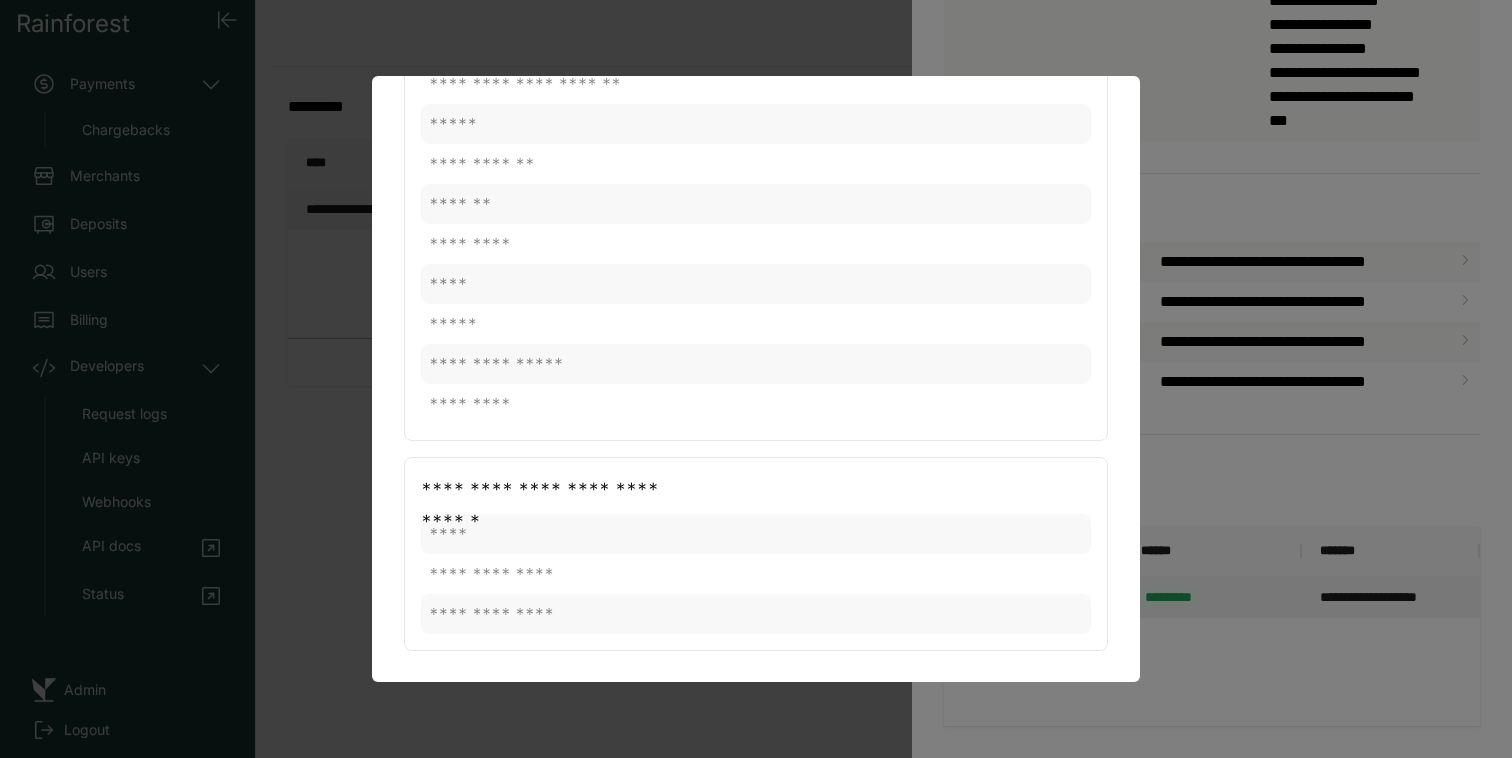 click at bounding box center (756, 379) 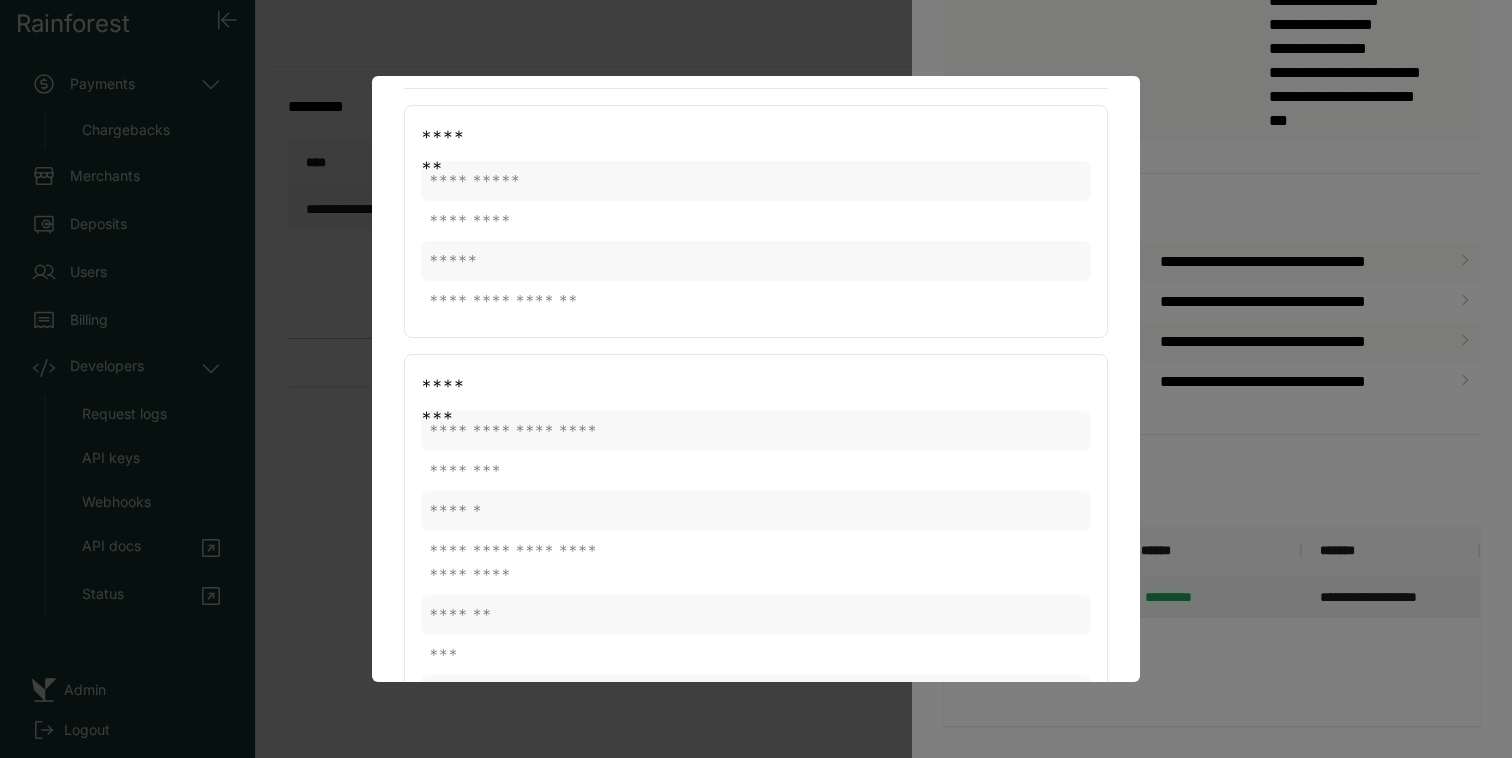 scroll, scrollTop: 8, scrollLeft: 0, axis: vertical 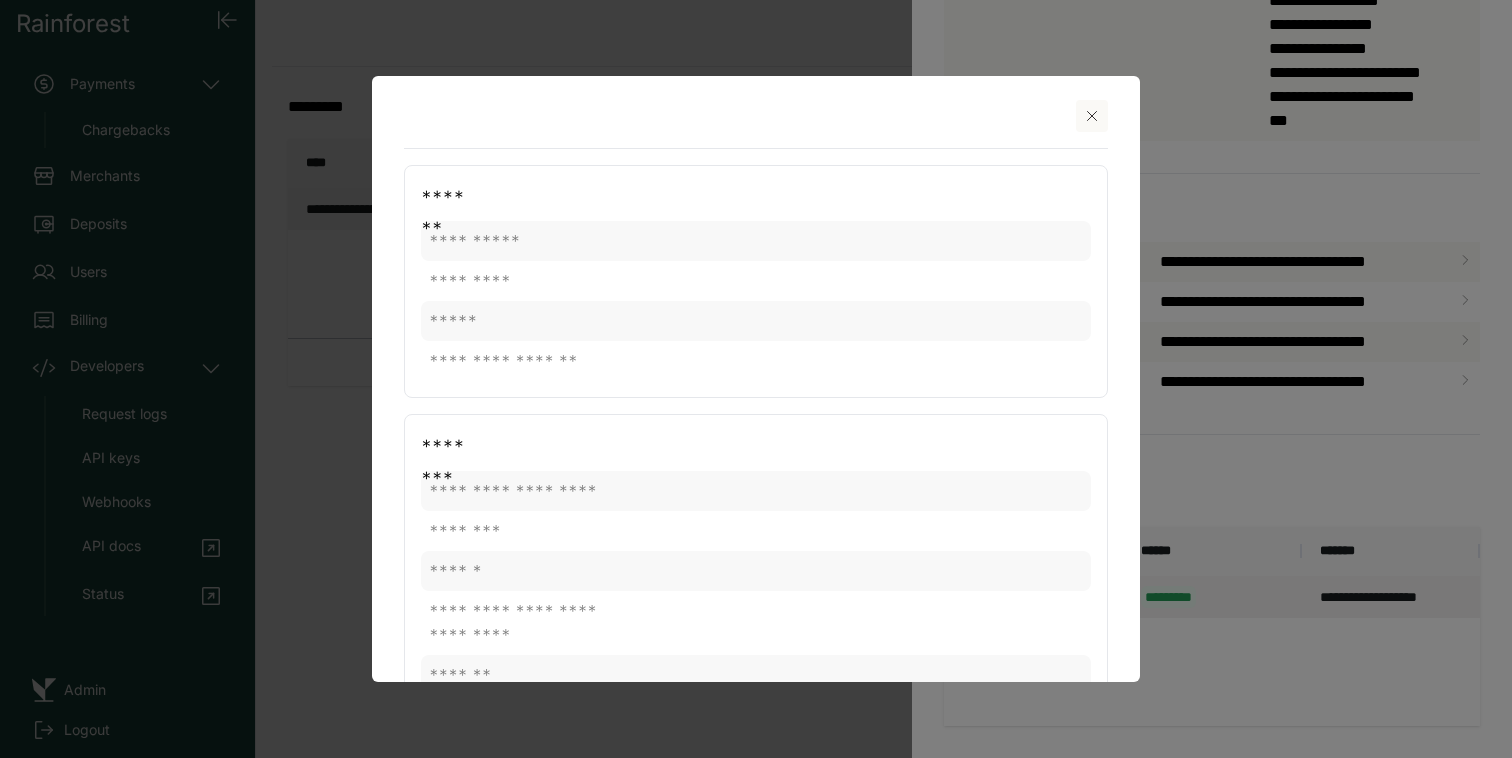 click at bounding box center (1092, 116) 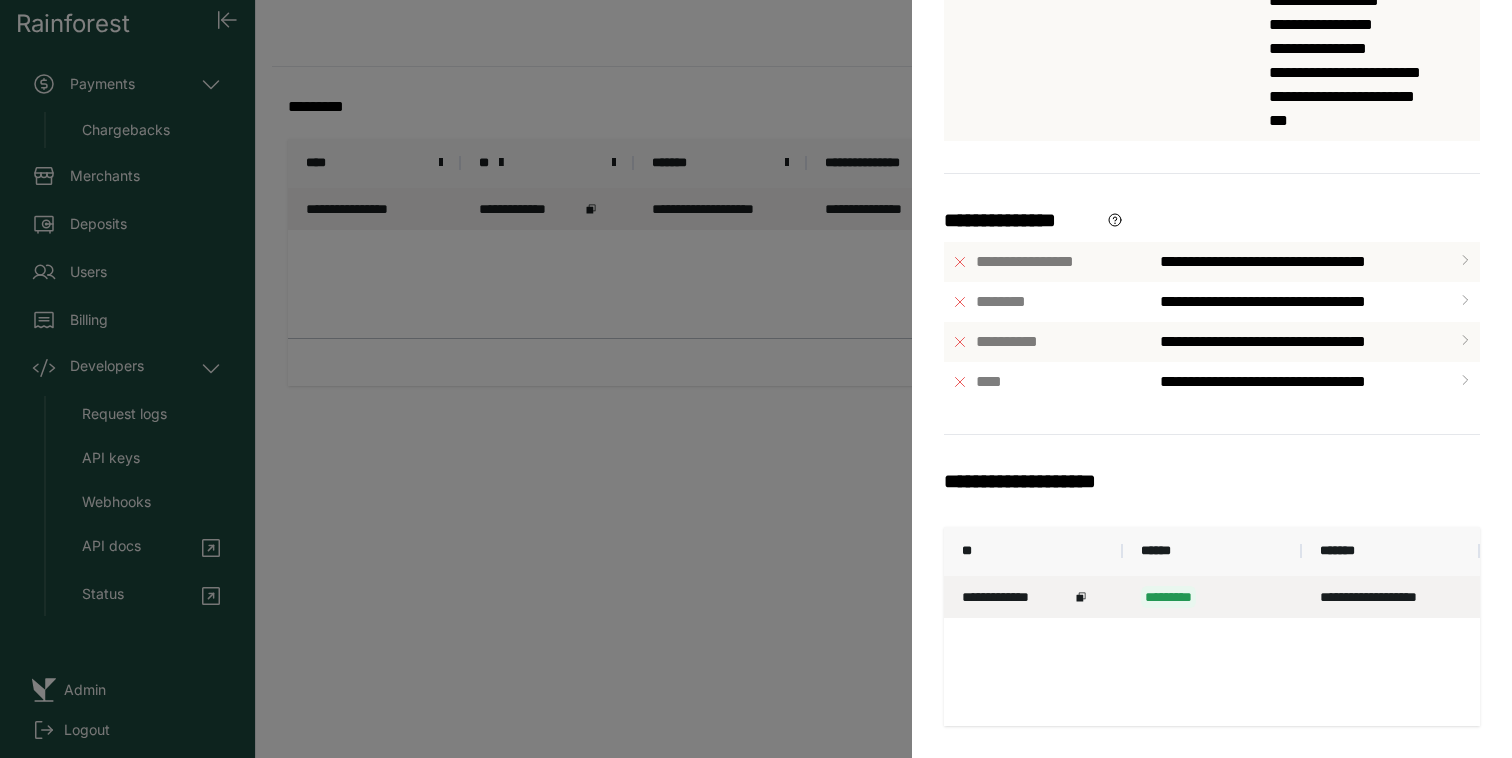 click on "**********" at bounding box center (756, 379) 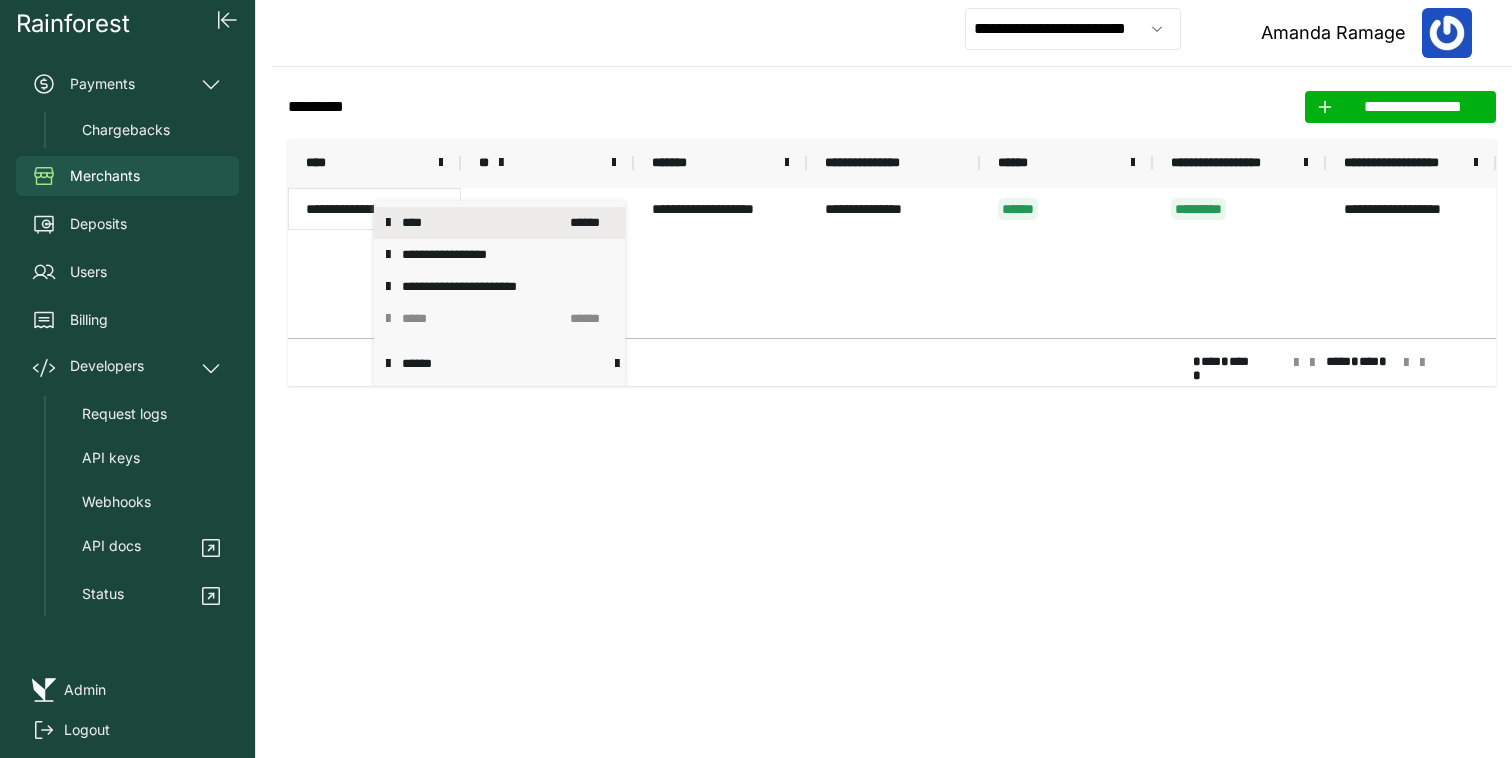 click on "****" at bounding box center [480, 223] 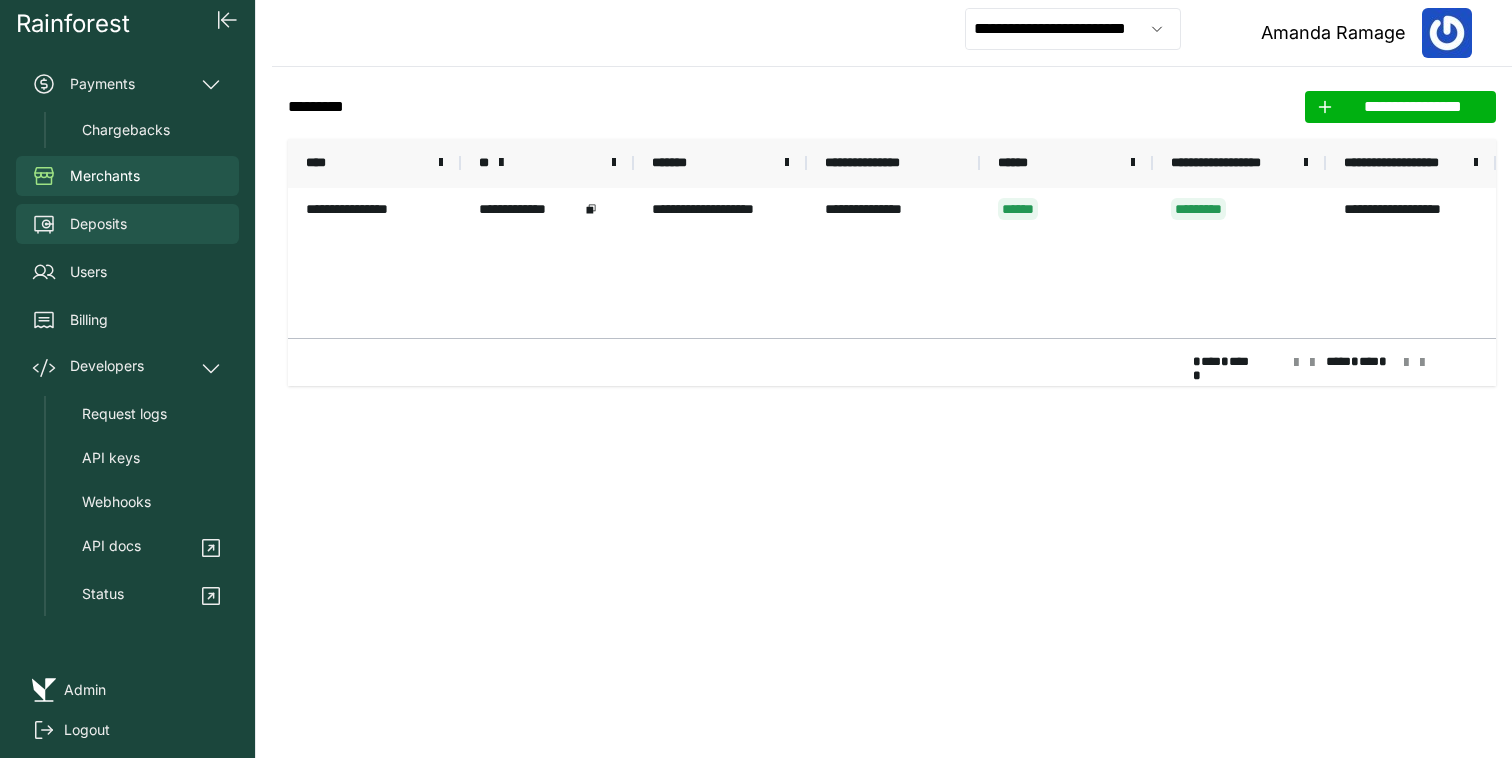 click on "Deposits" at bounding box center (127, 224) 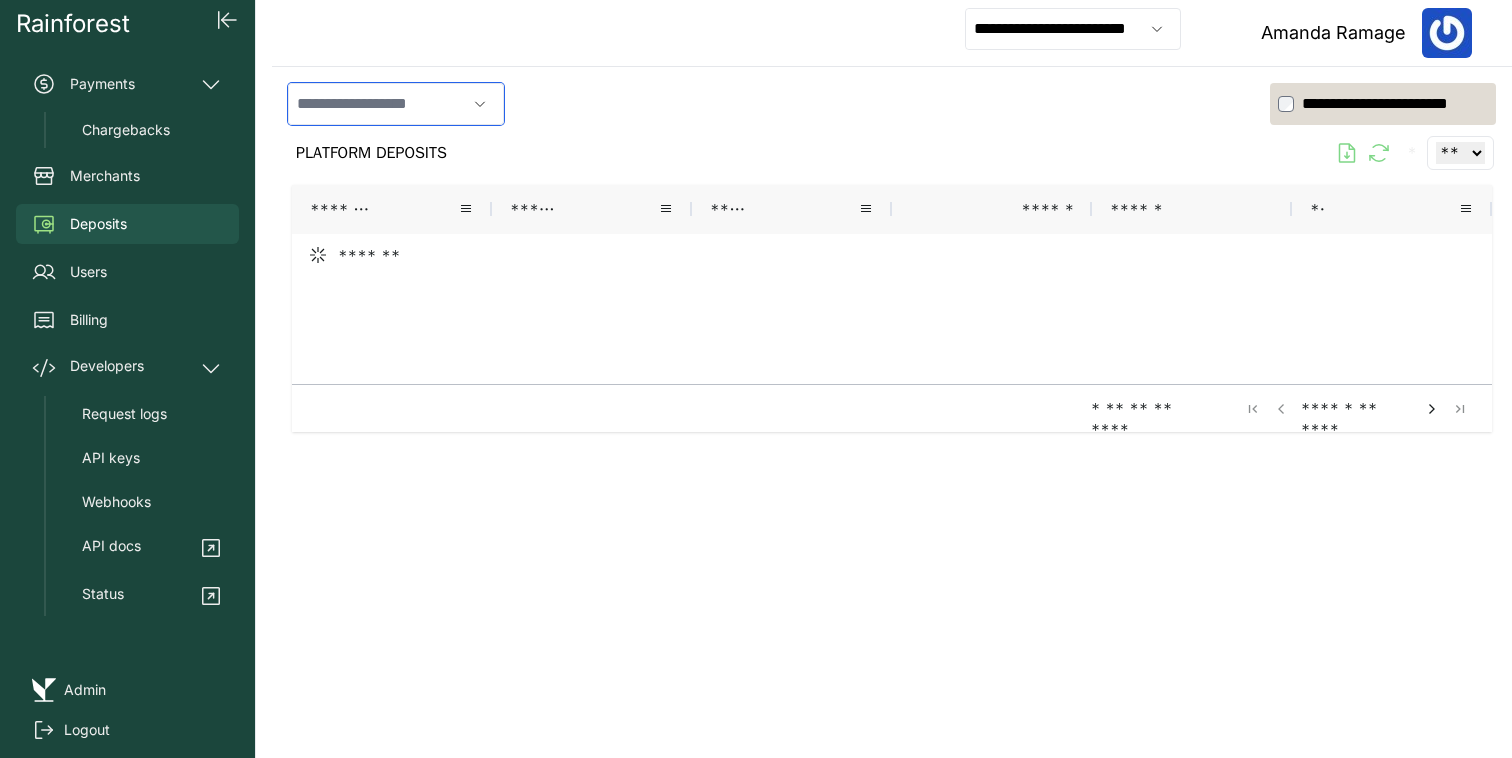 click at bounding box center [377, 104] 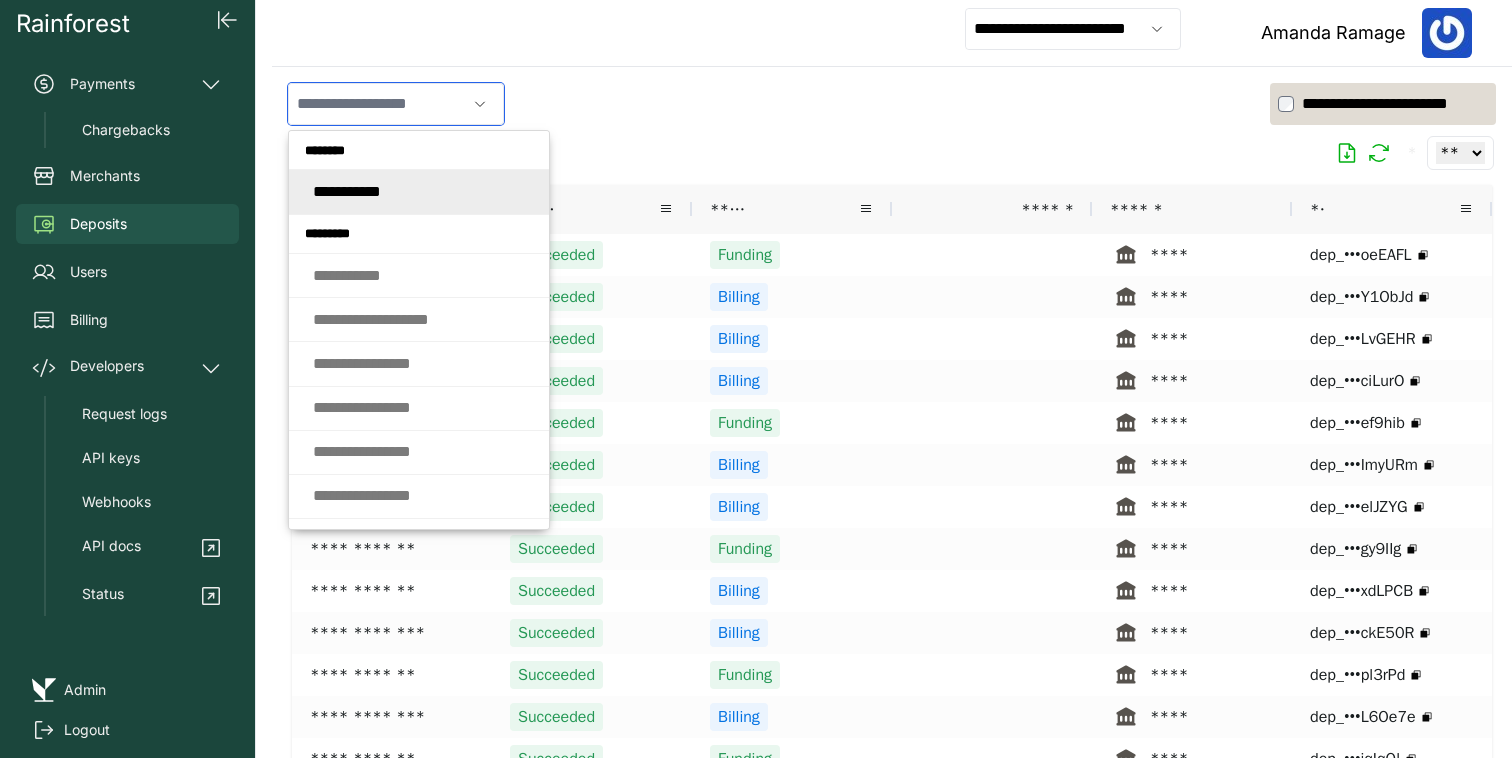 paste on "**********" 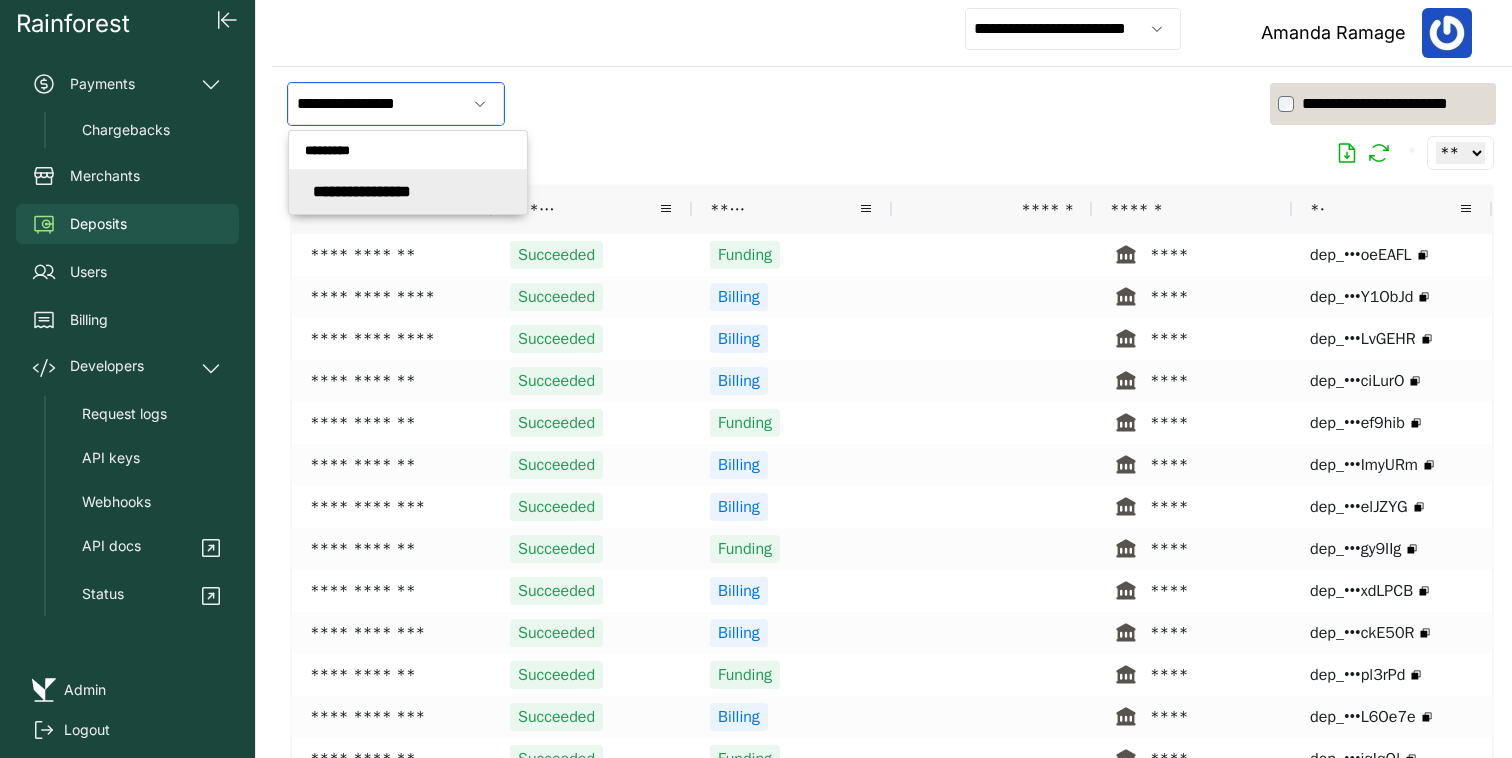 type on "**********" 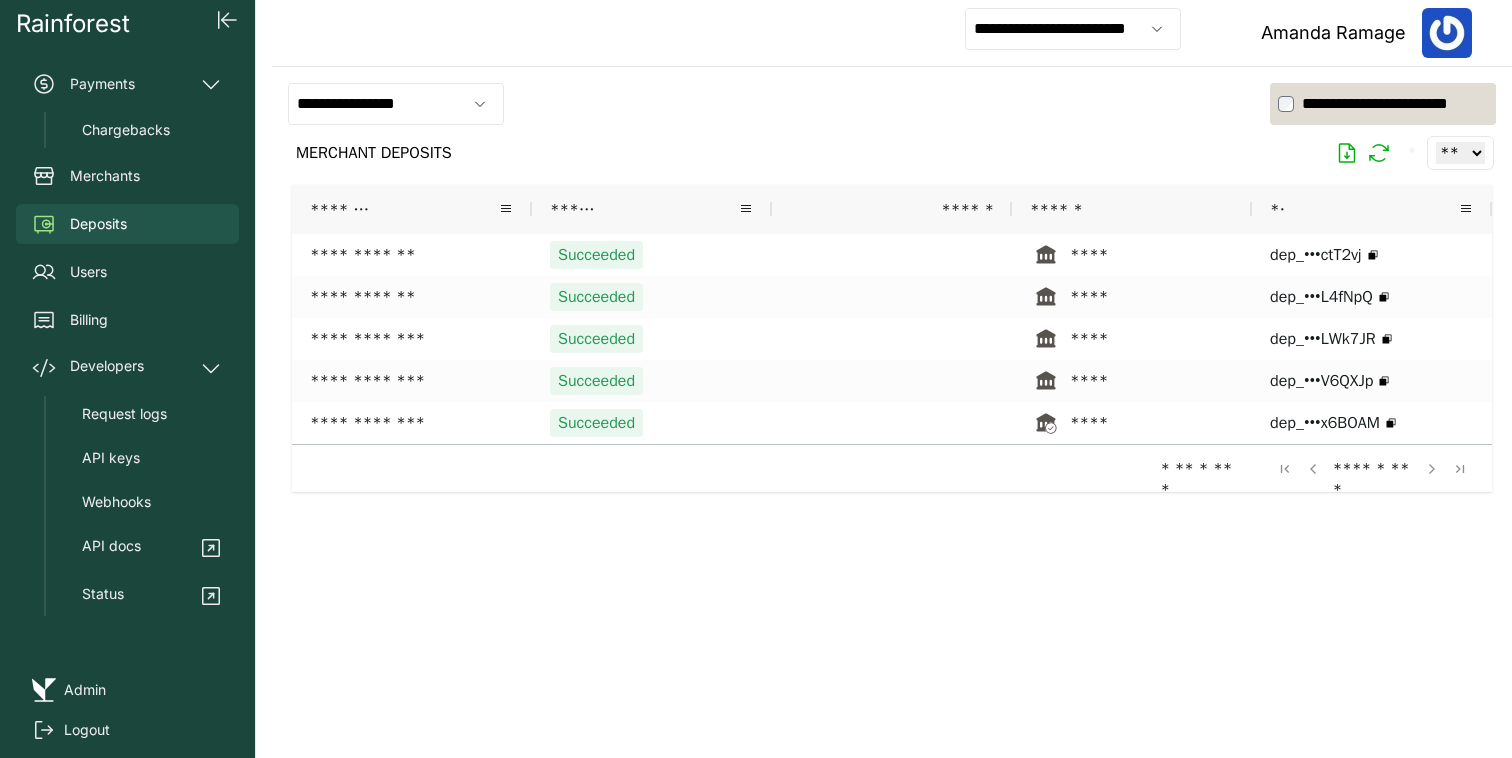 click on "**********" at bounding box center (892, 33) 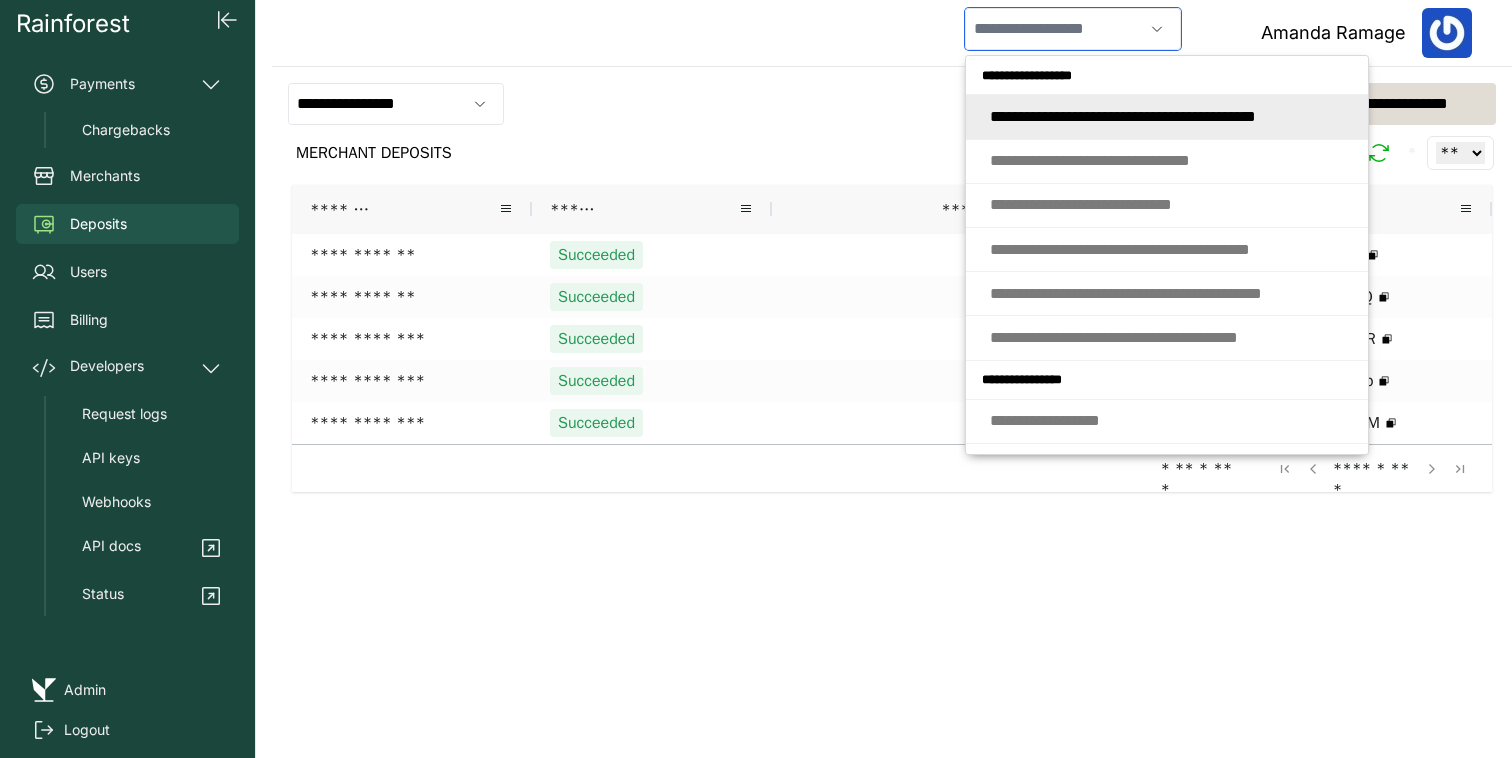 click at bounding box center (1054, 29) 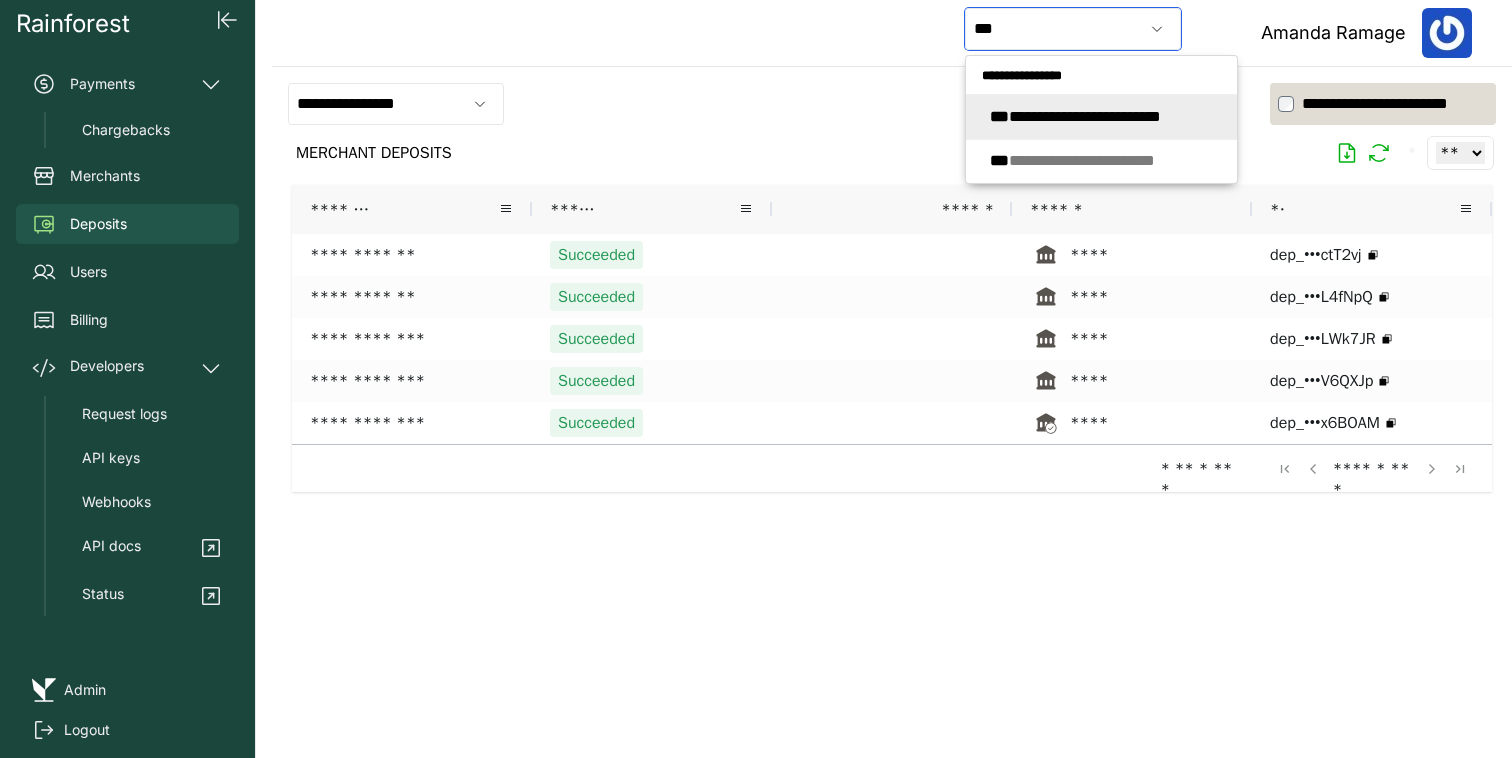 click on "**********" 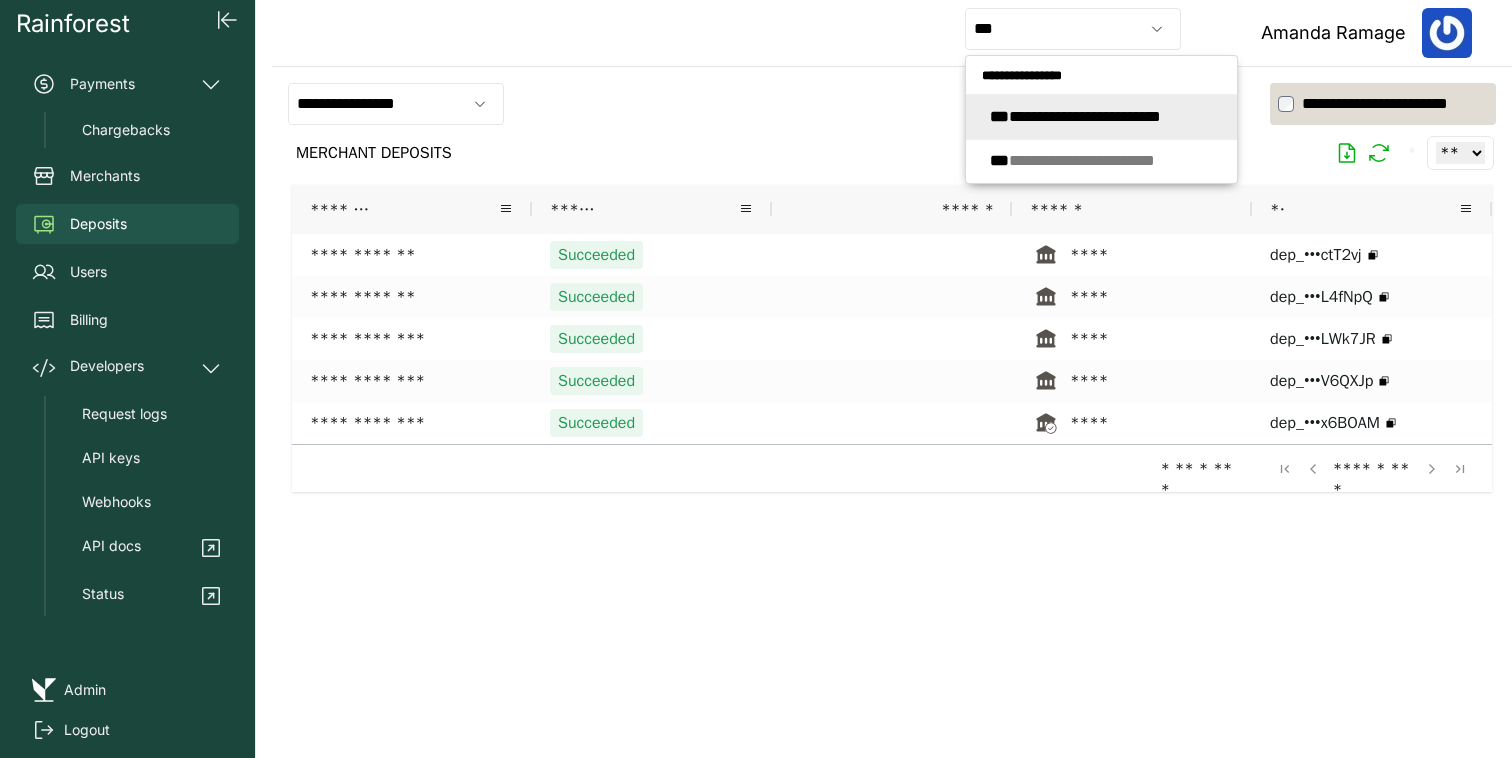 type on "**********" 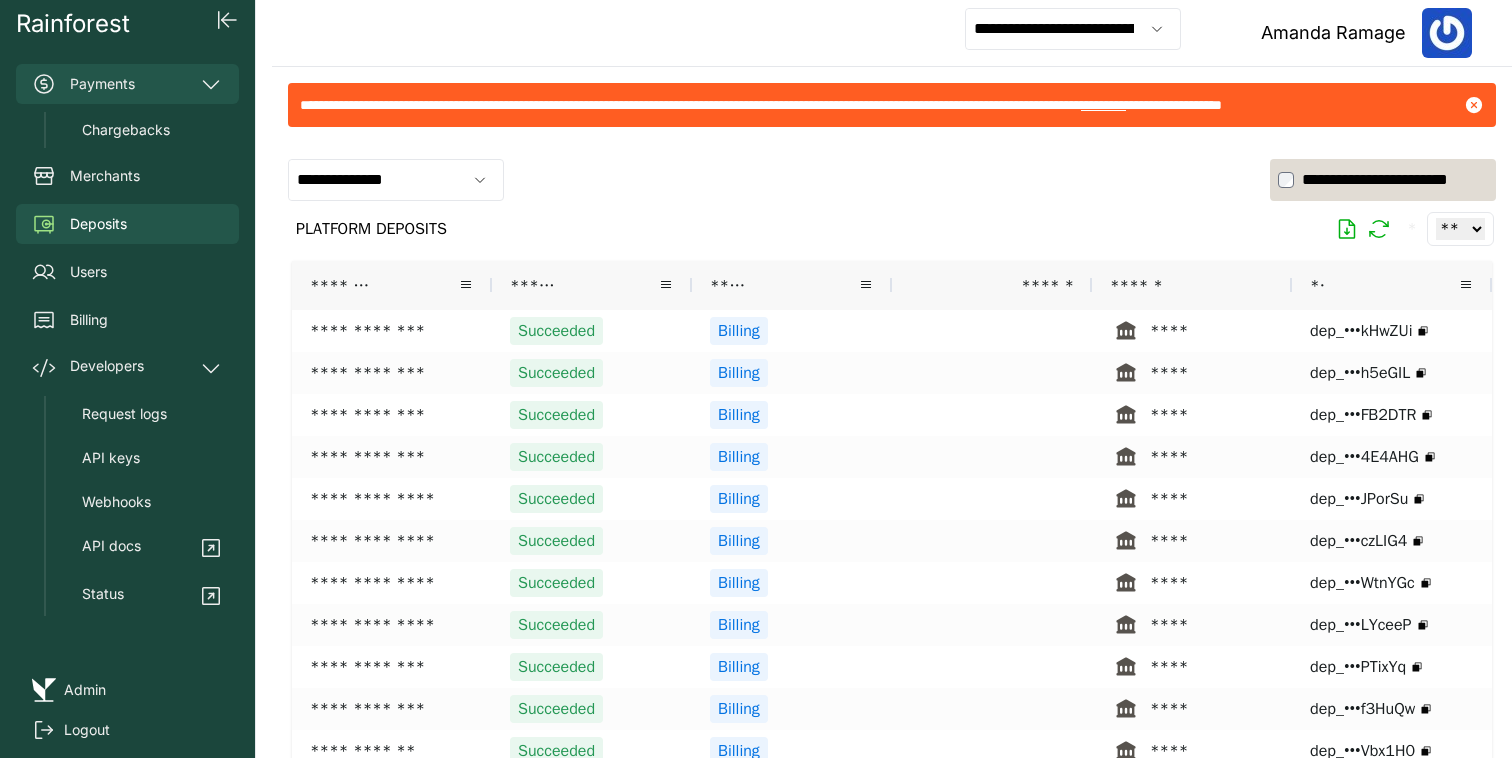 click on "Payments" at bounding box center [127, 84] 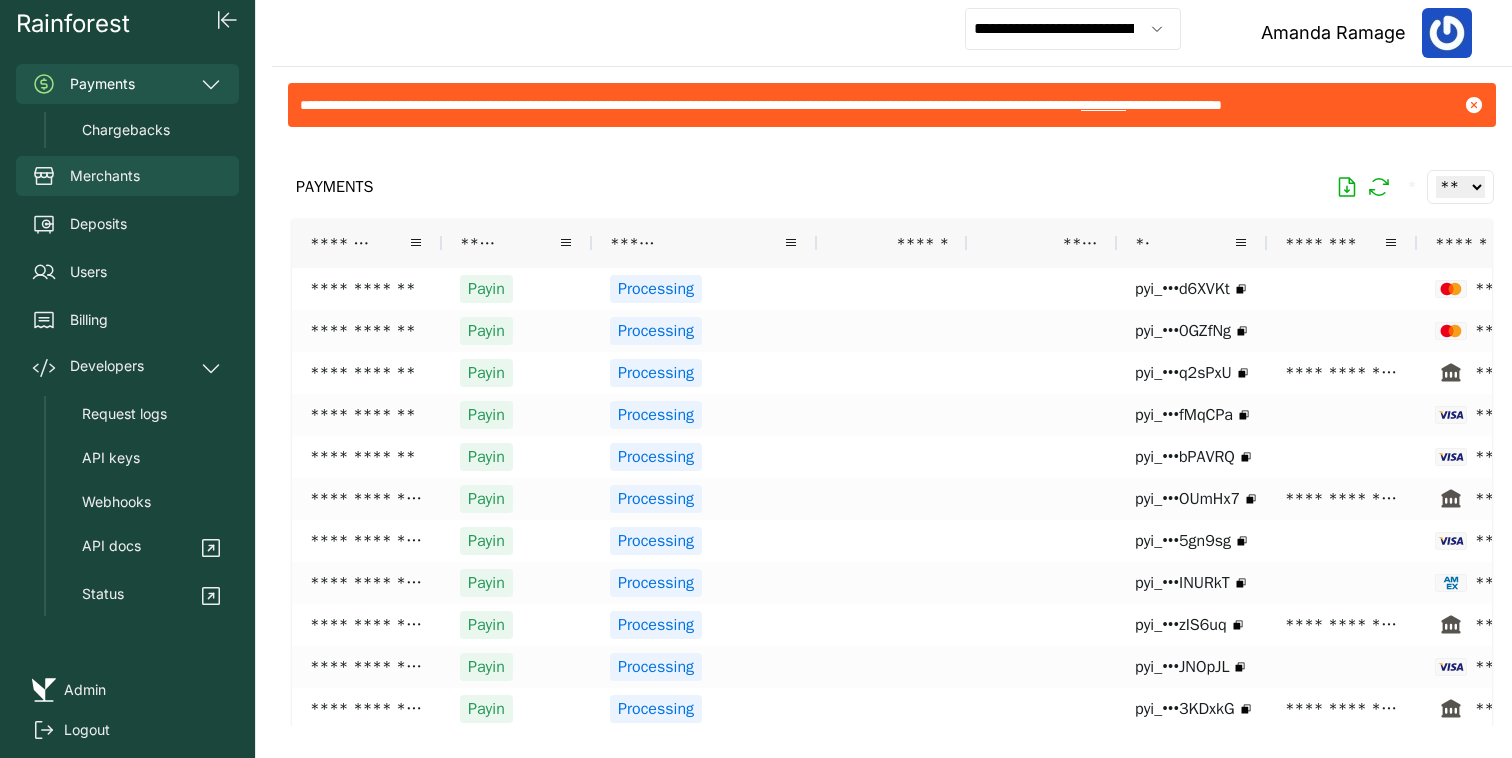 click on "Merchants" at bounding box center (127, 176) 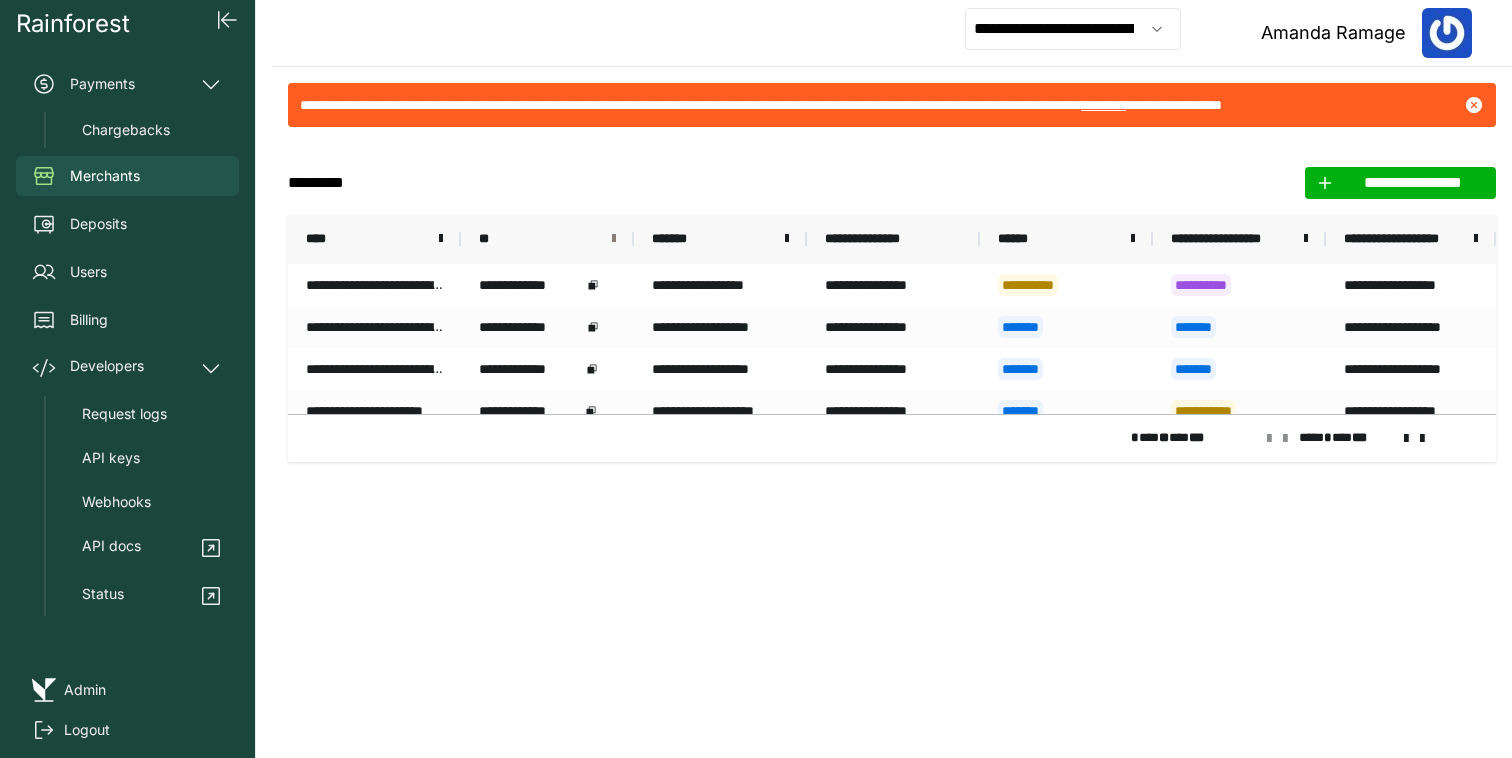click at bounding box center [614, 239] 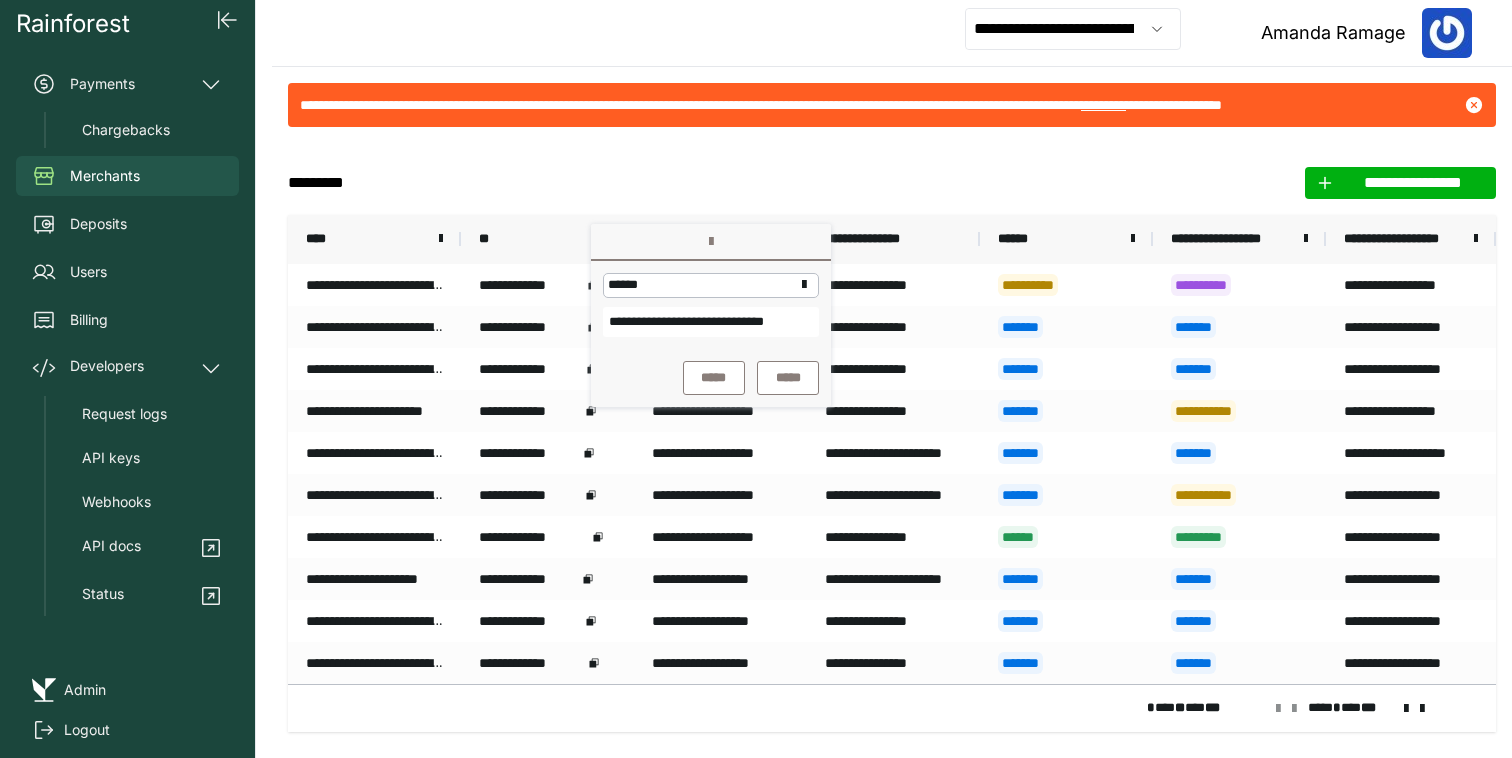 scroll, scrollTop: 0, scrollLeft: 47, axis: horizontal 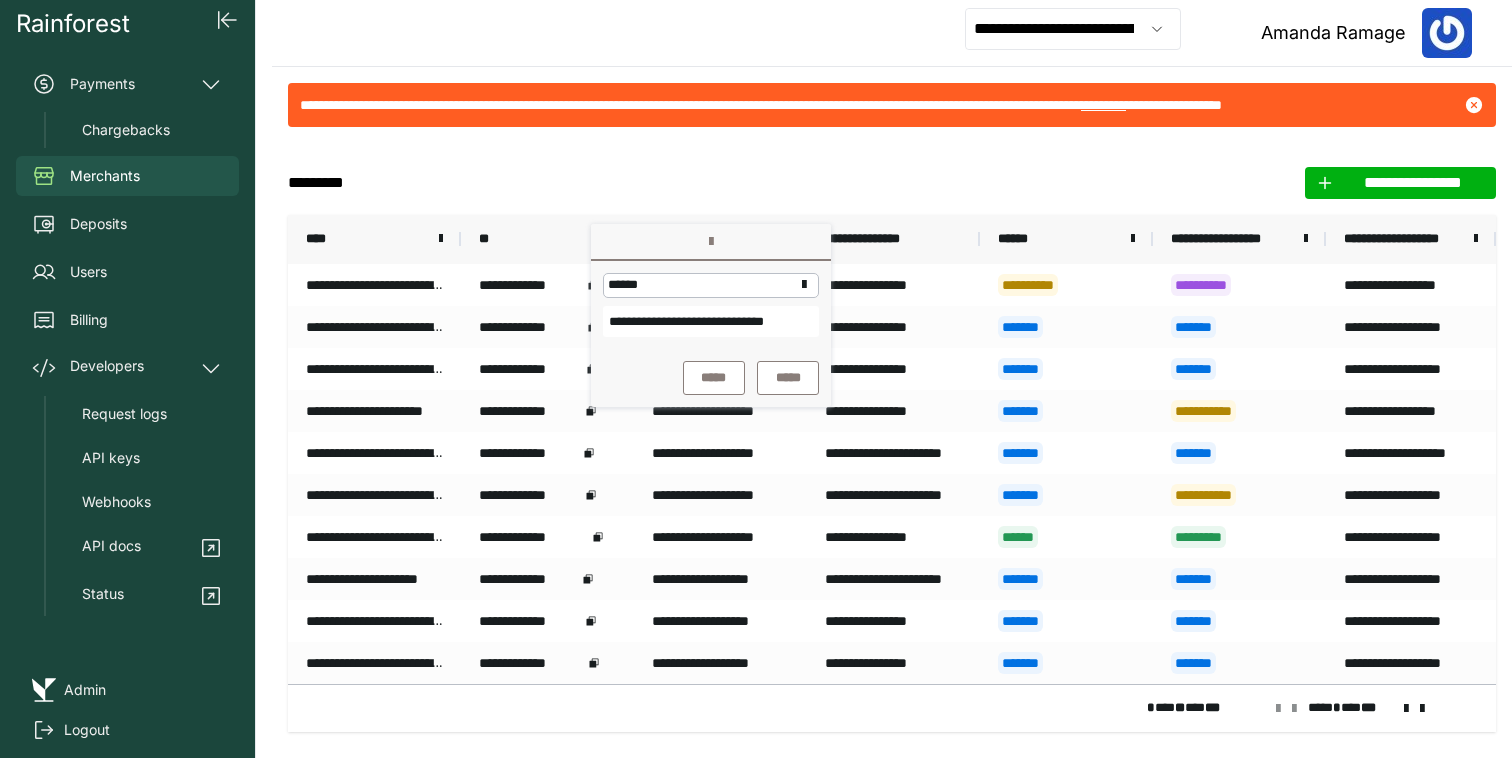 type on "**********" 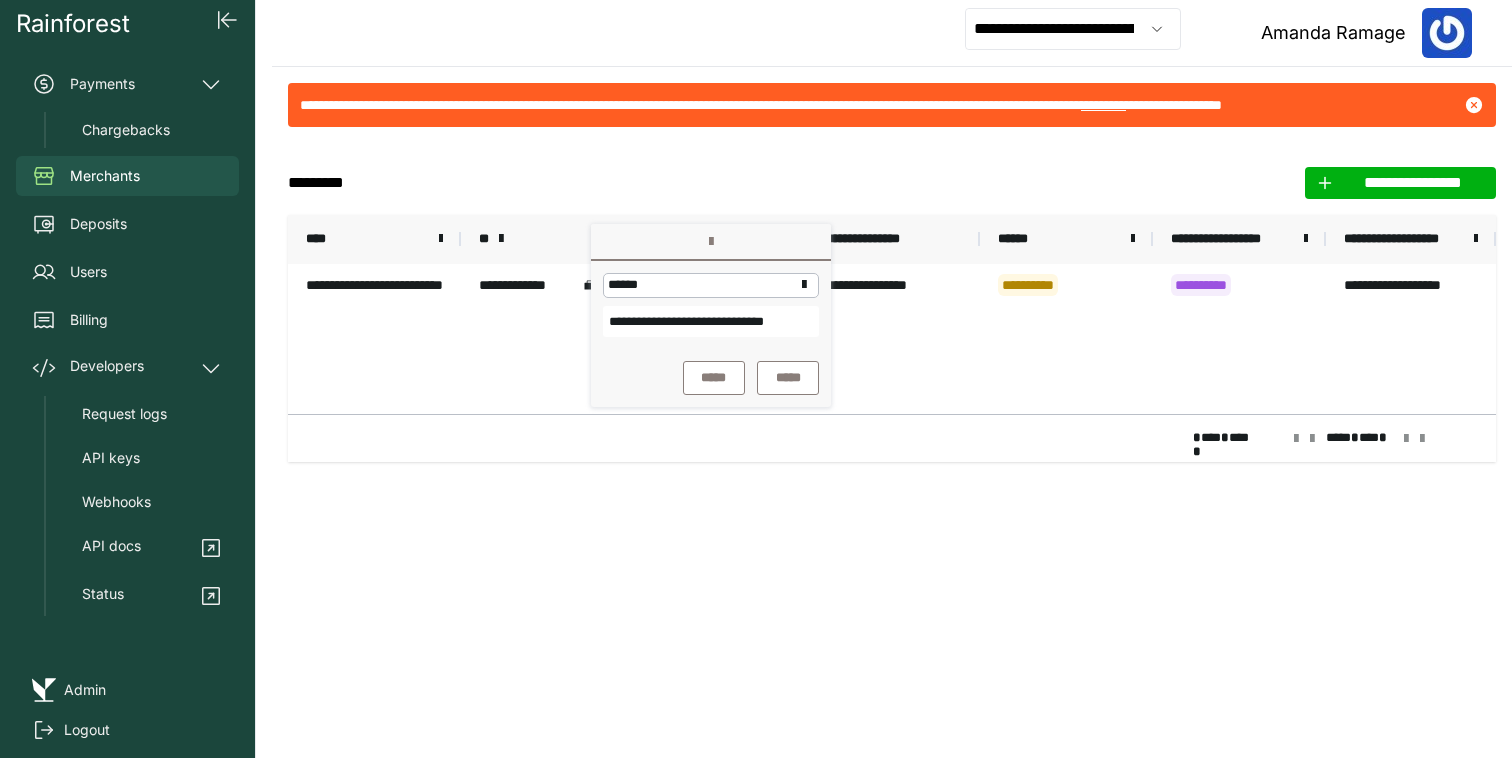 click on "**********" at bounding box center (892, 339) 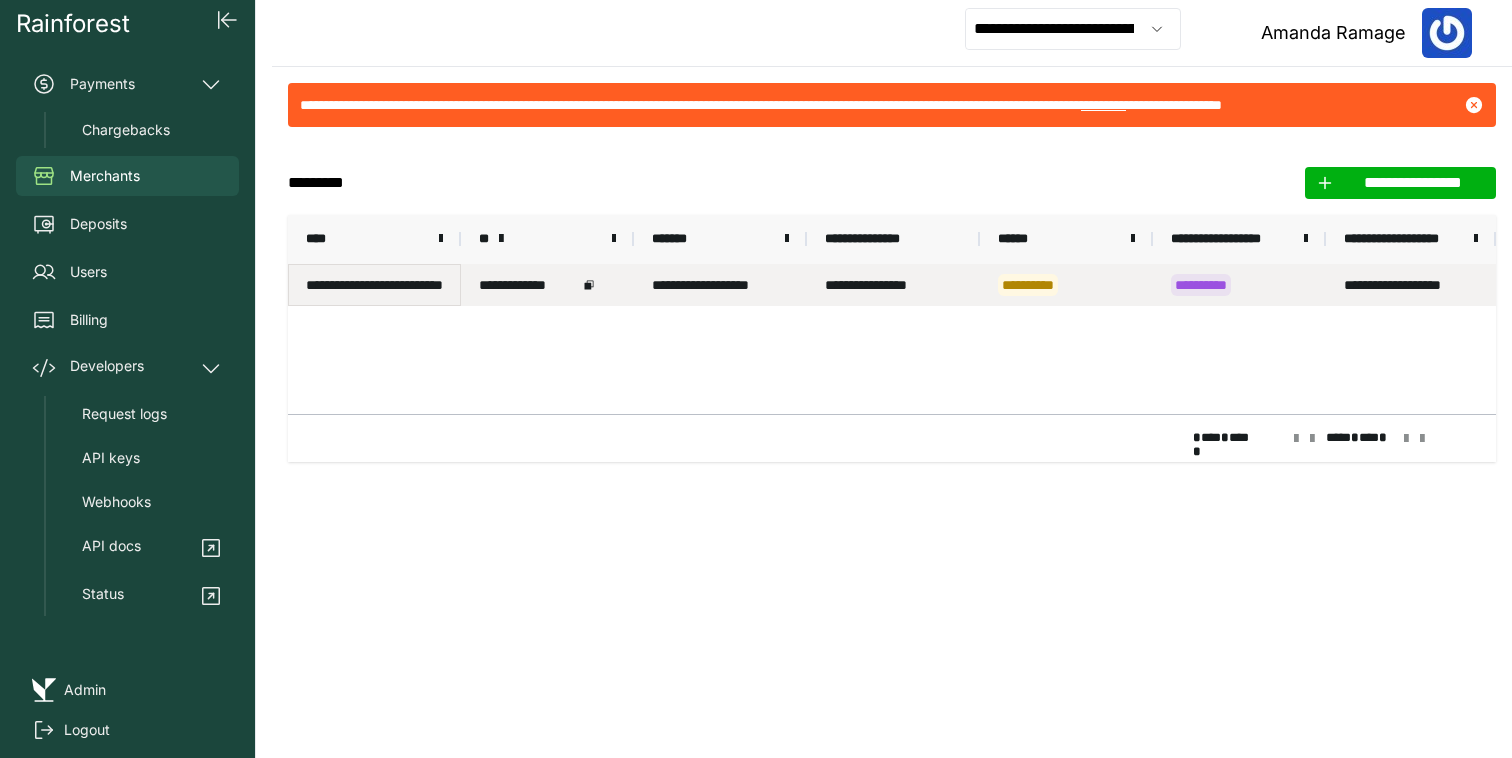 click on "**********" at bounding box center [374, 285] 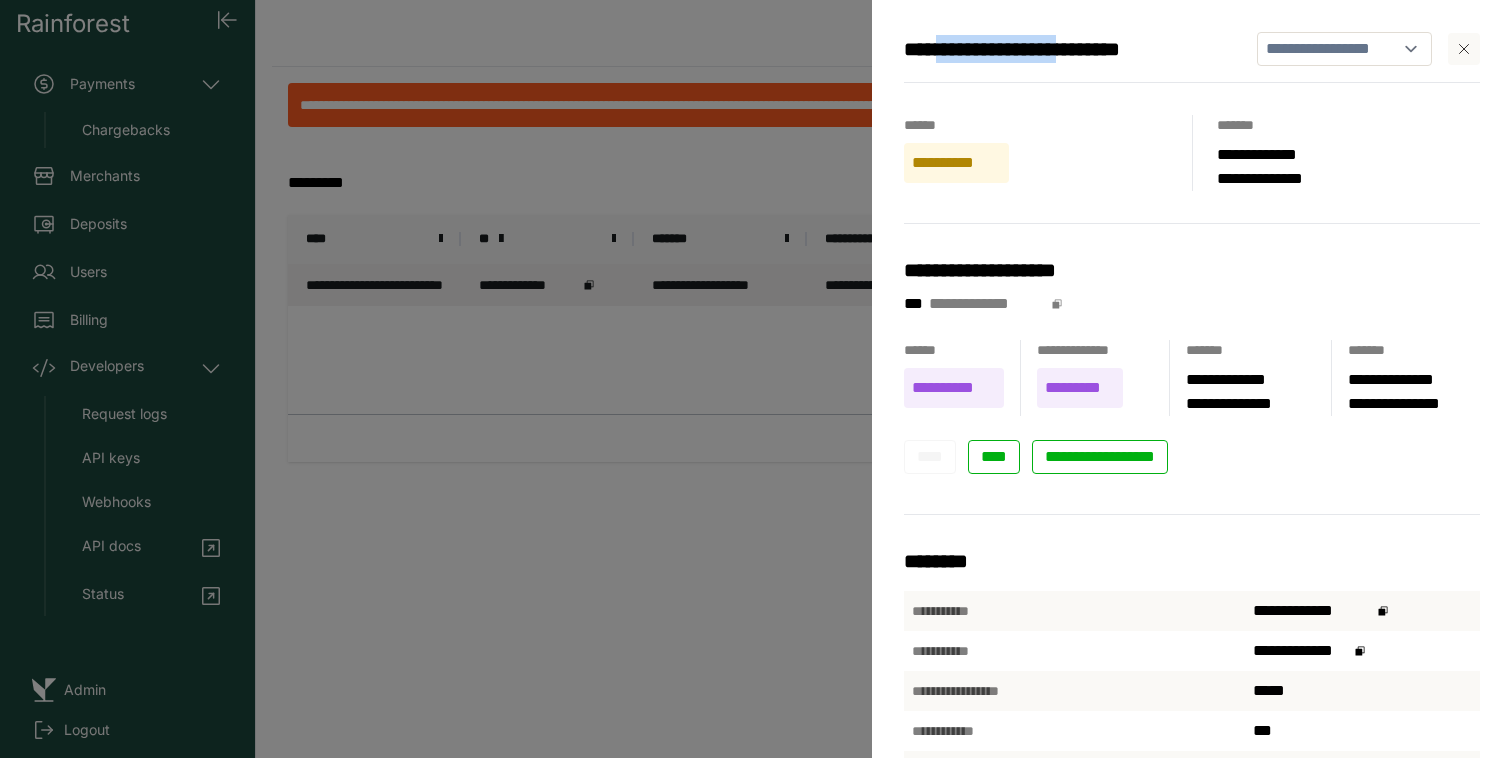 drag, startPoint x: 1115, startPoint y: 50, endPoint x: 951, endPoint y: 50, distance: 164 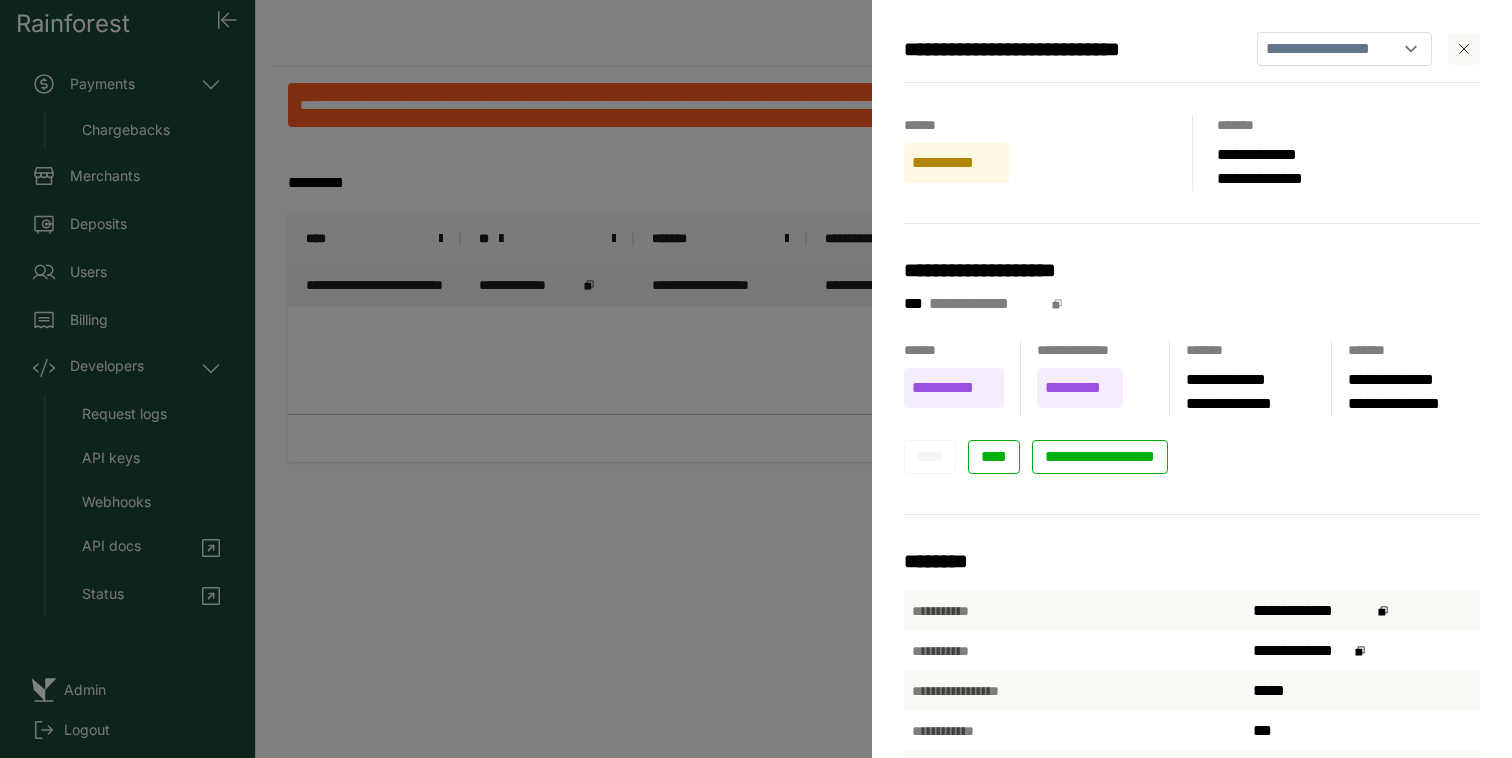 click on "**********" at bounding box center (756, 379) 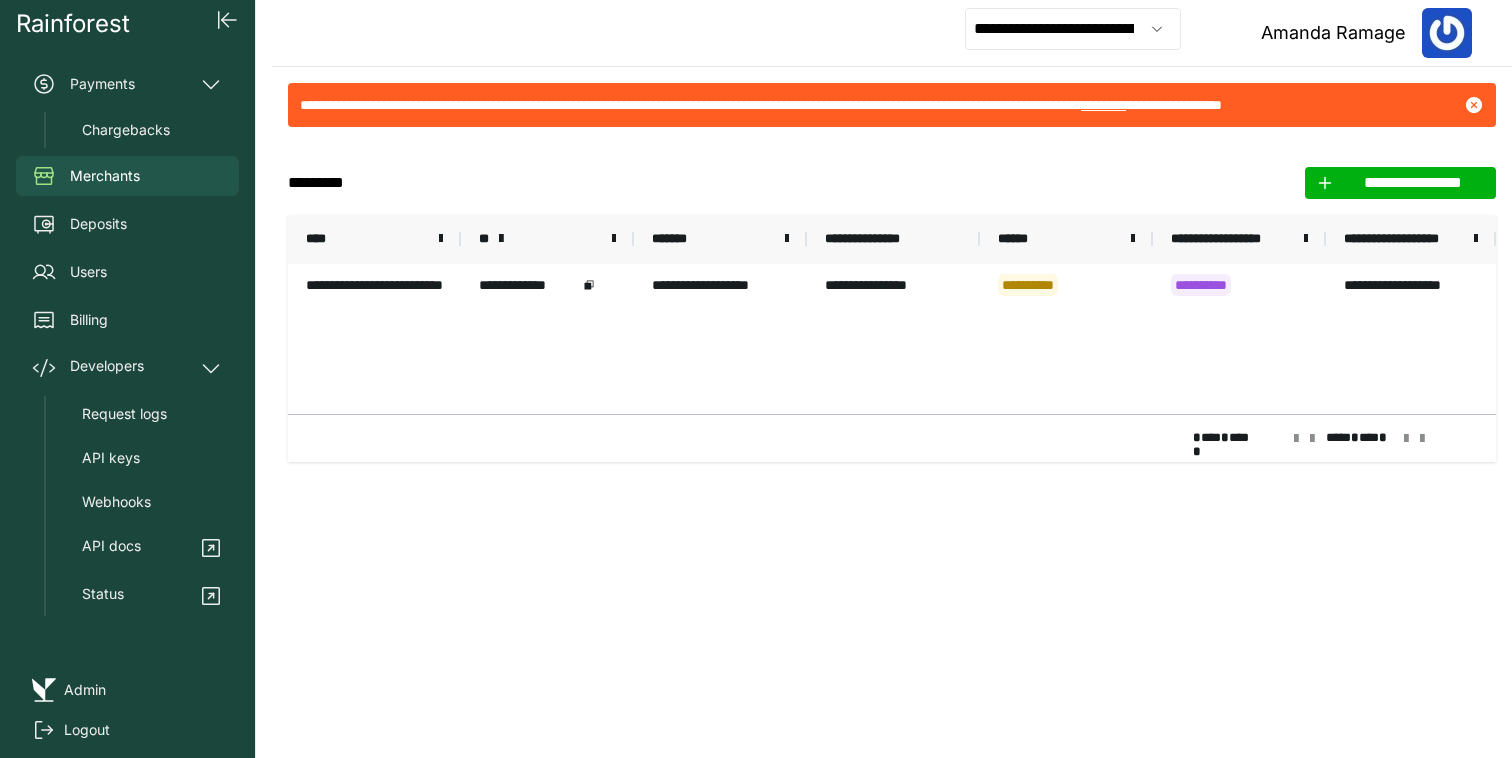 click on "**" at bounding box center [547, 239] 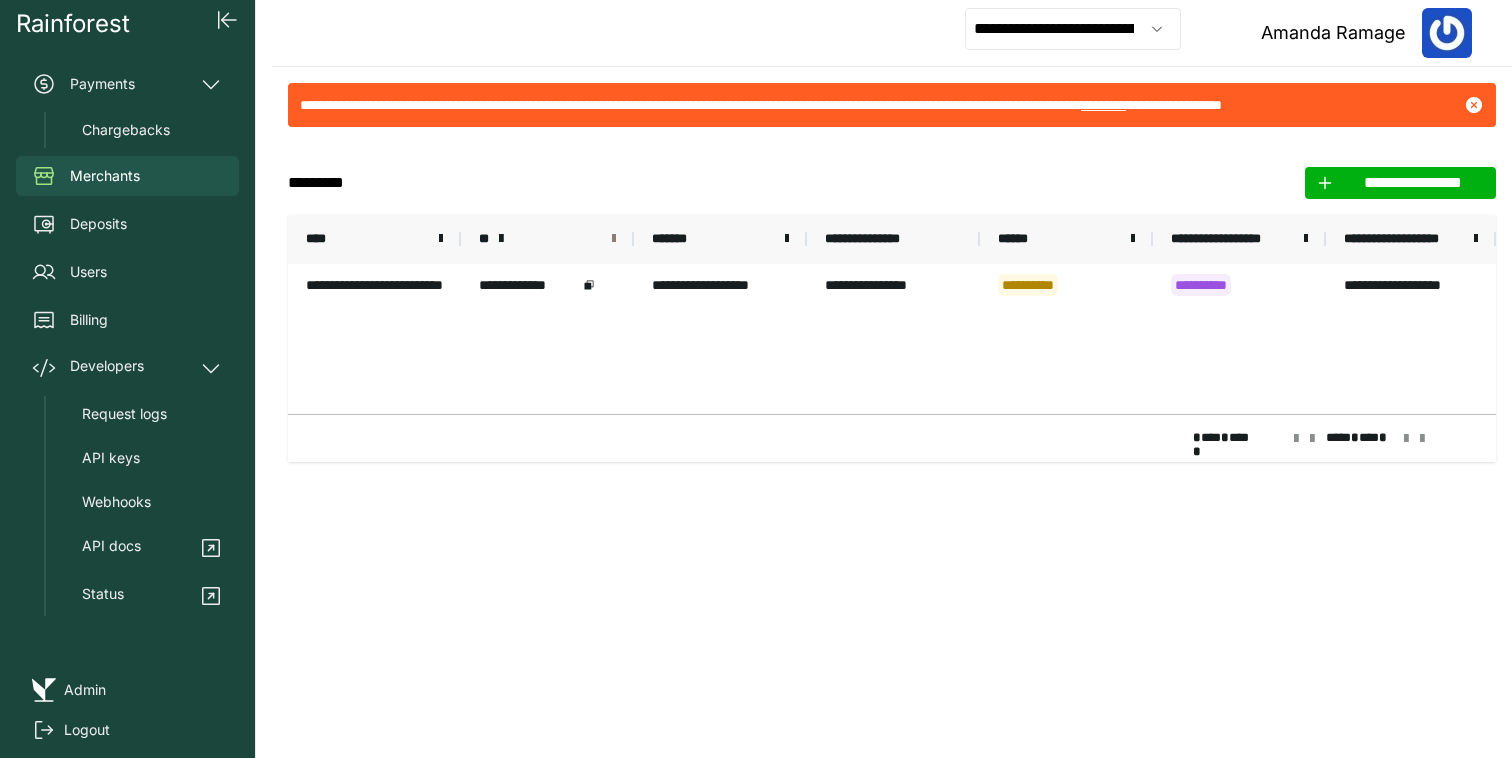 click at bounding box center (614, 239) 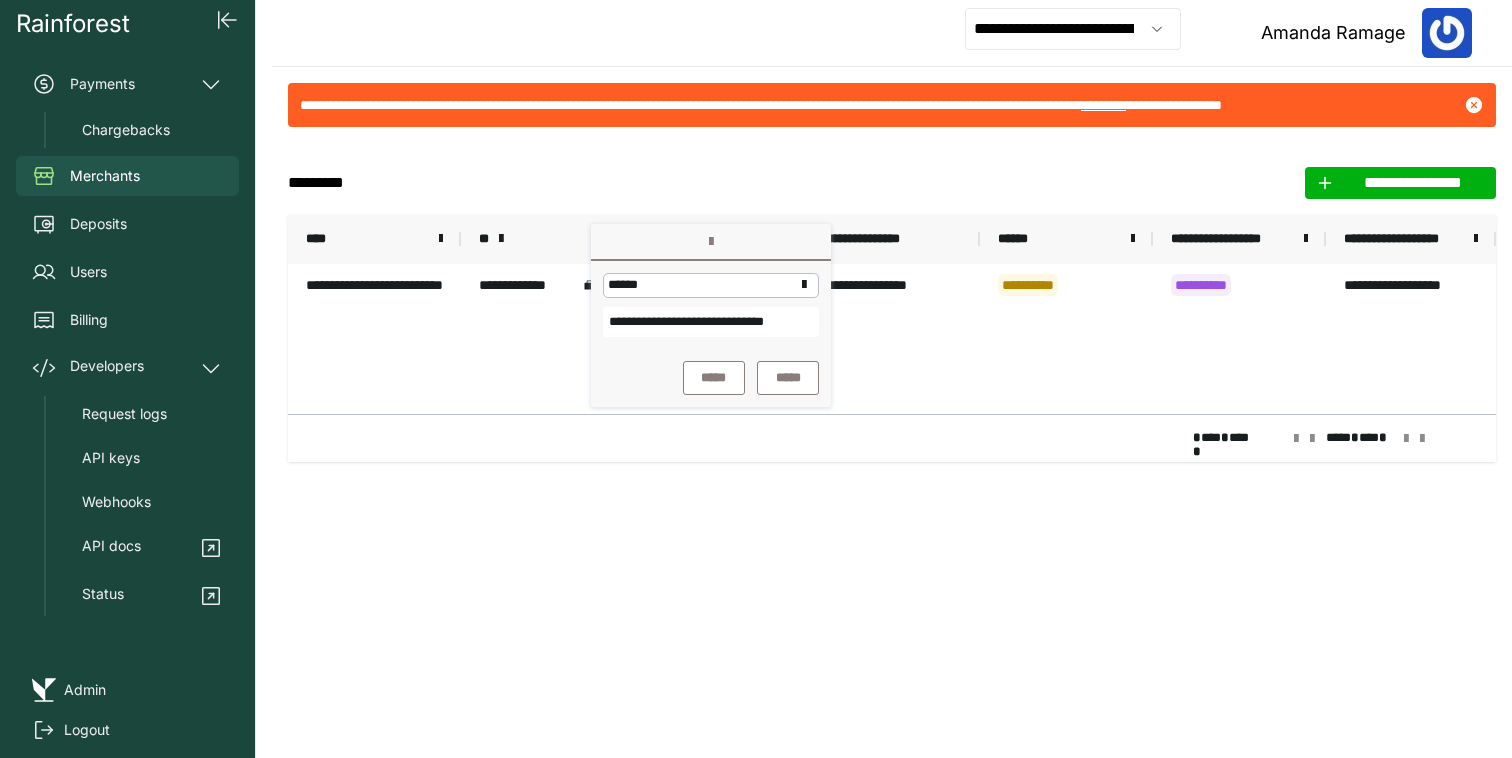 scroll, scrollTop: 0, scrollLeft: 47, axis: horizontal 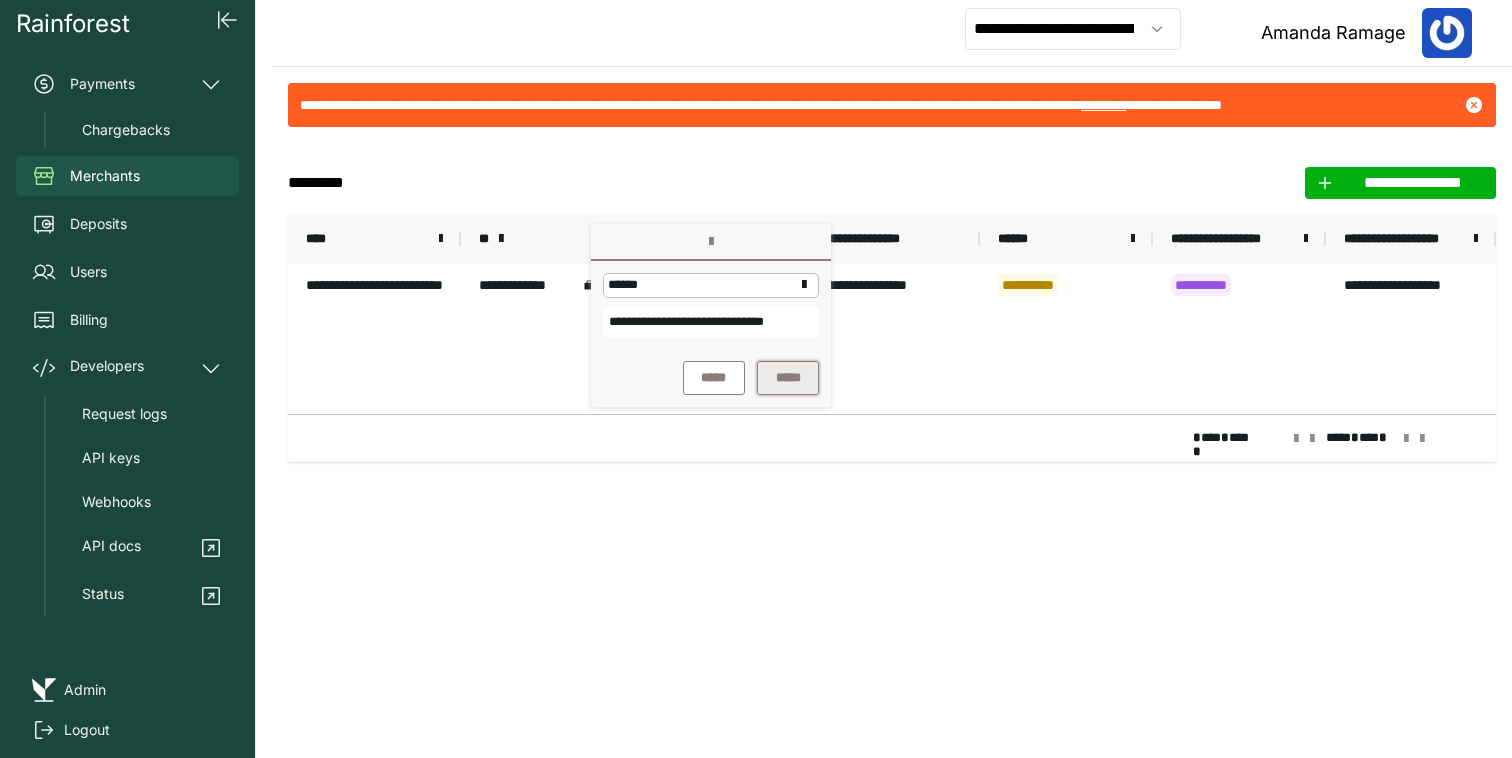click on "*****" at bounding box center (788, 378) 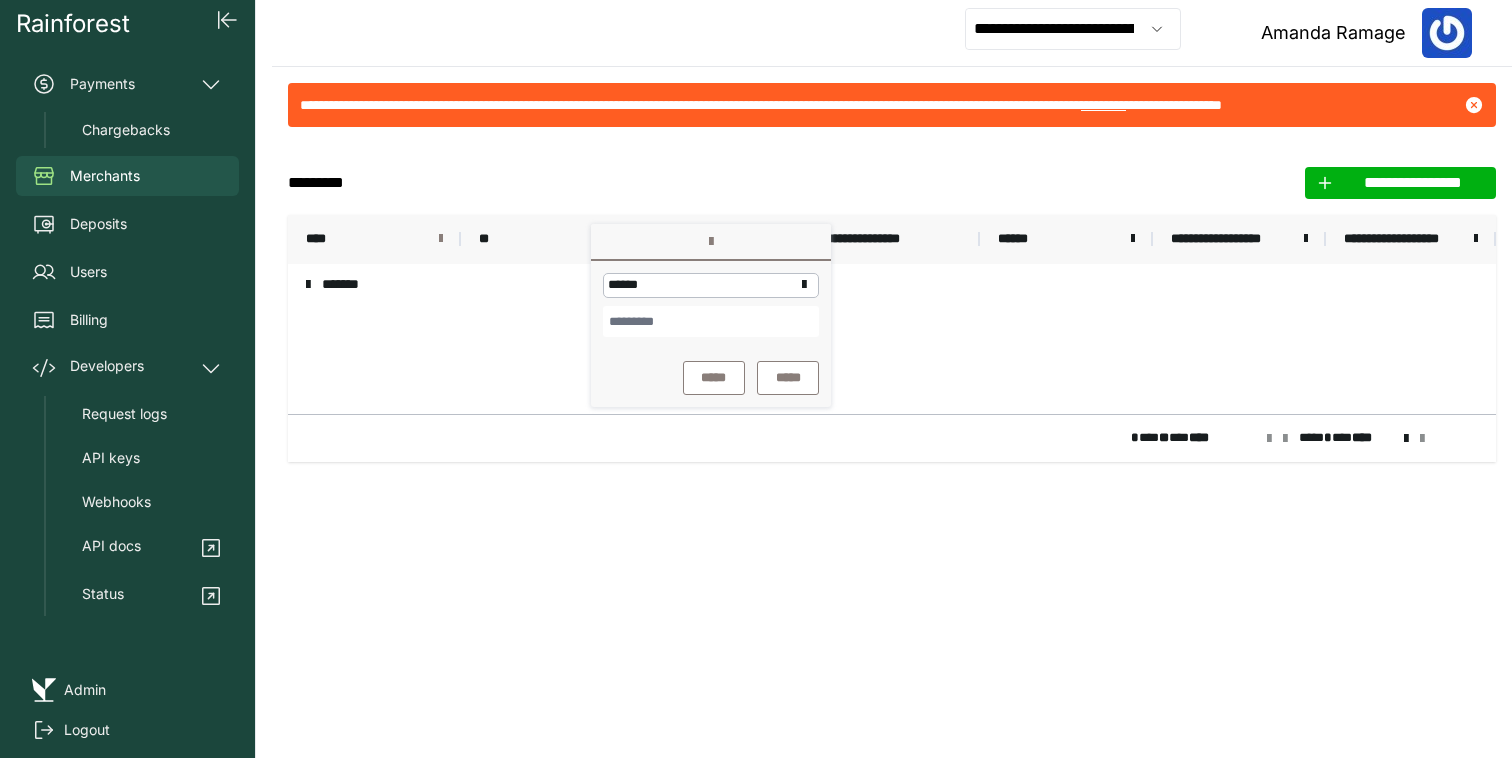 click at bounding box center [441, 239] 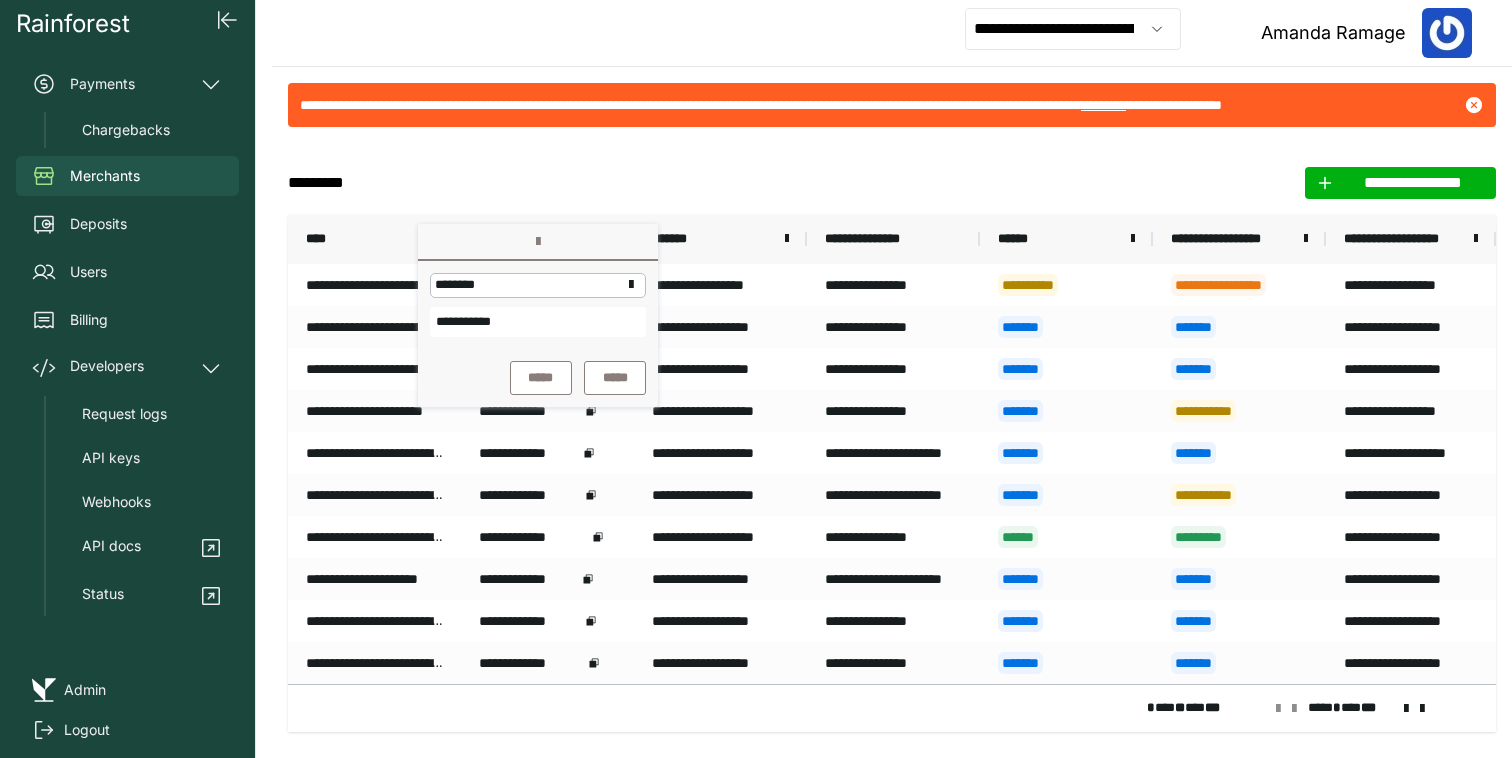 type on "**********" 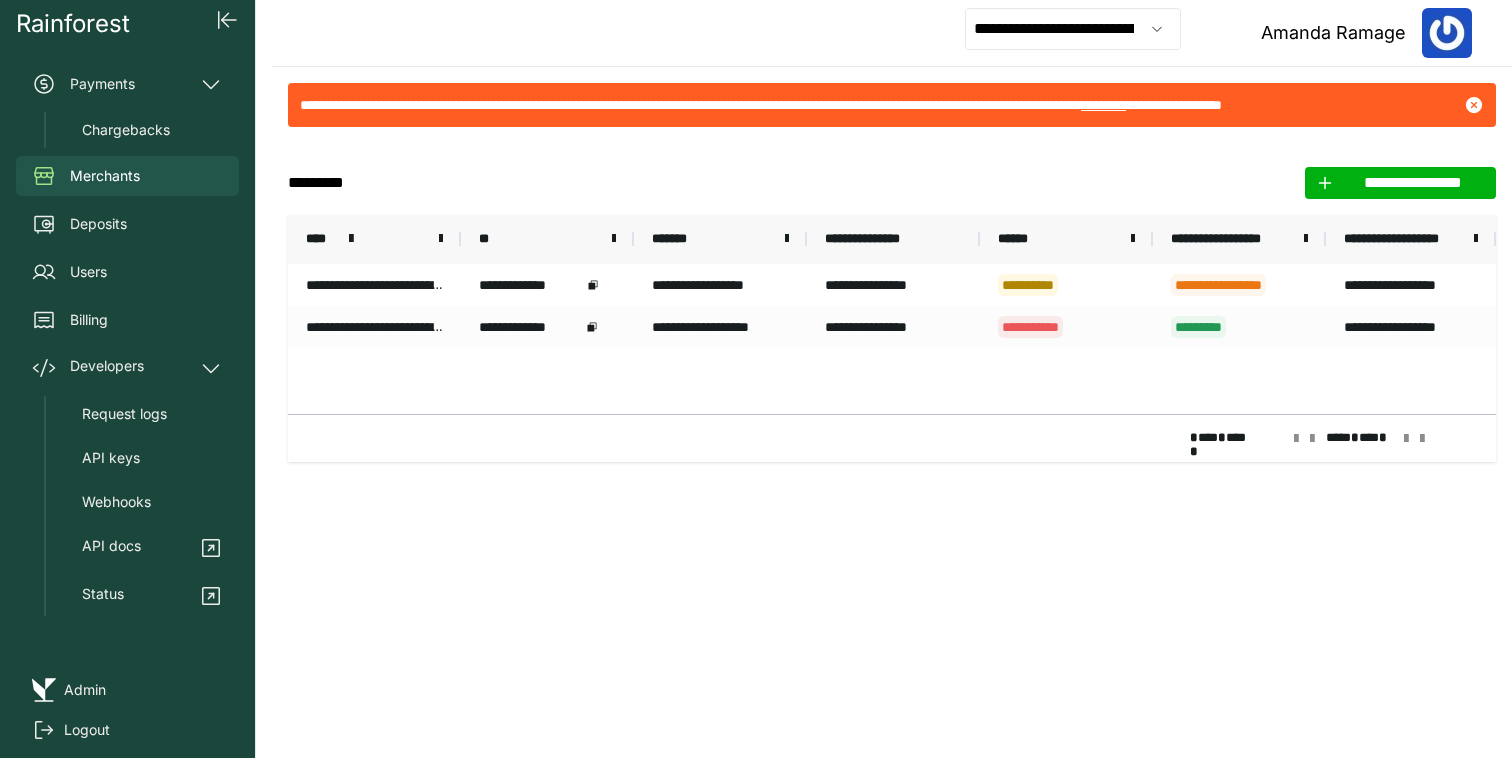 click on "**********" 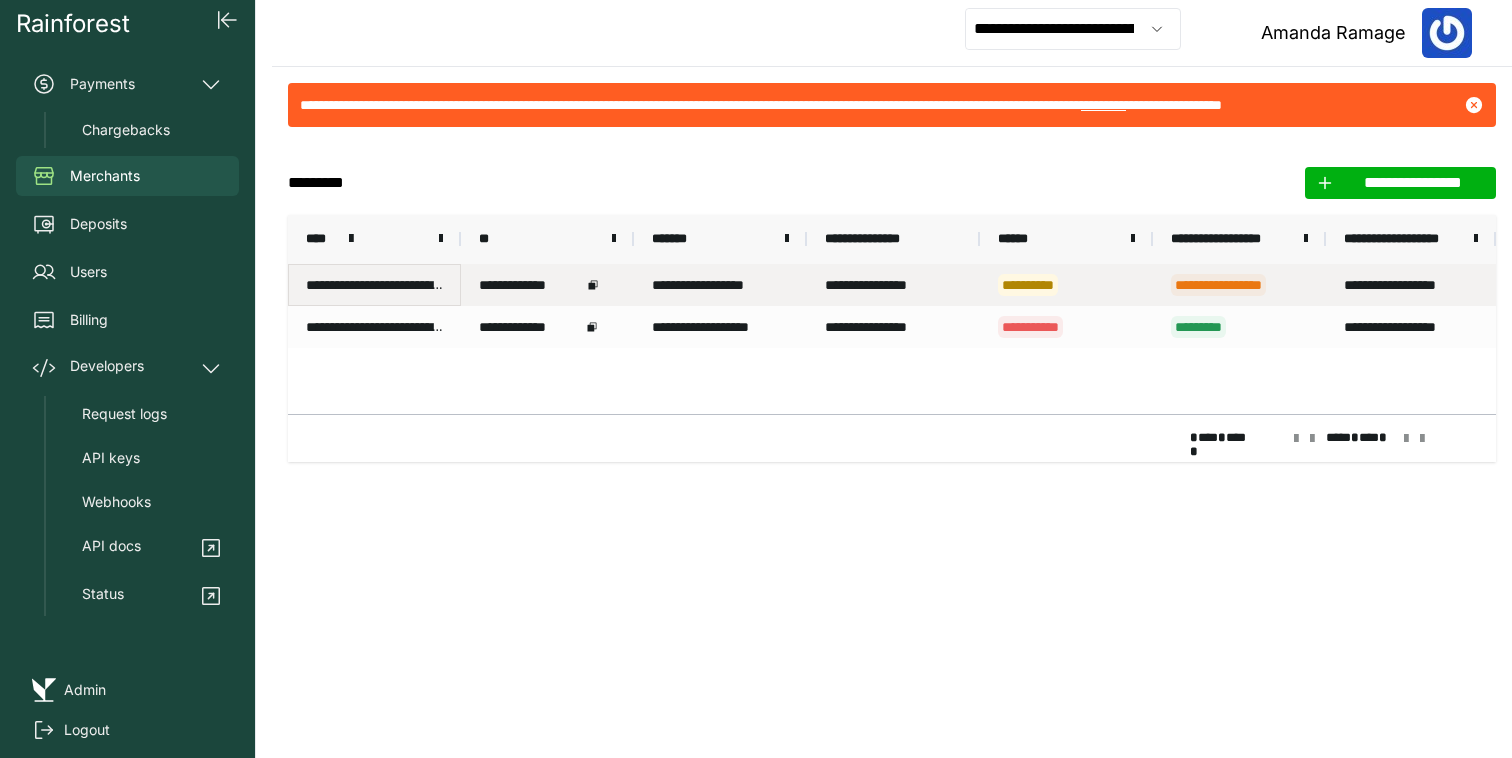 click on "**********" at bounding box center [374, 285] 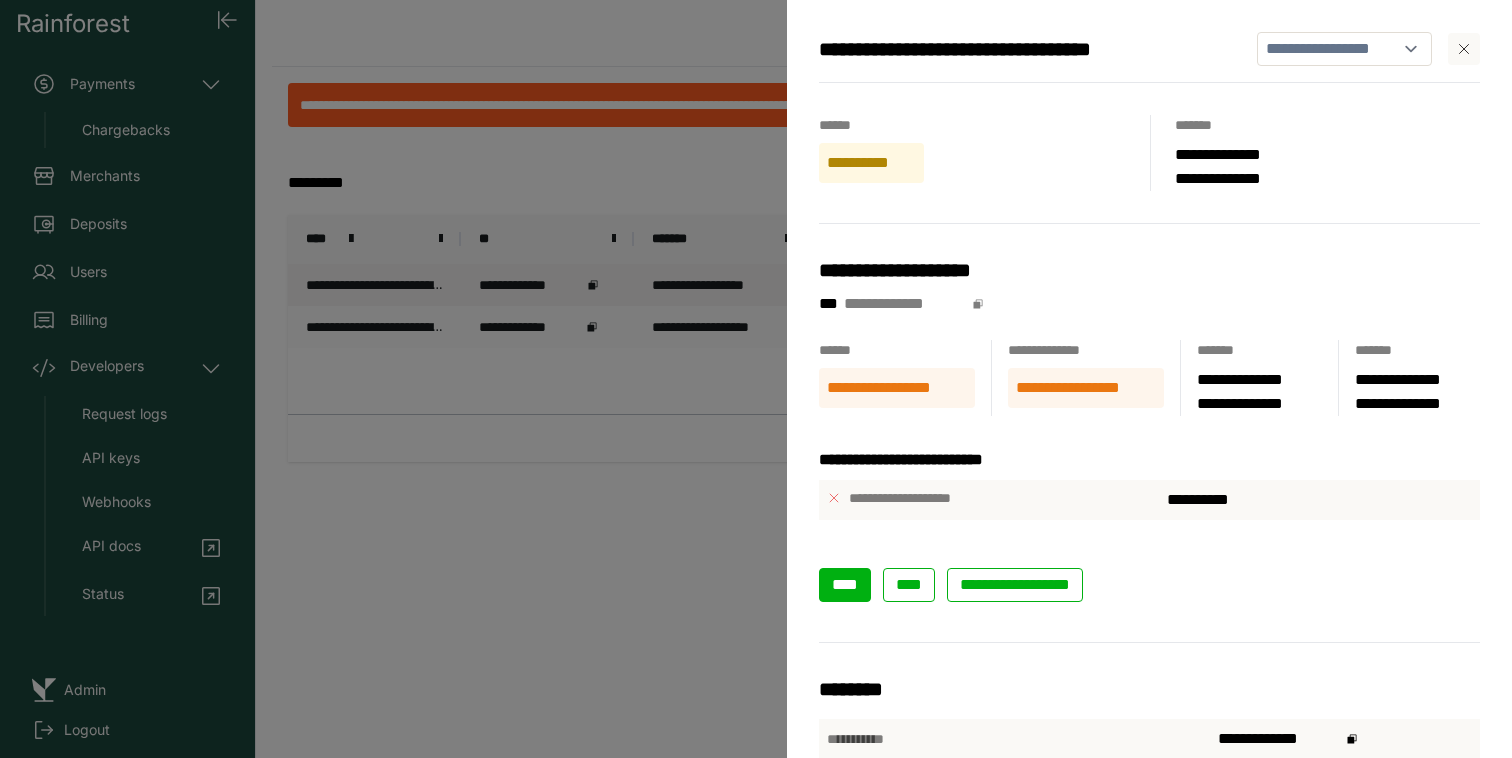click on "****" at bounding box center (845, 585) 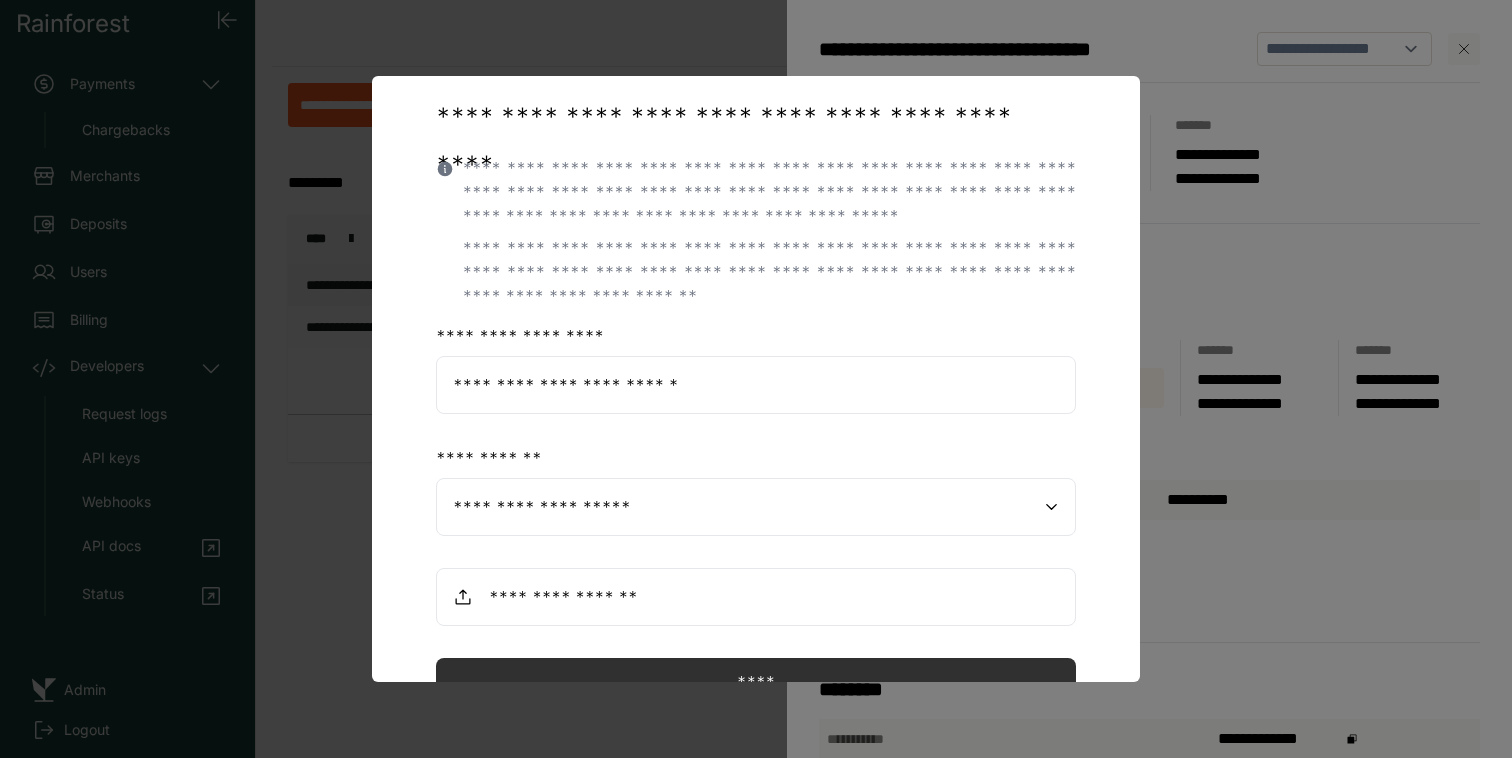 scroll, scrollTop: 222, scrollLeft: 0, axis: vertical 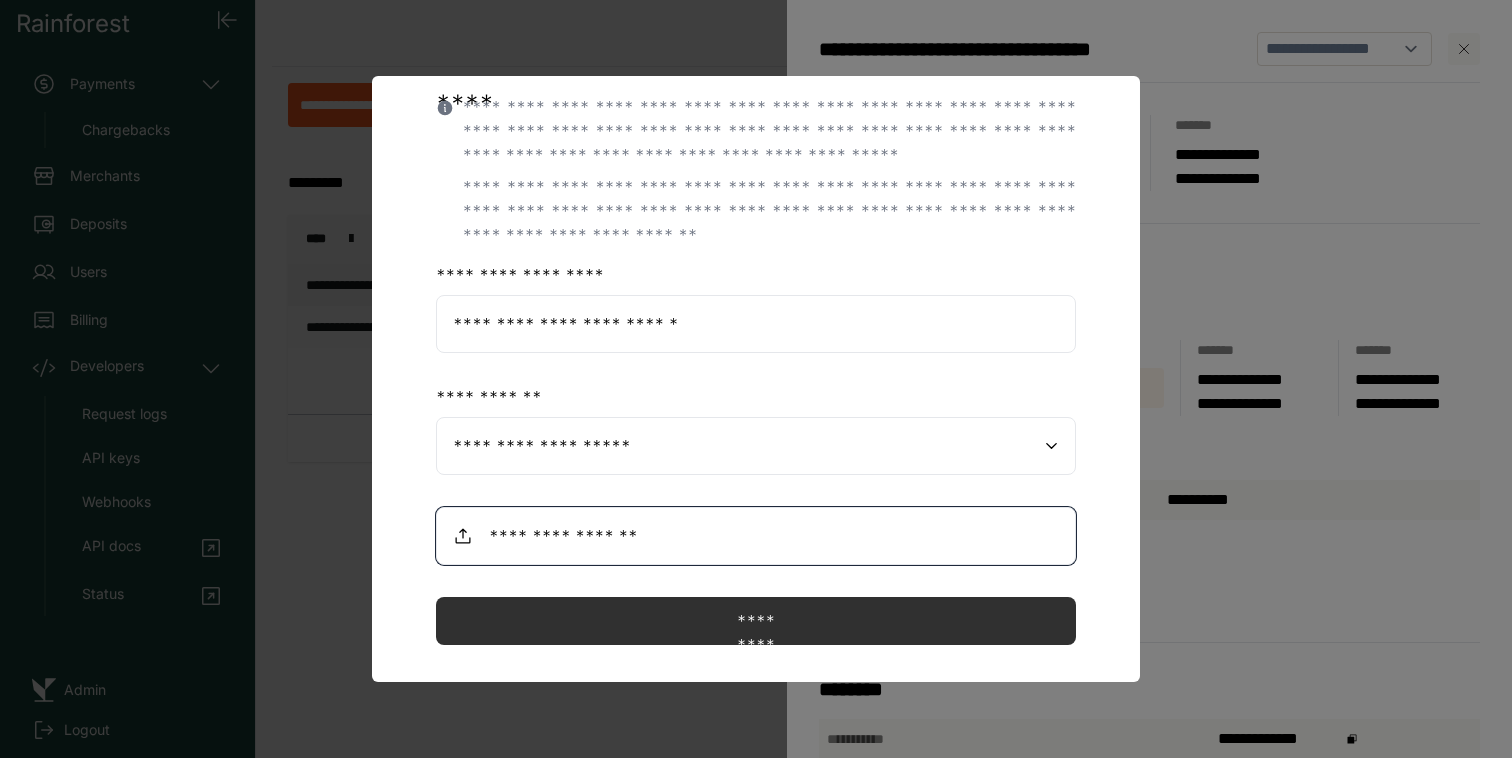 click at bounding box center [756, 536] 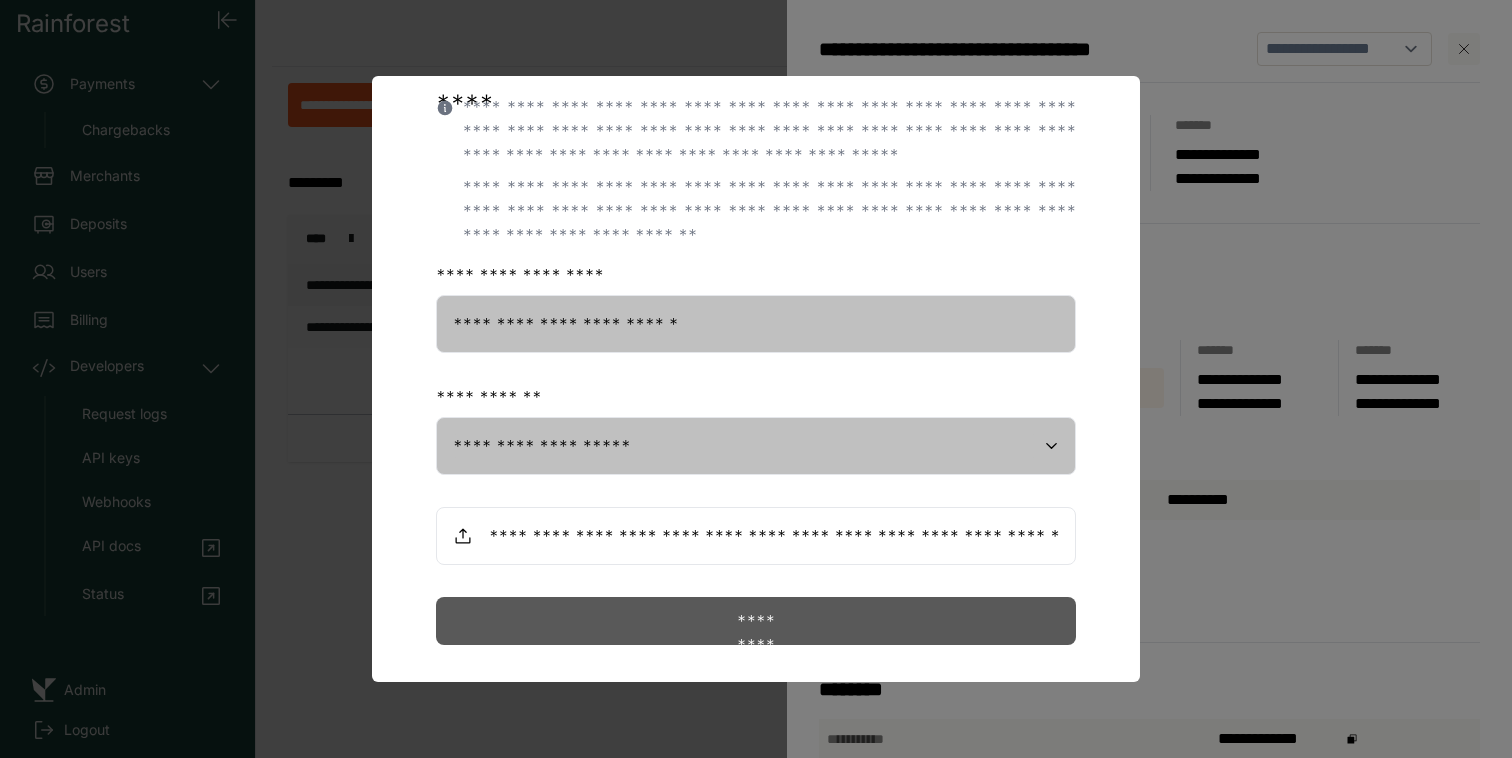 scroll, scrollTop: 248, scrollLeft: 0, axis: vertical 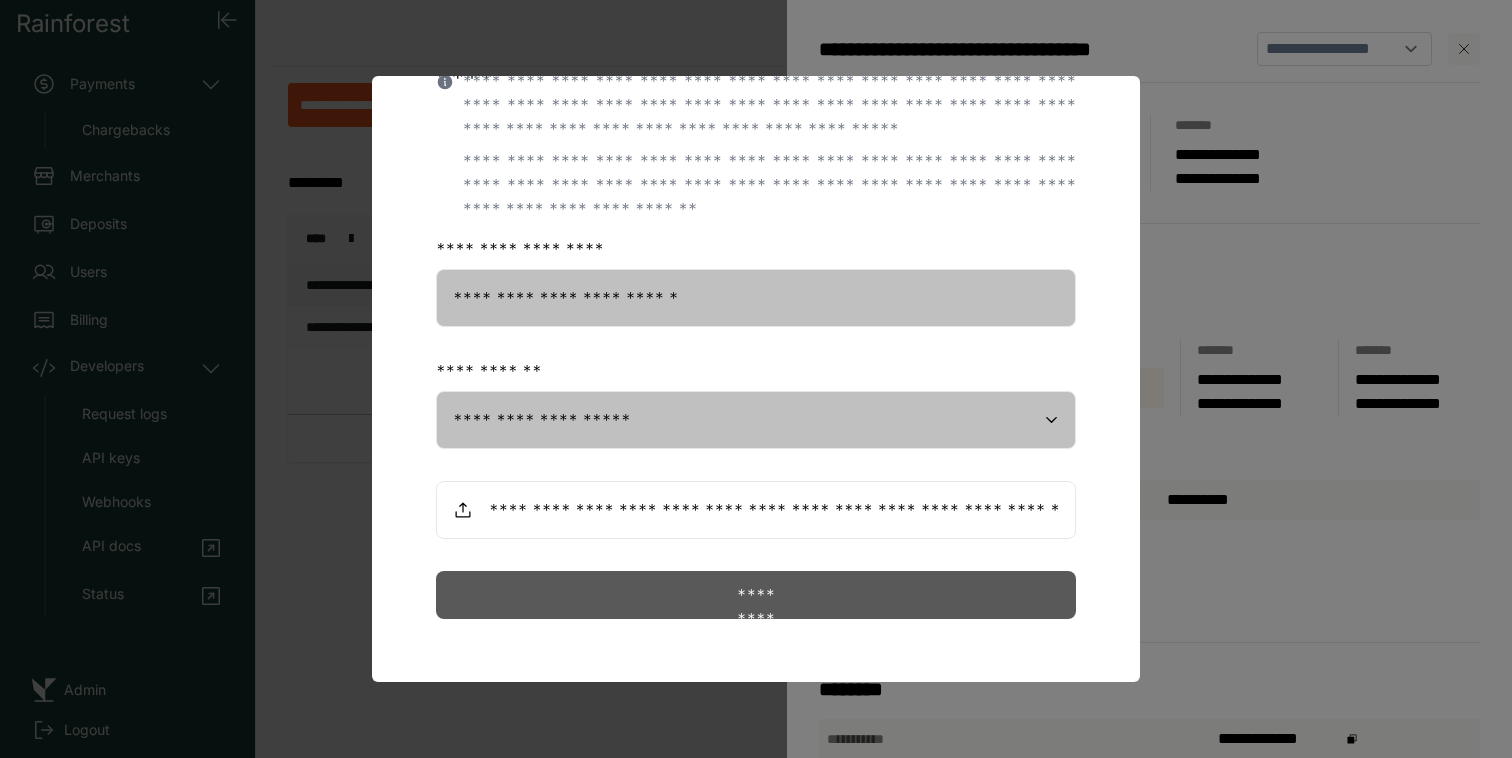 click on "**********" at bounding box center (756, 510) 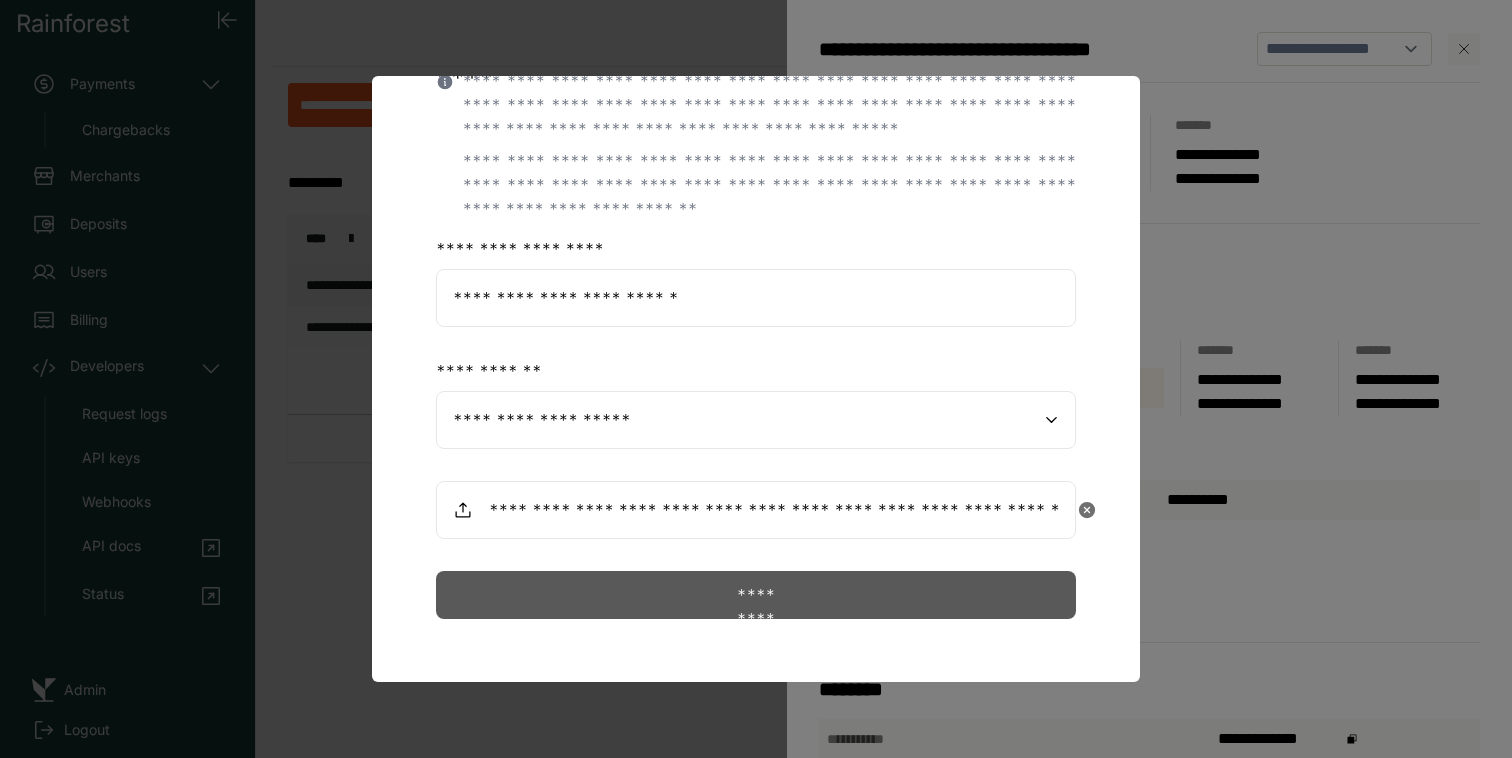 click on "*********" 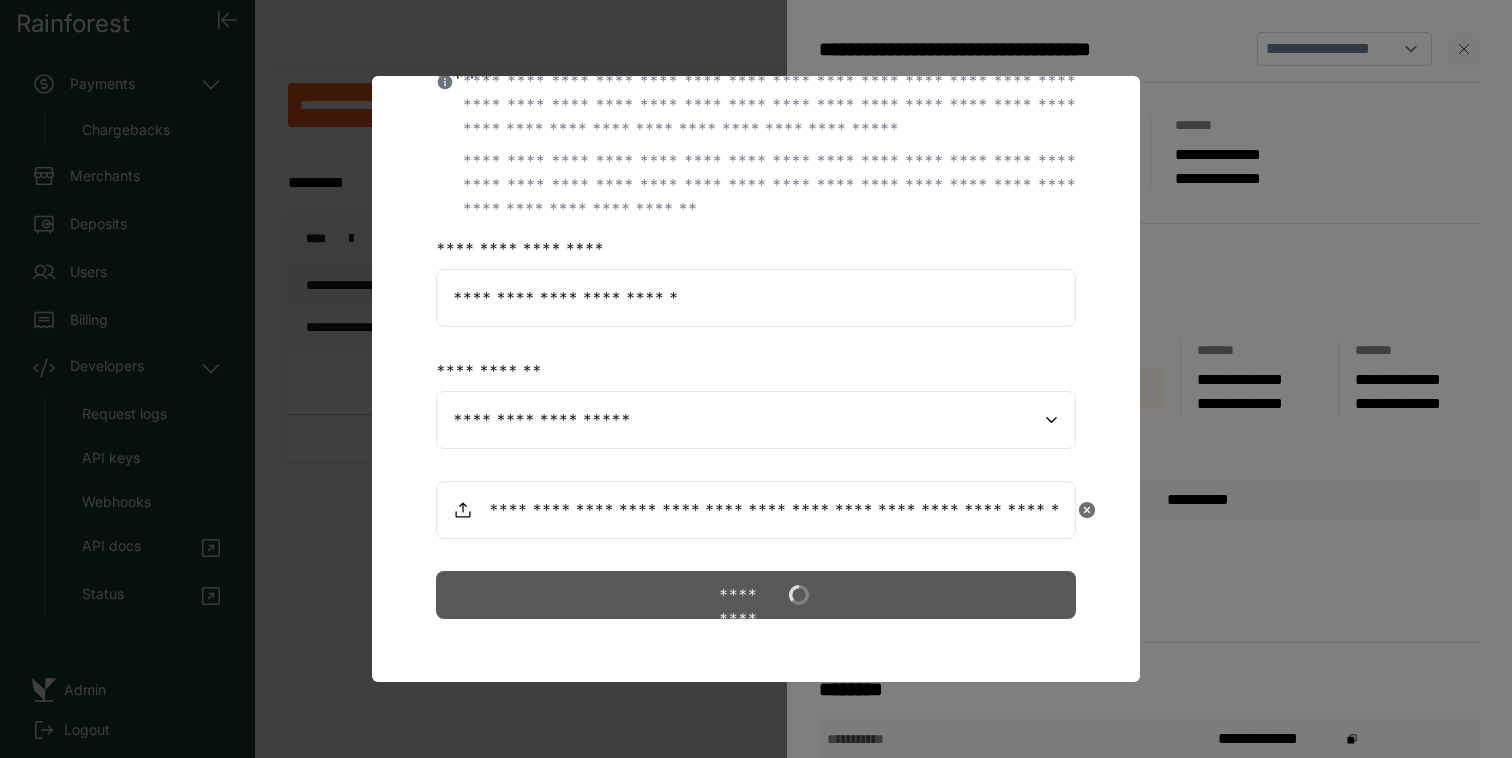scroll, scrollTop: 0, scrollLeft: 0, axis: both 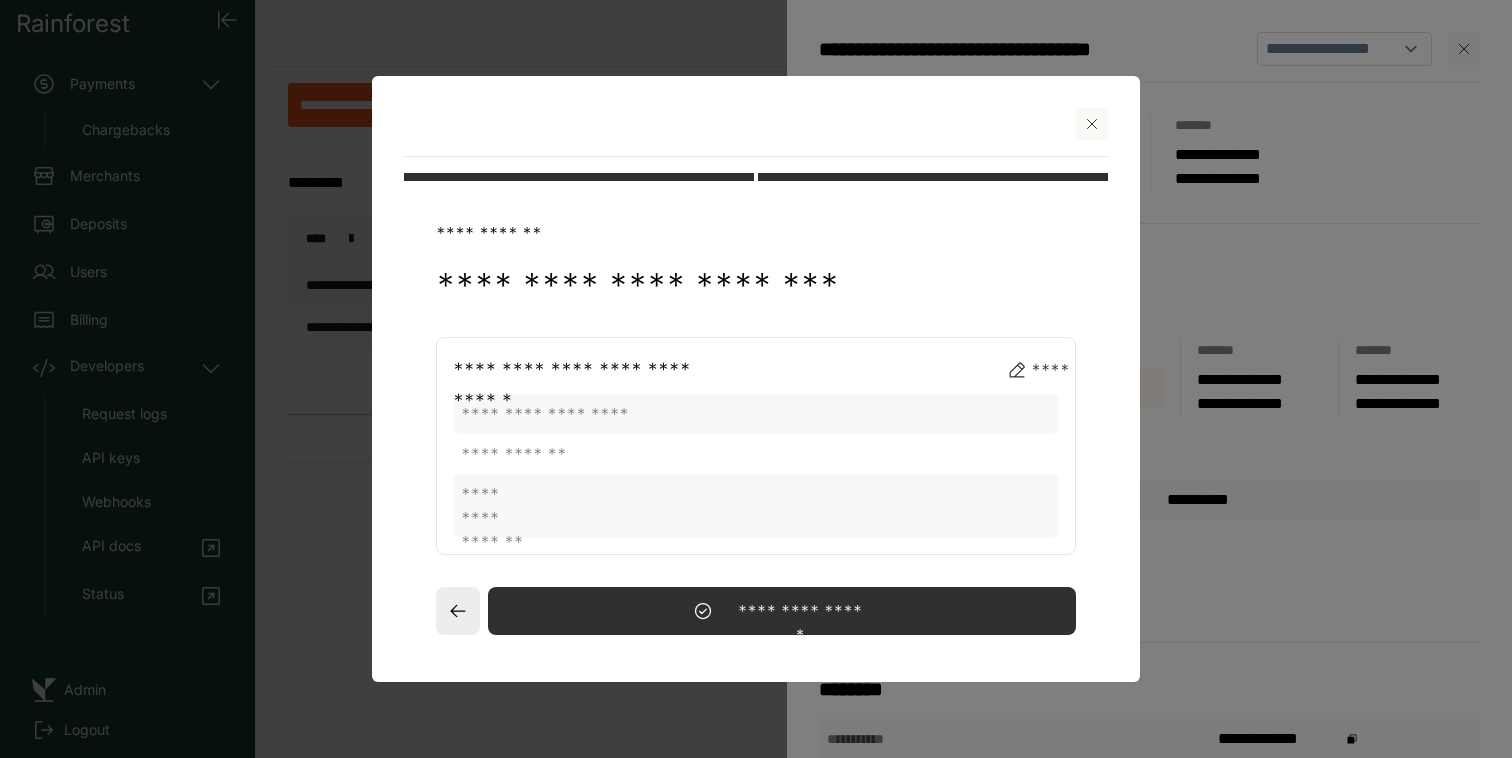 click on "**********" at bounding box center (782, 611) 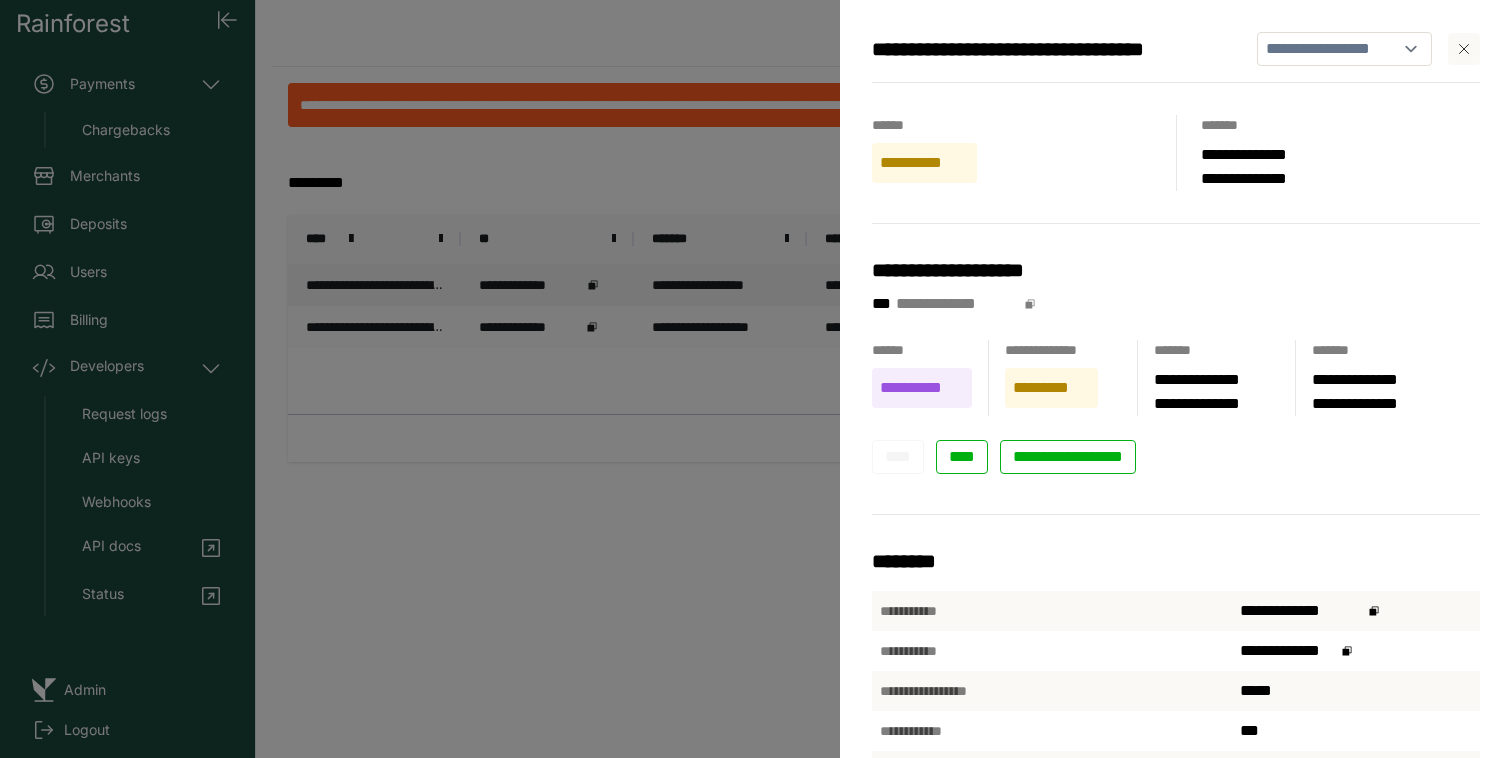 click on "**********" at bounding box center (756, 379) 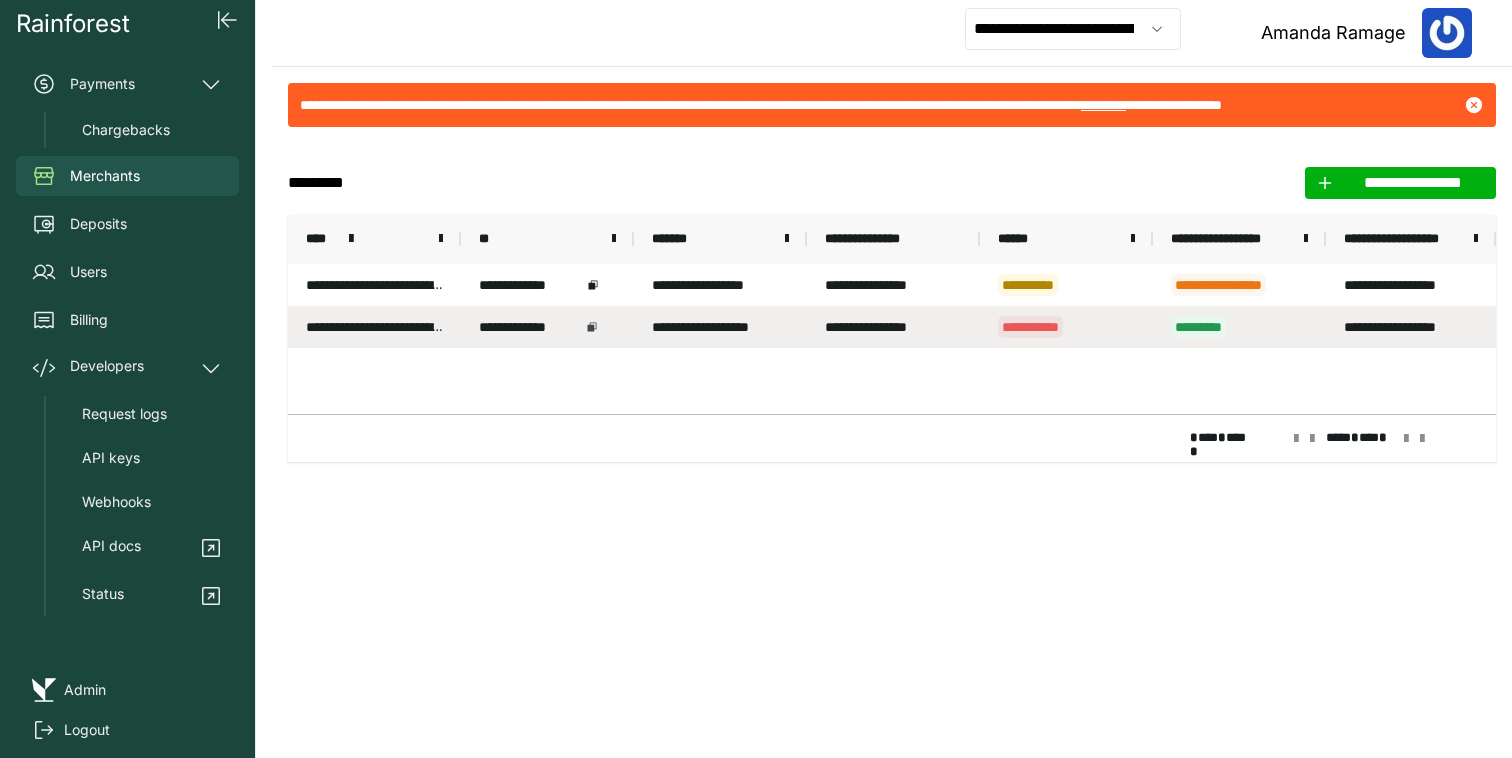 click 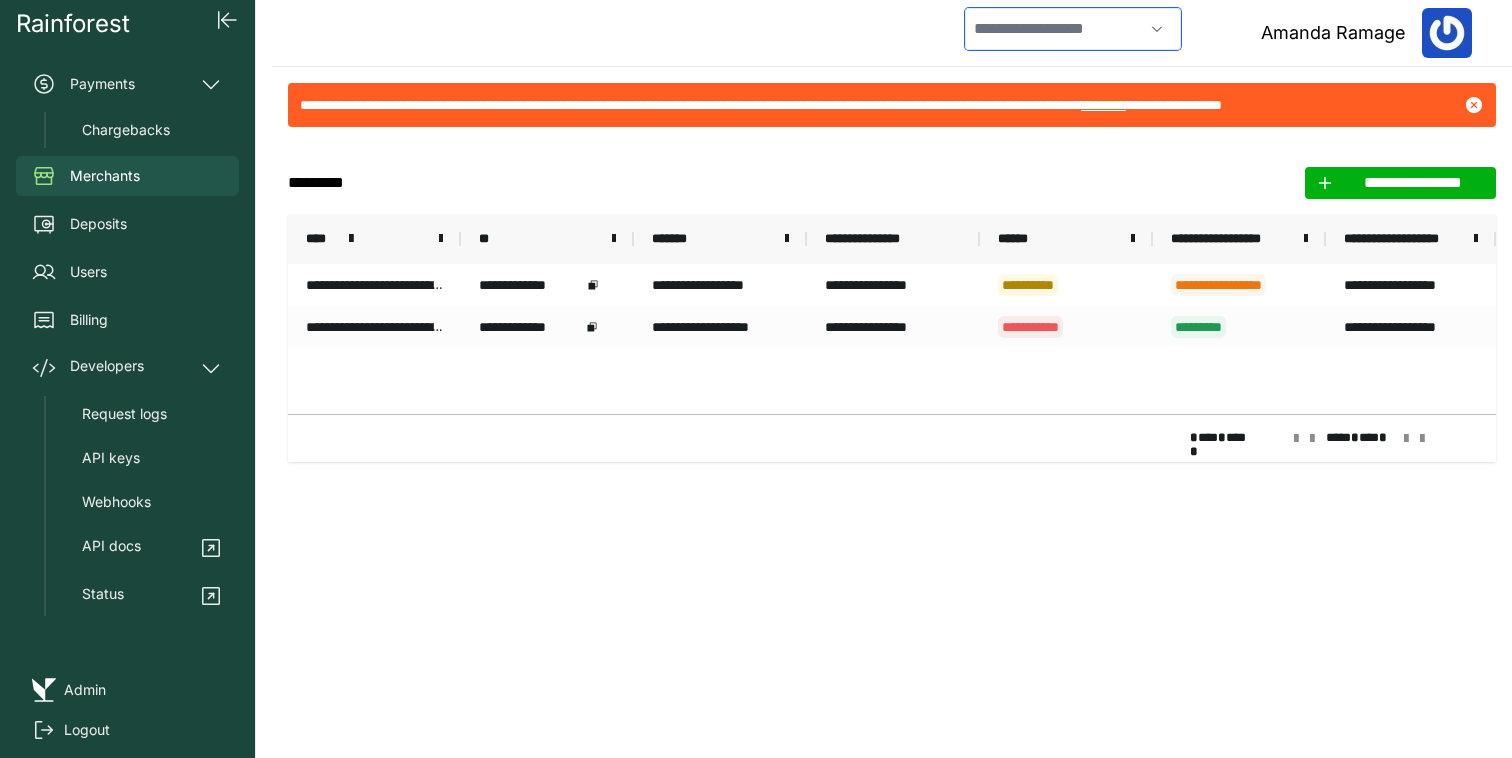 click at bounding box center [1054, 29] 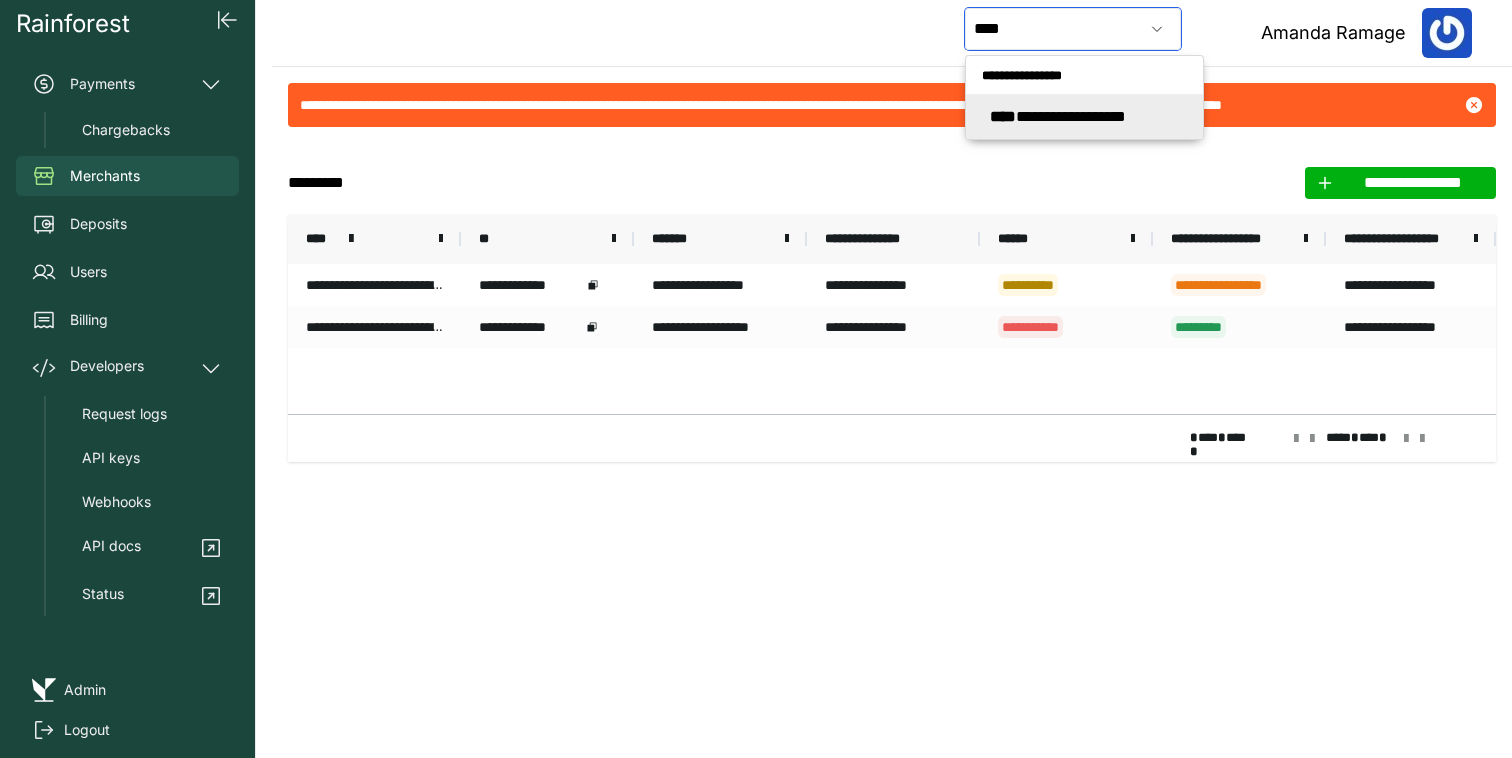click on "**********" 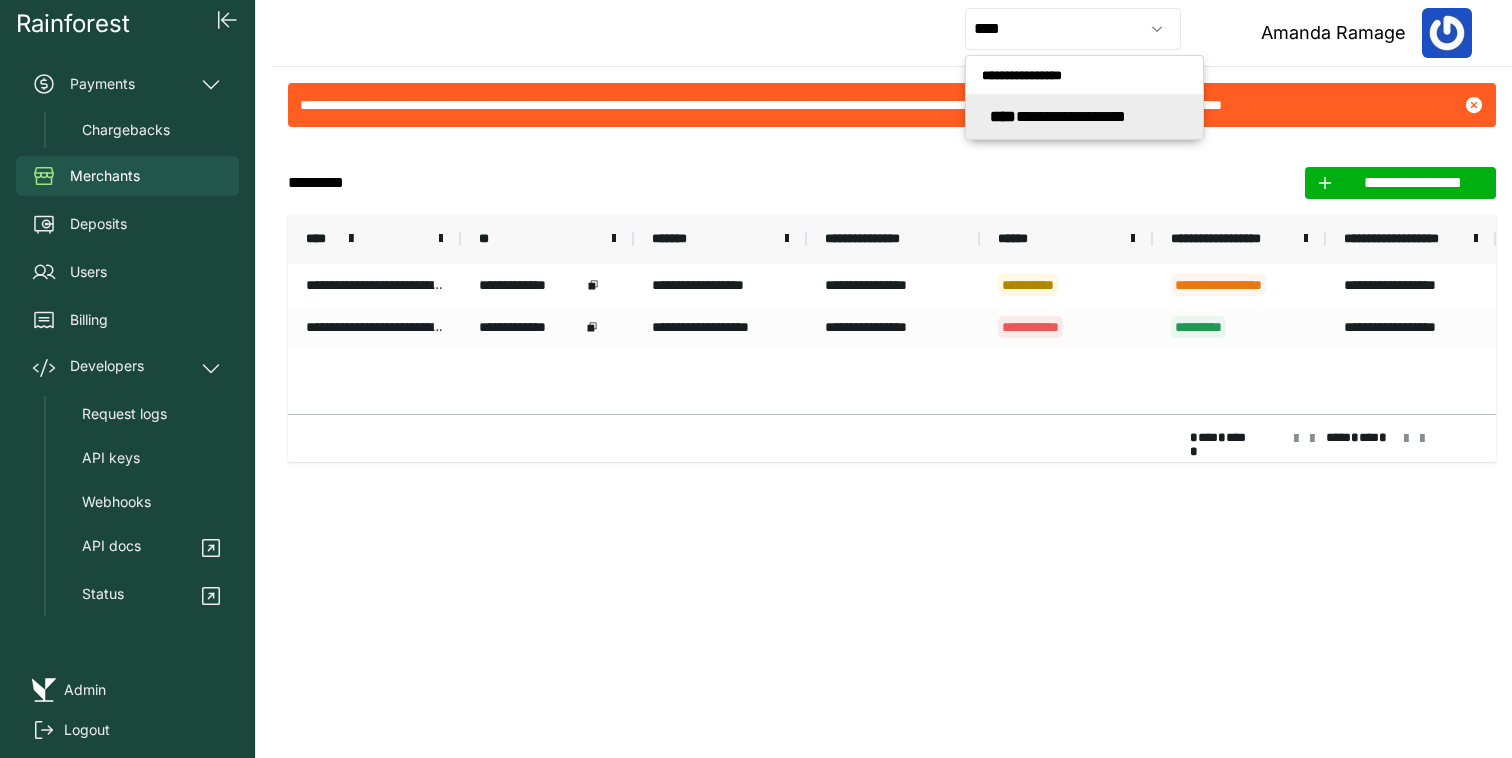 type on "**********" 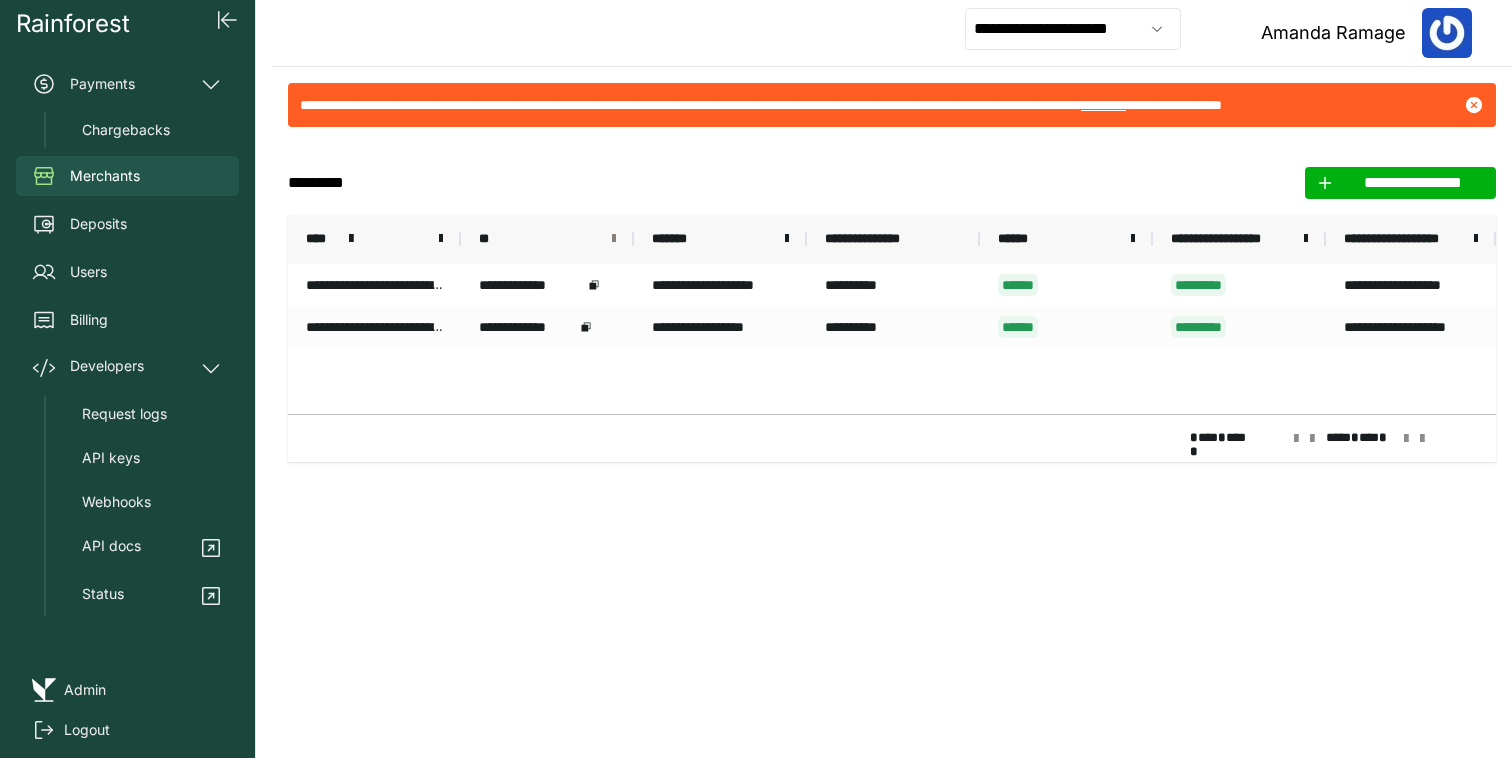 click at bounding box center (614, 239) 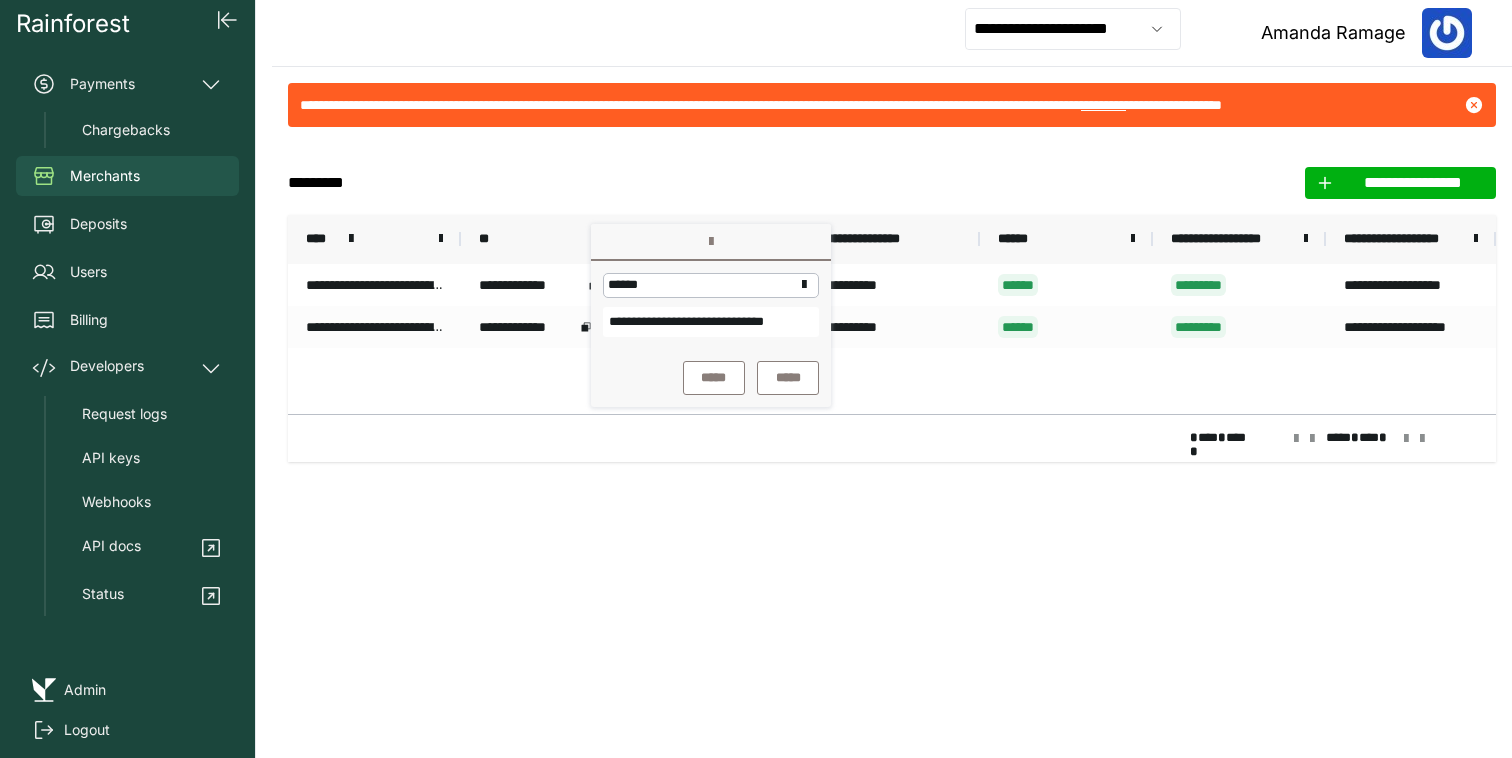 scroll, scrollTop: 0, scrollLeft: 36, axis: horizontal 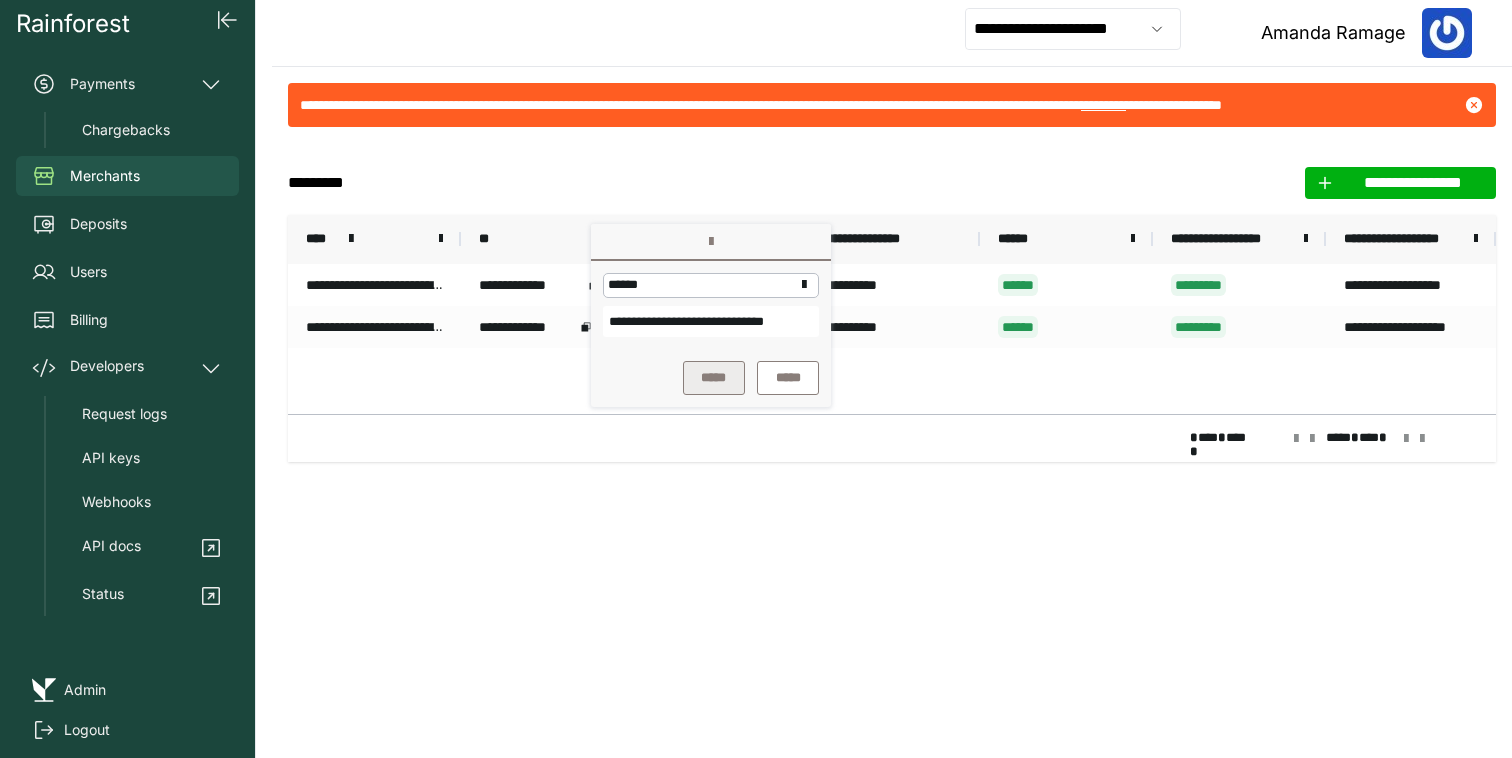 type on "**********" 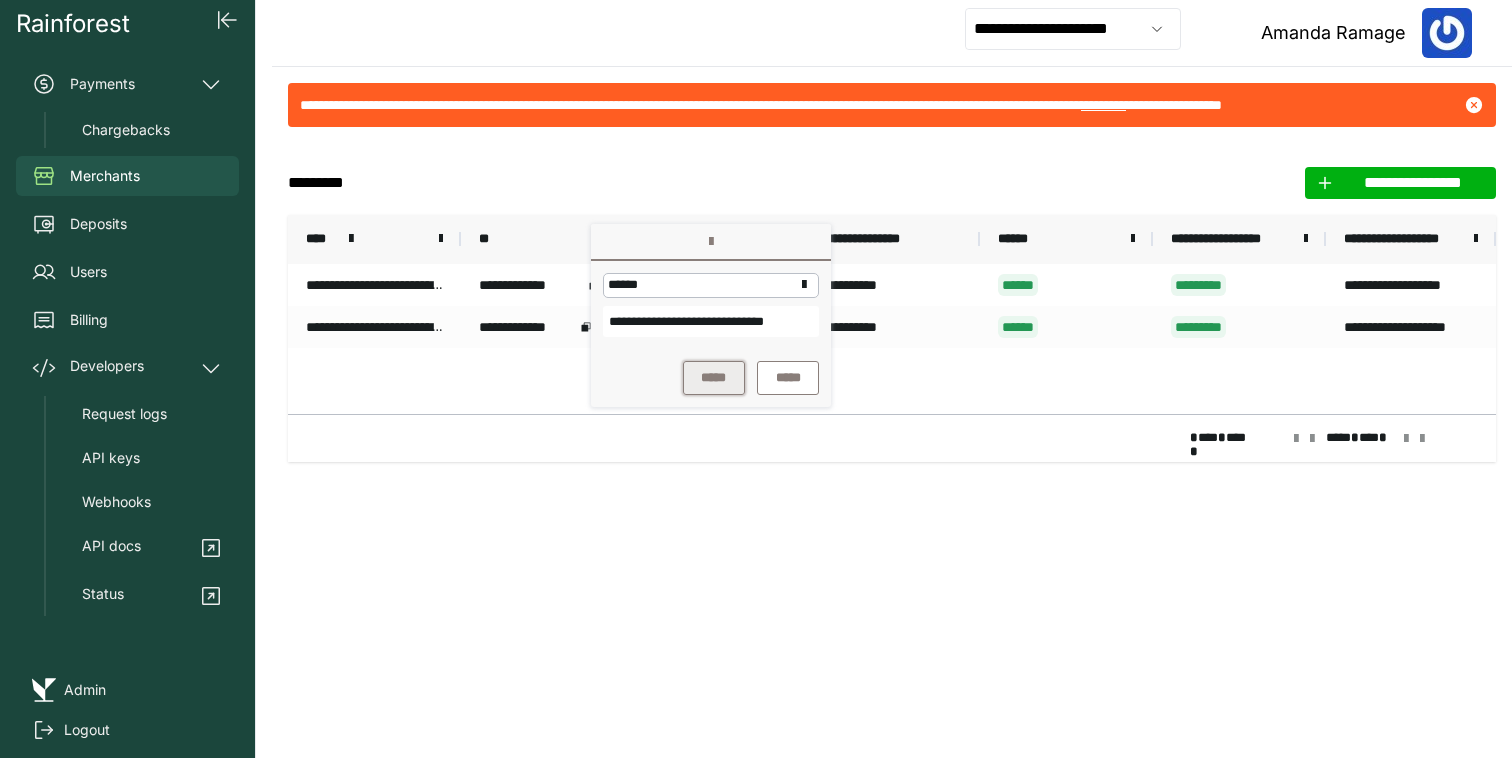 scroll, scrollTop: 0, scrollLeft: 0, axis: both 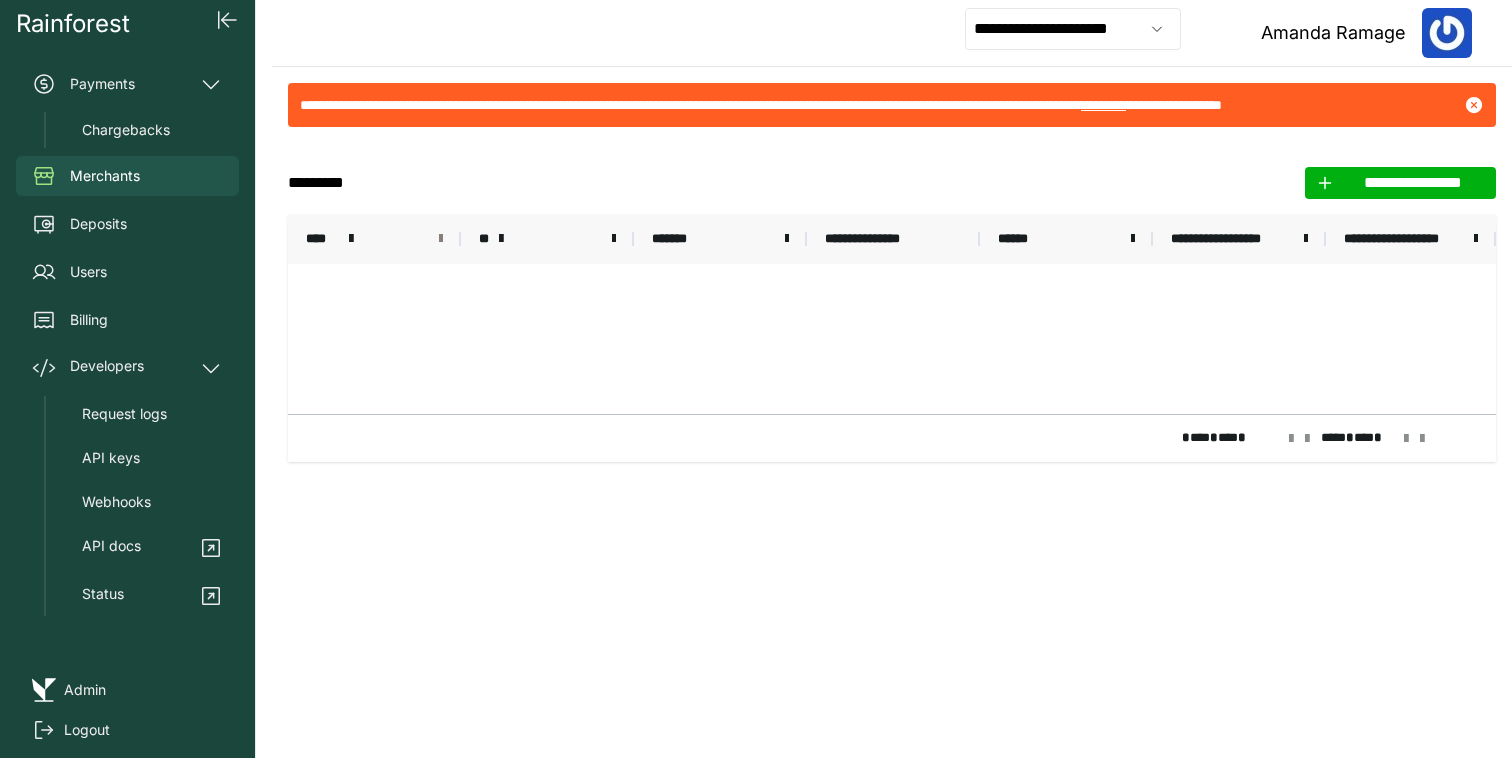 click at bounding box center [441, 239] 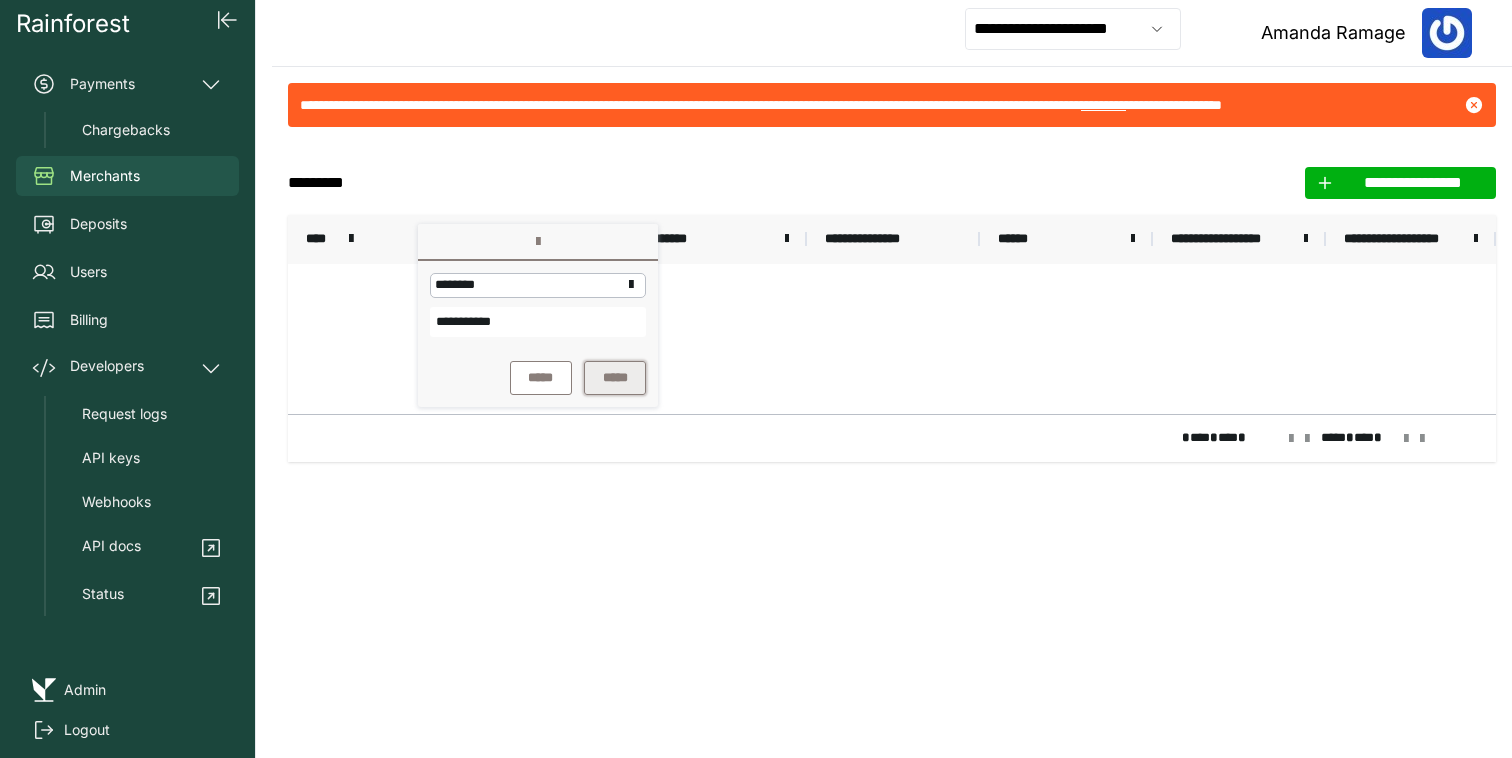 click on "*****" at bounding box center [615, 378] 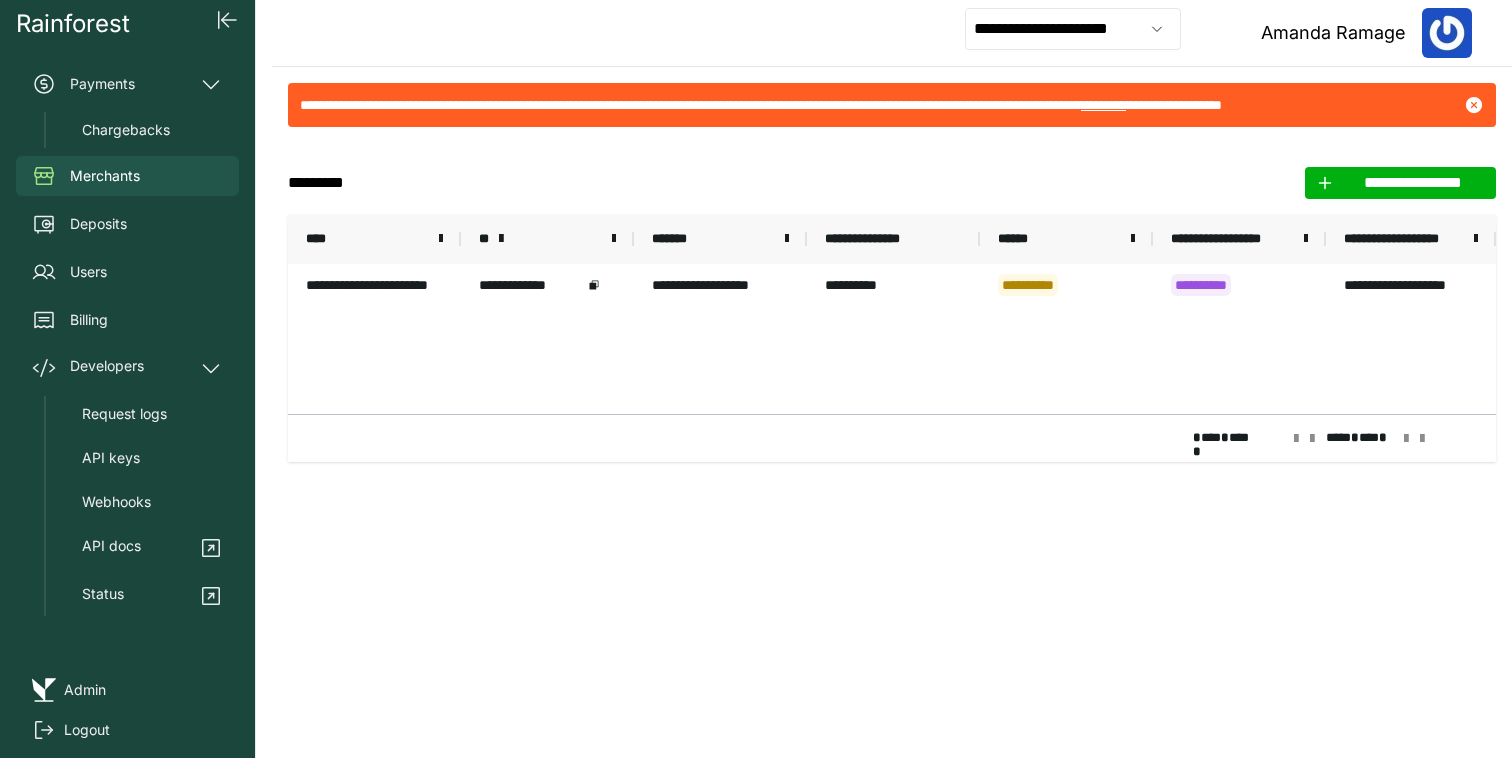 click on "**********" 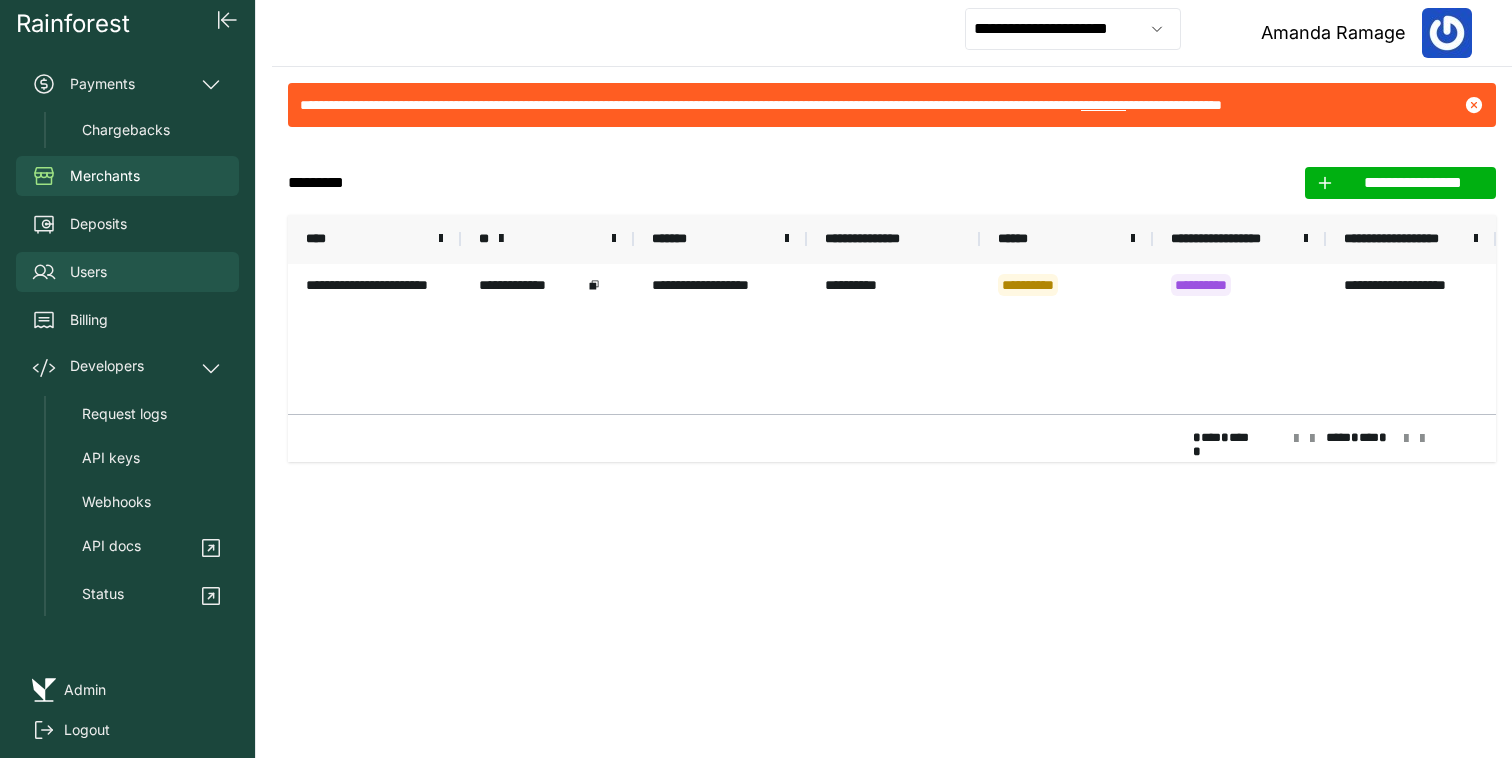 click on "Users" at bounding box center (127, 272) 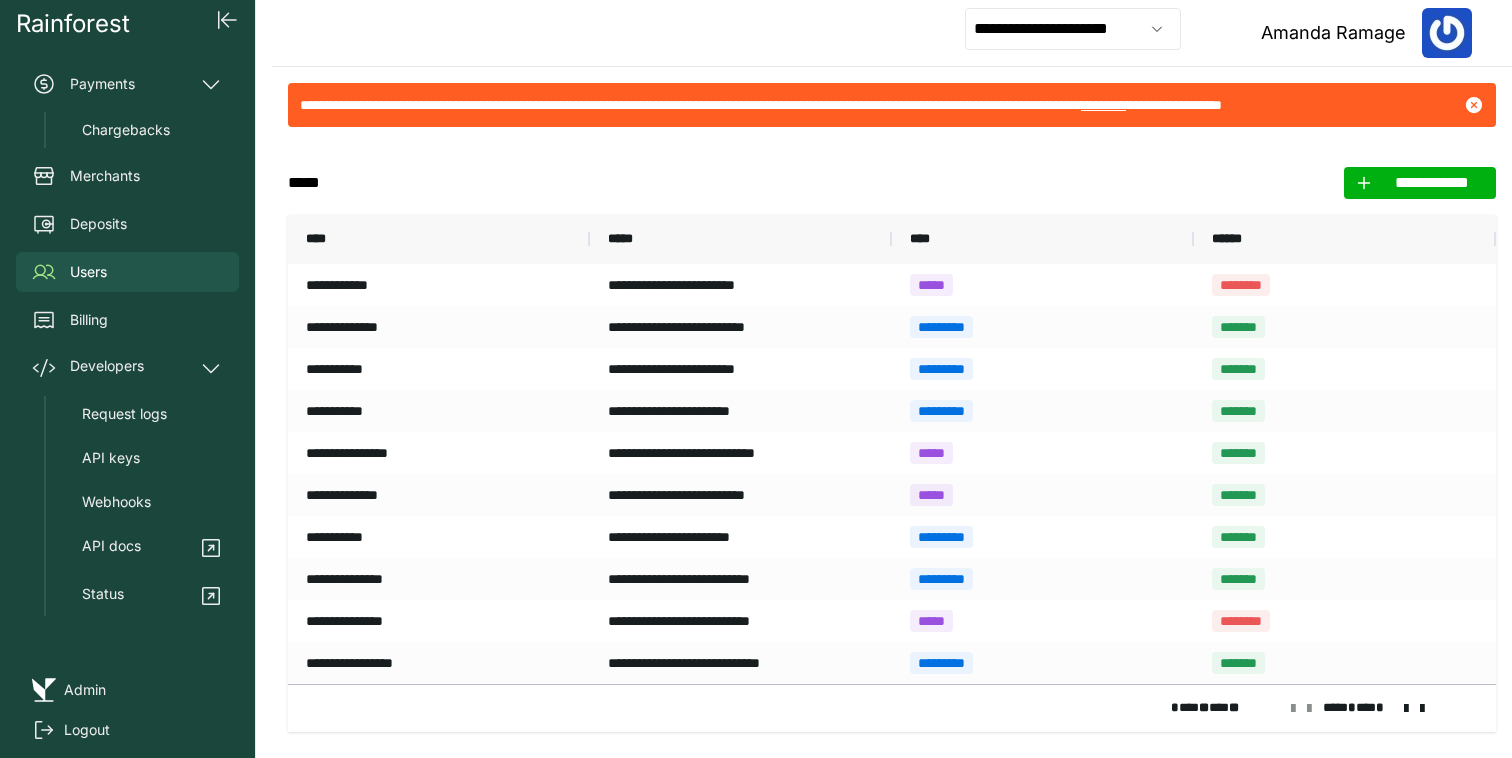 click at bounding box center (1406, 709) 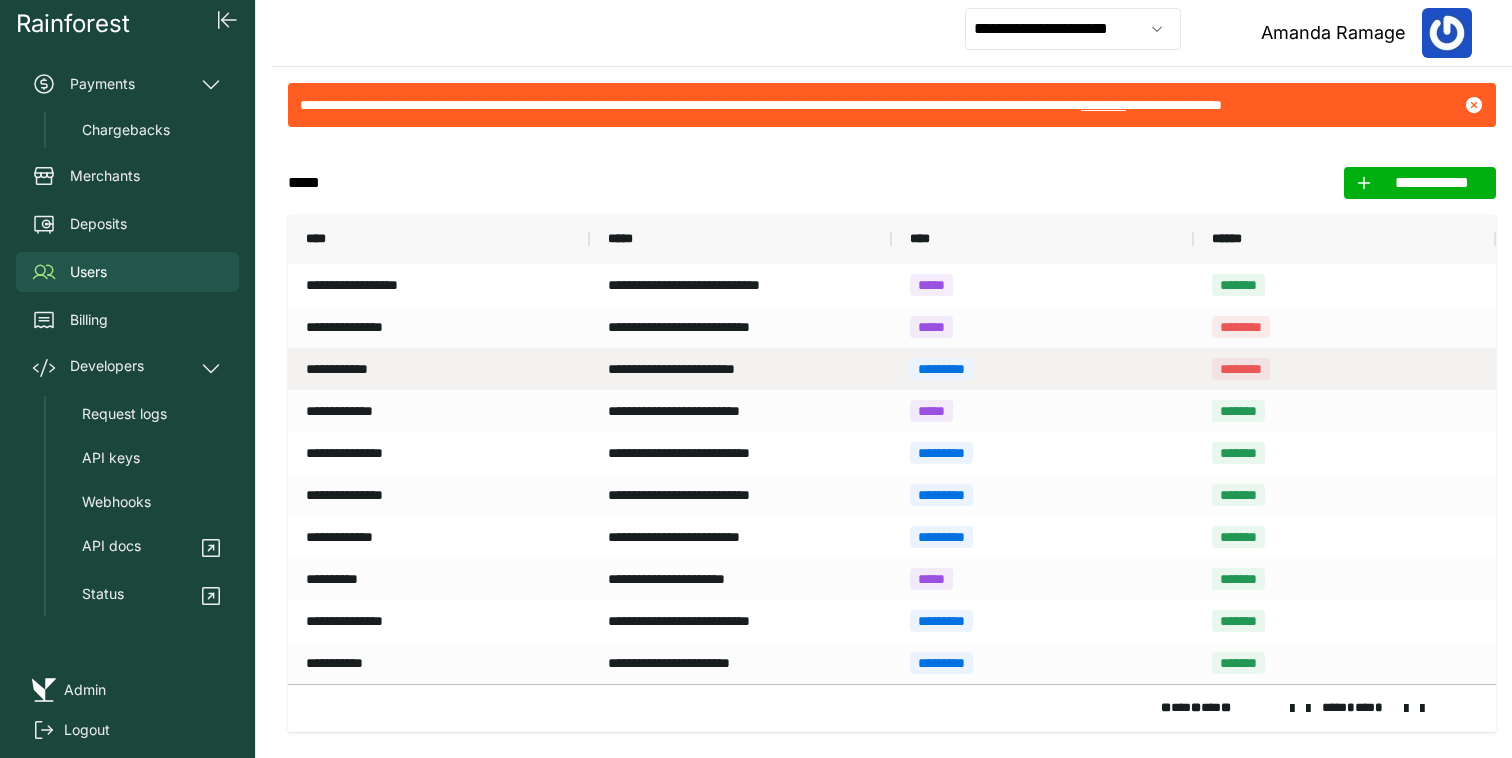 click on "**********" at bounding box center (439, 369) 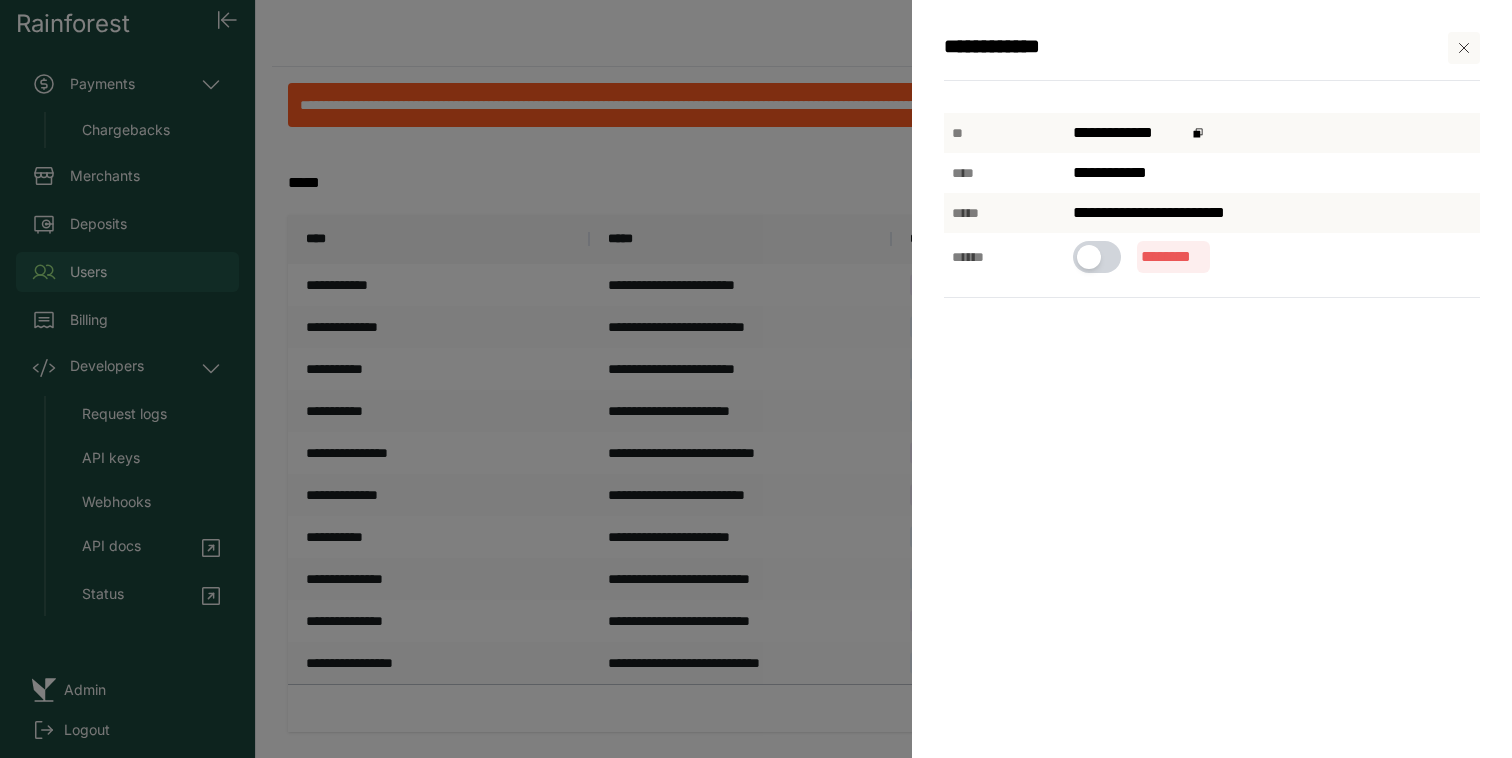 click at bounding box center (1089, 257) 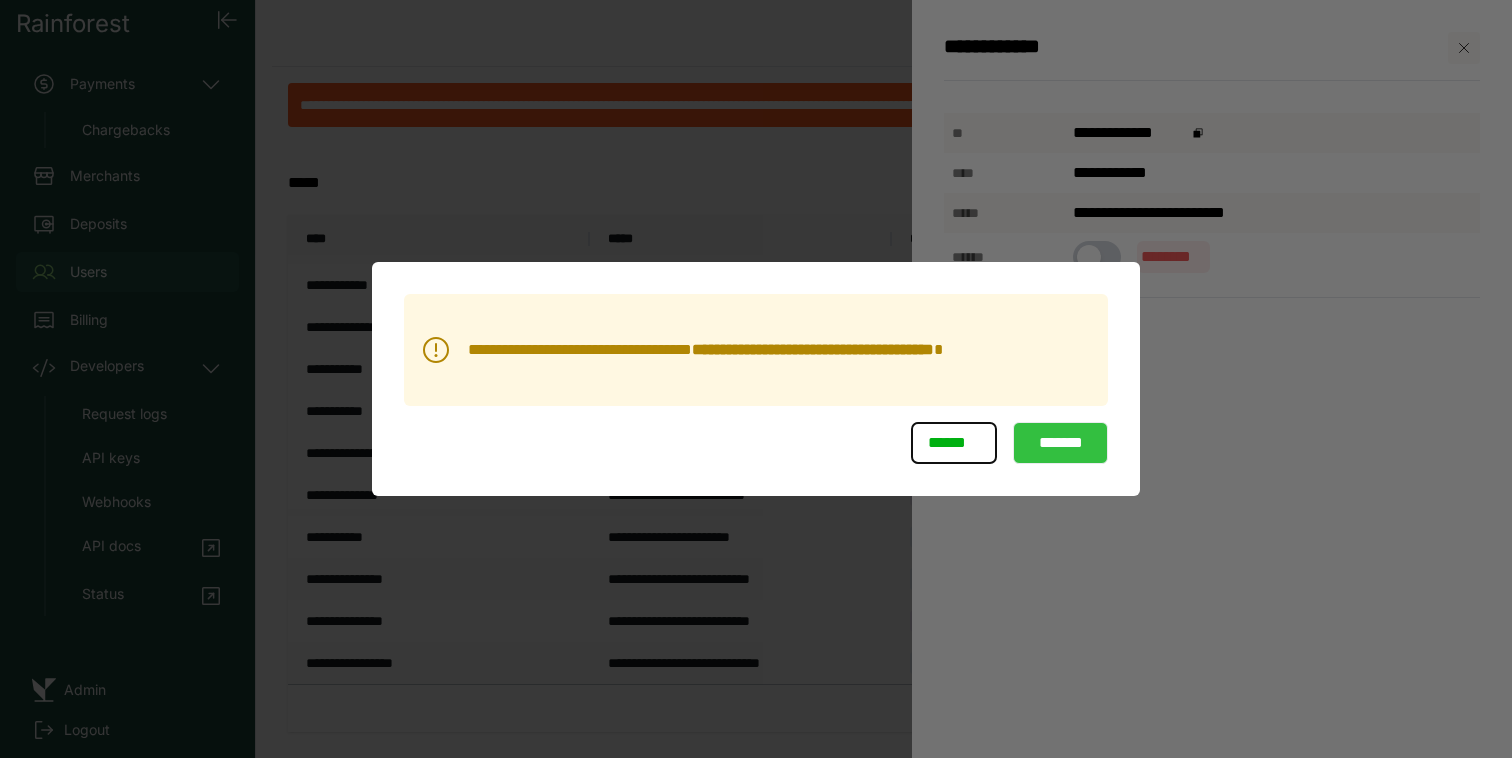 click on "*******" at bounding box center (1060, 443) 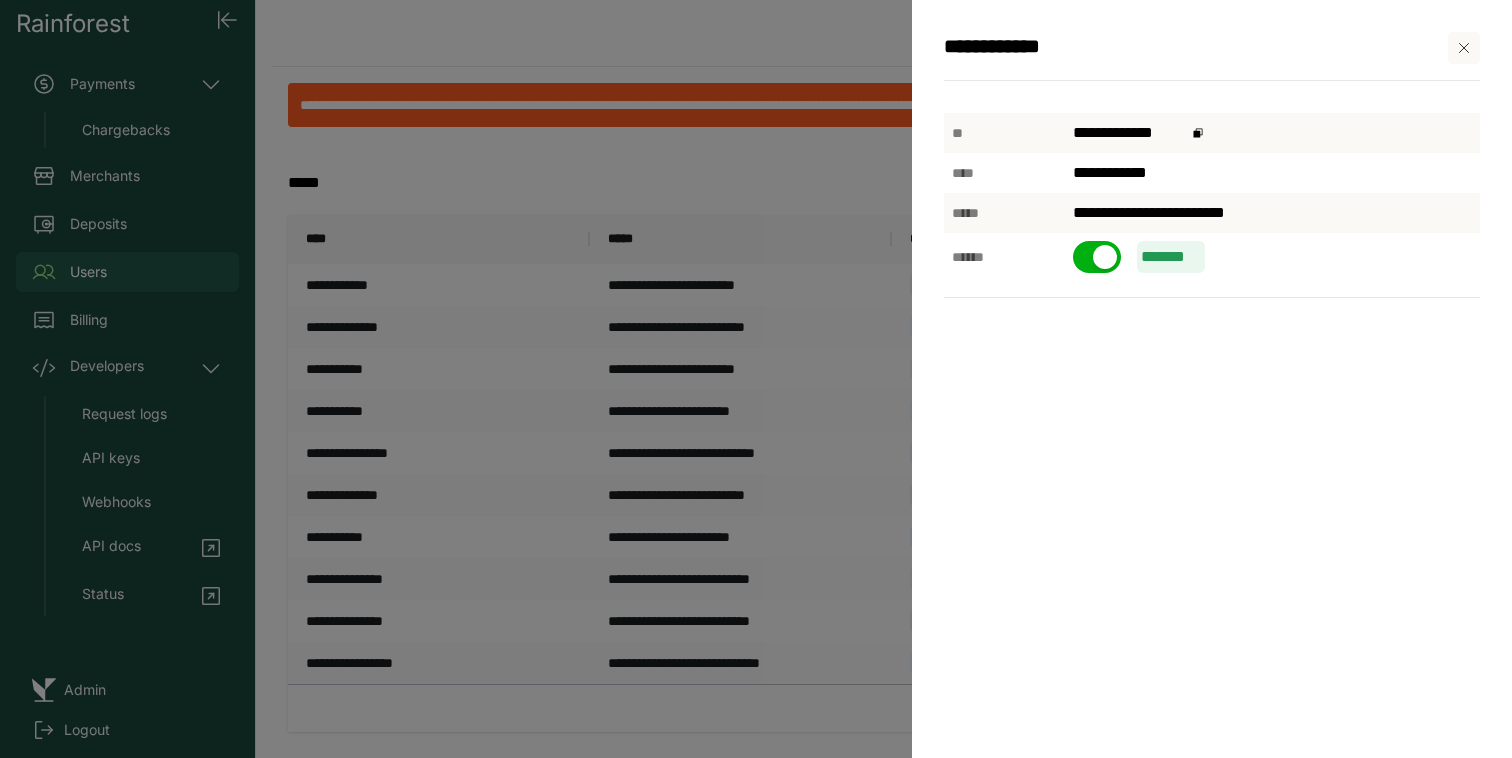 click on "**********" at bounding box center (756, 379) 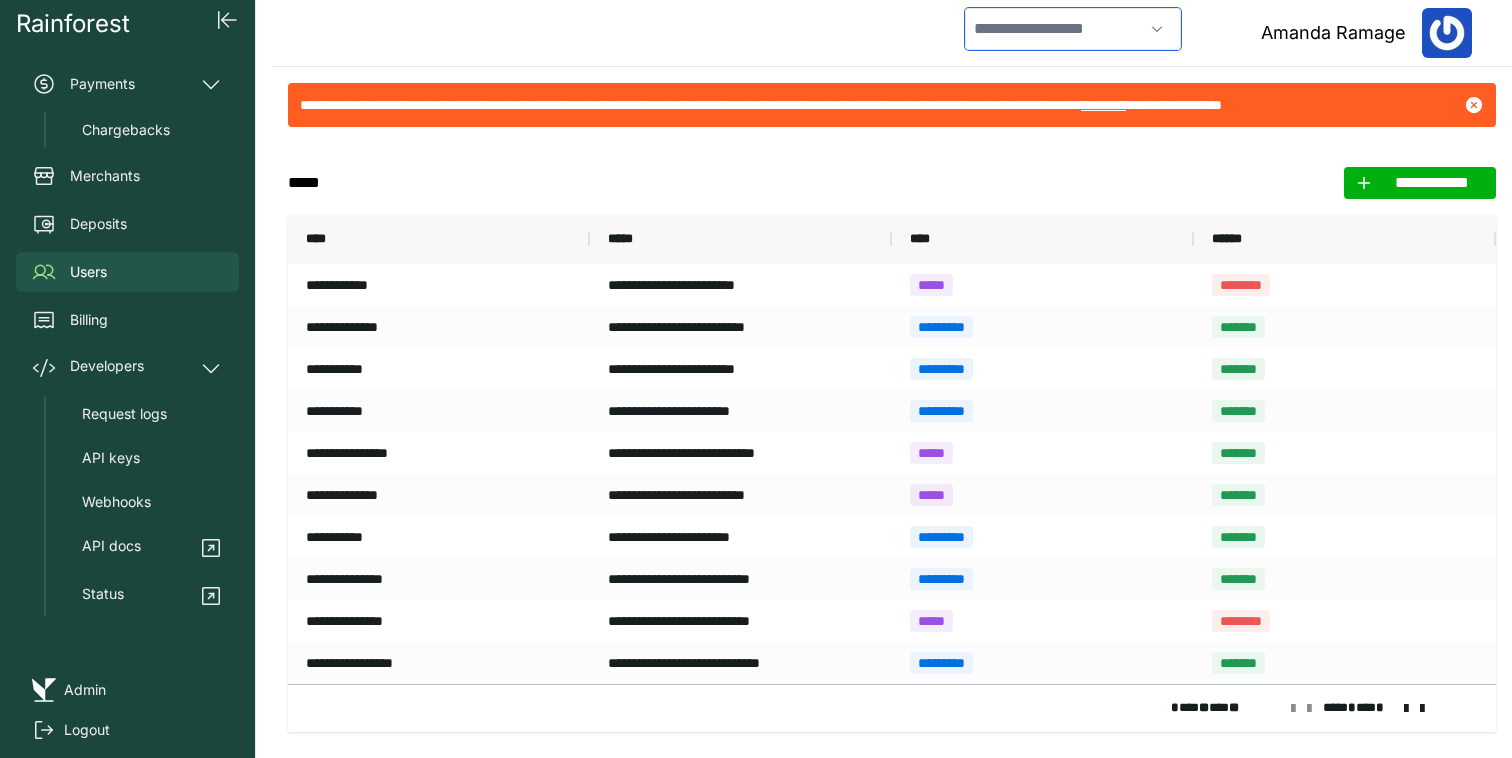 click at bounding box center [1054, 29] 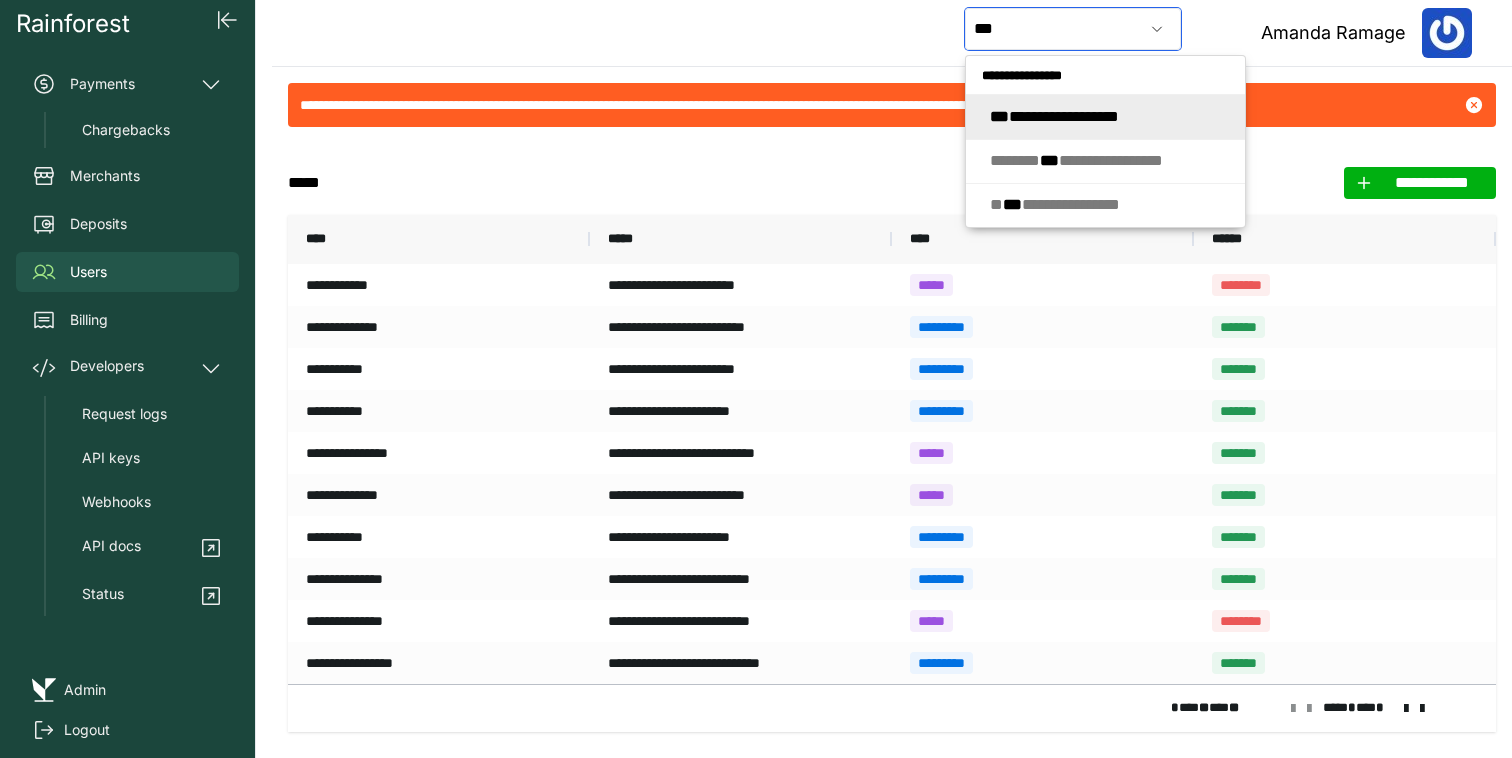 click on "**********" 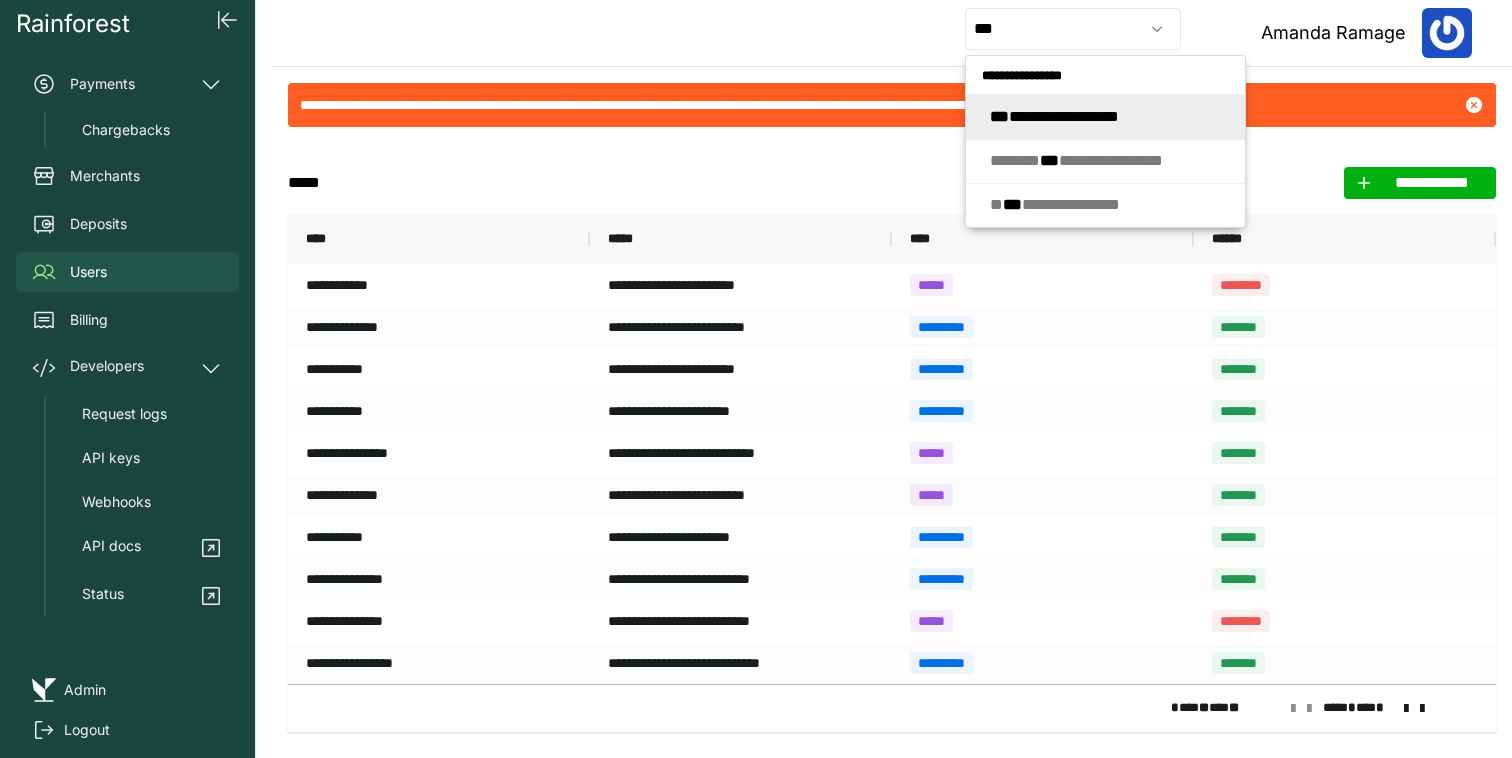 type on "**********" 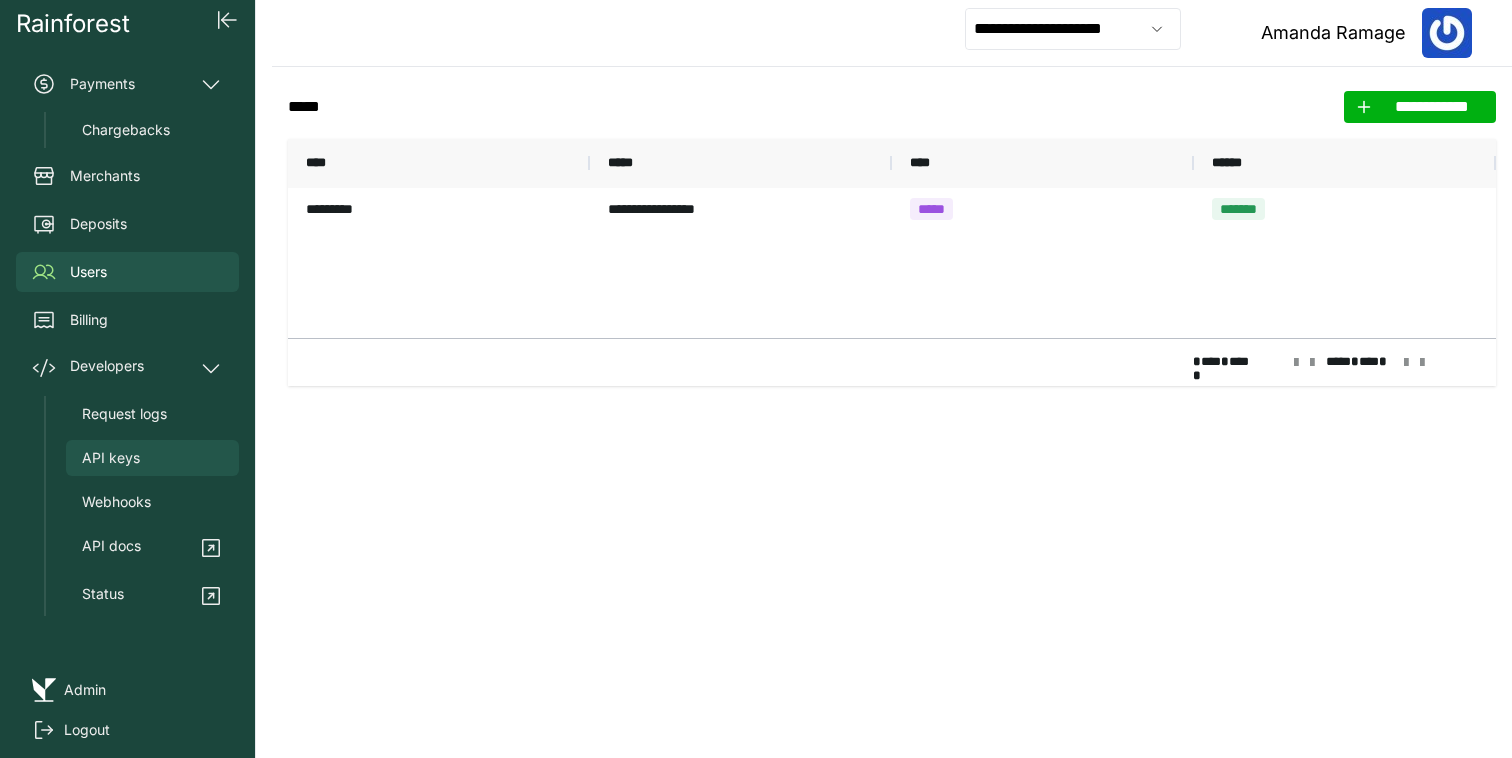 click on "API keys" at bounding box center [152, 458] 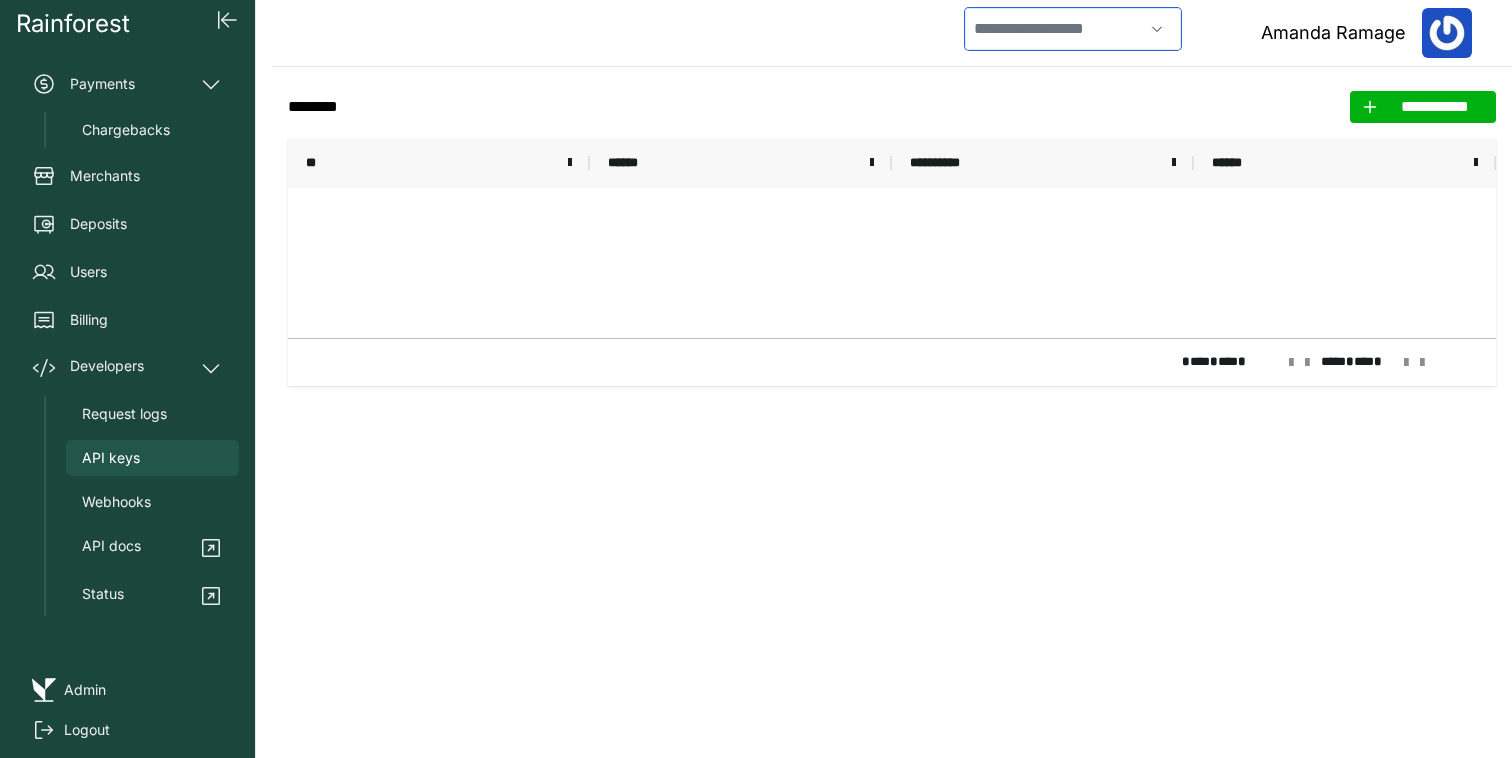 click at bounding box center (1054, 29) 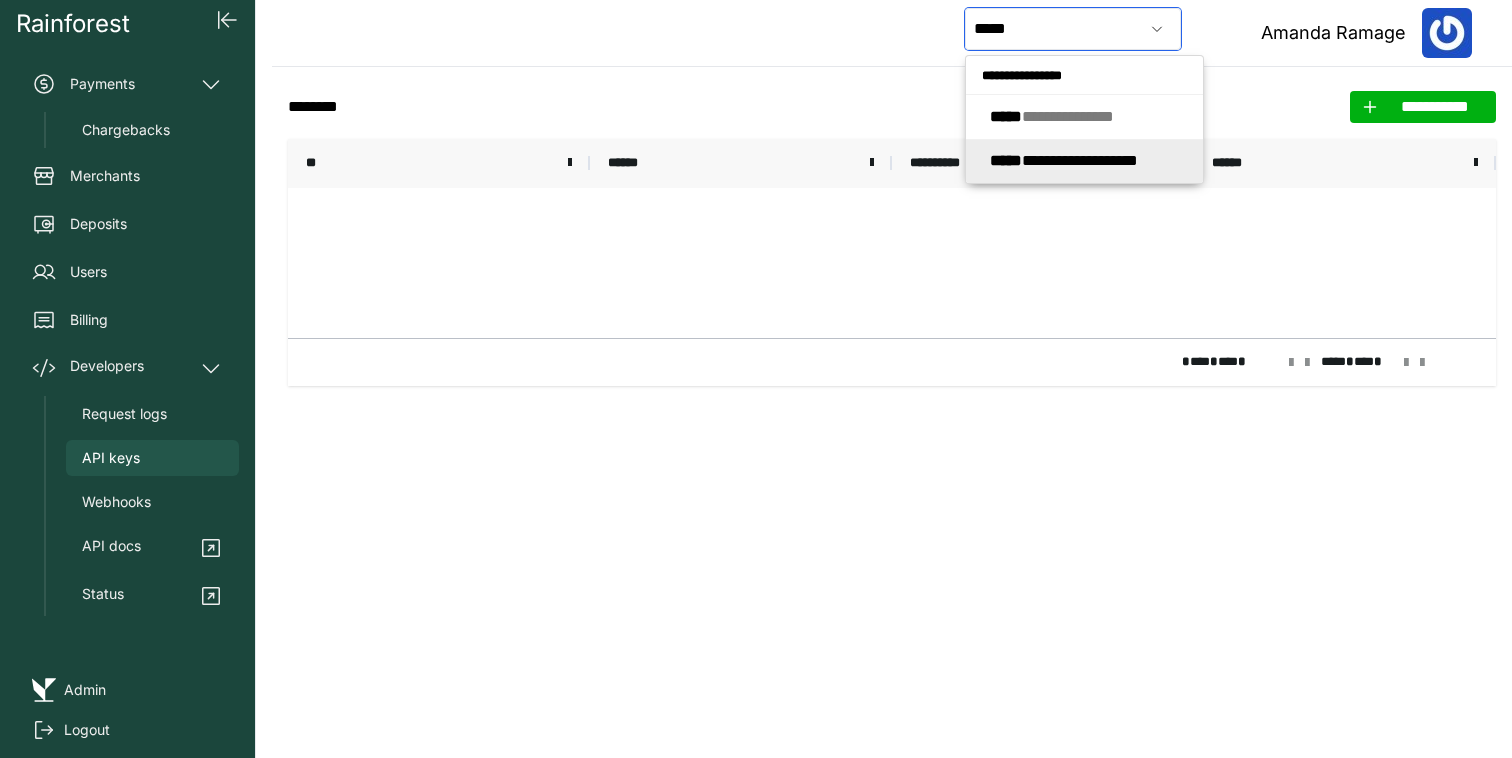 click on "**********" 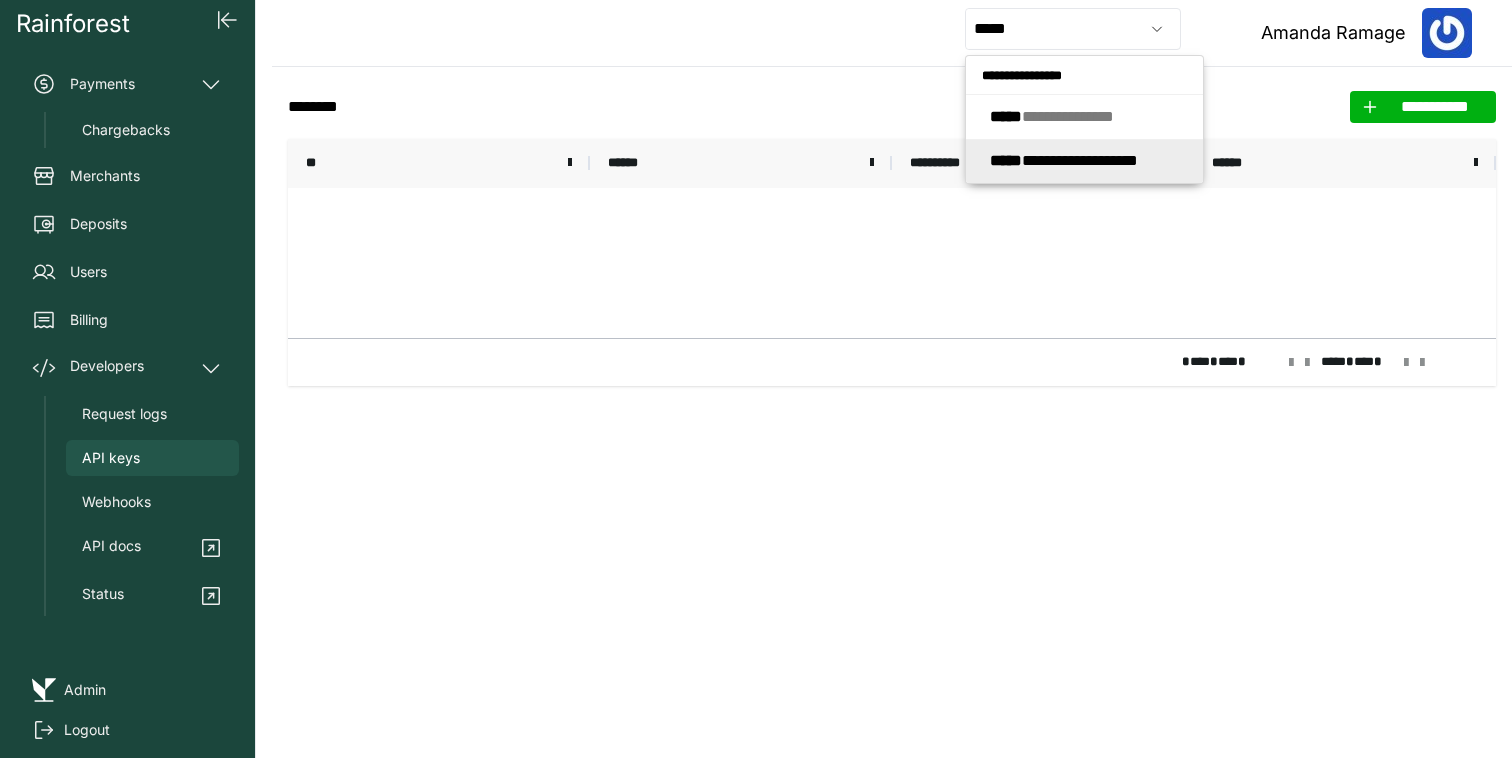 type on "**********" 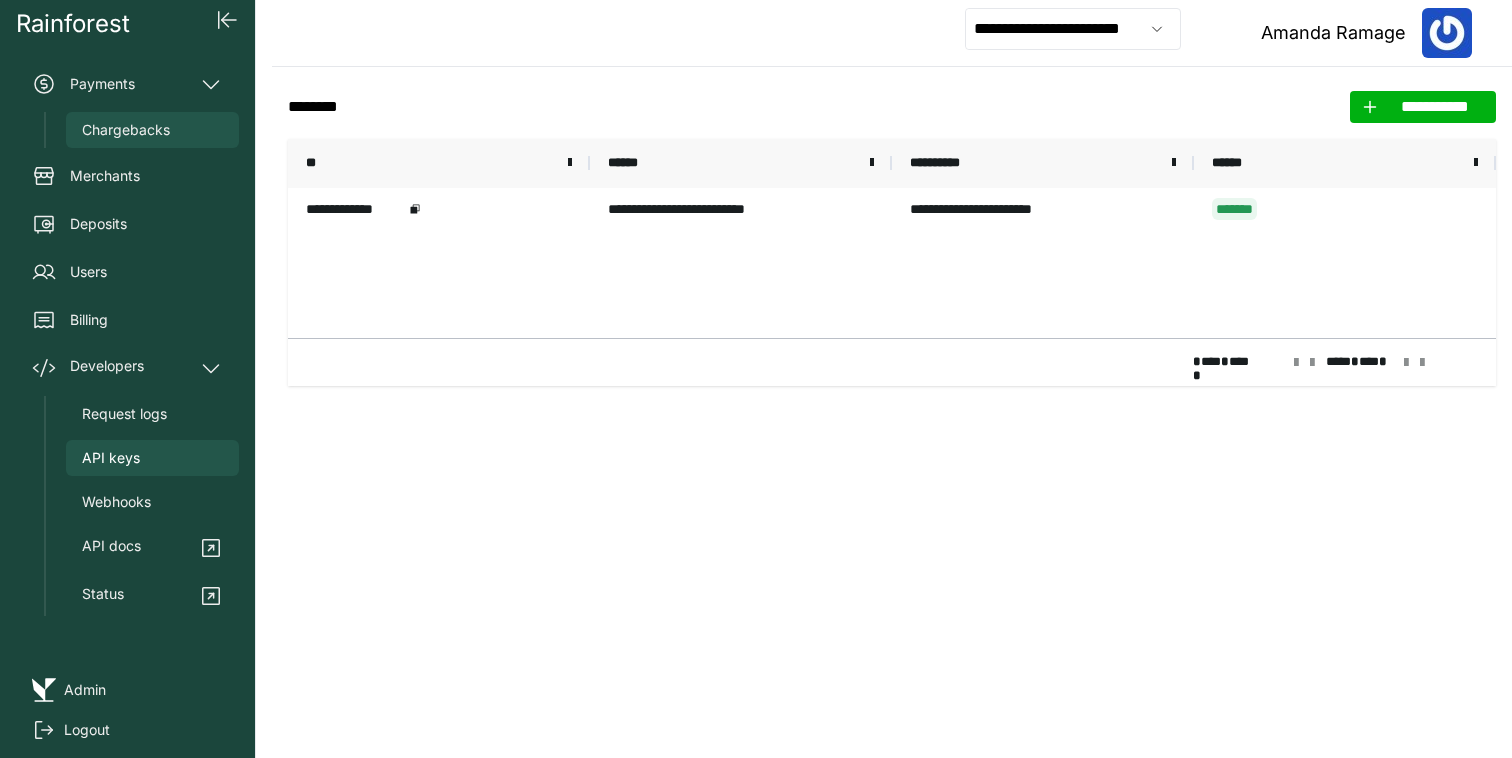 click on "Chargebacks" at bounding box center (152, 130) 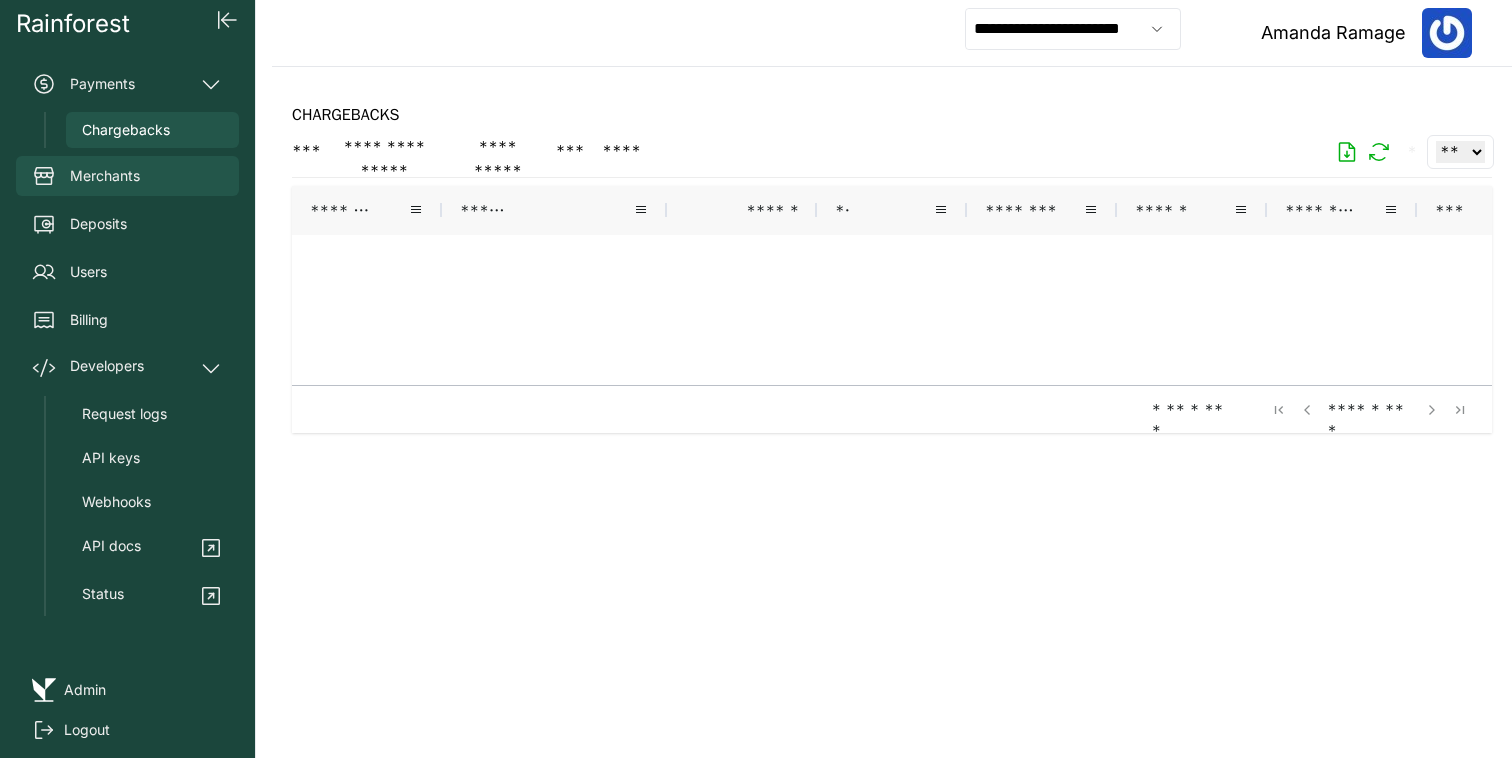 click on "Merchants" at bounding box center (127, 176) 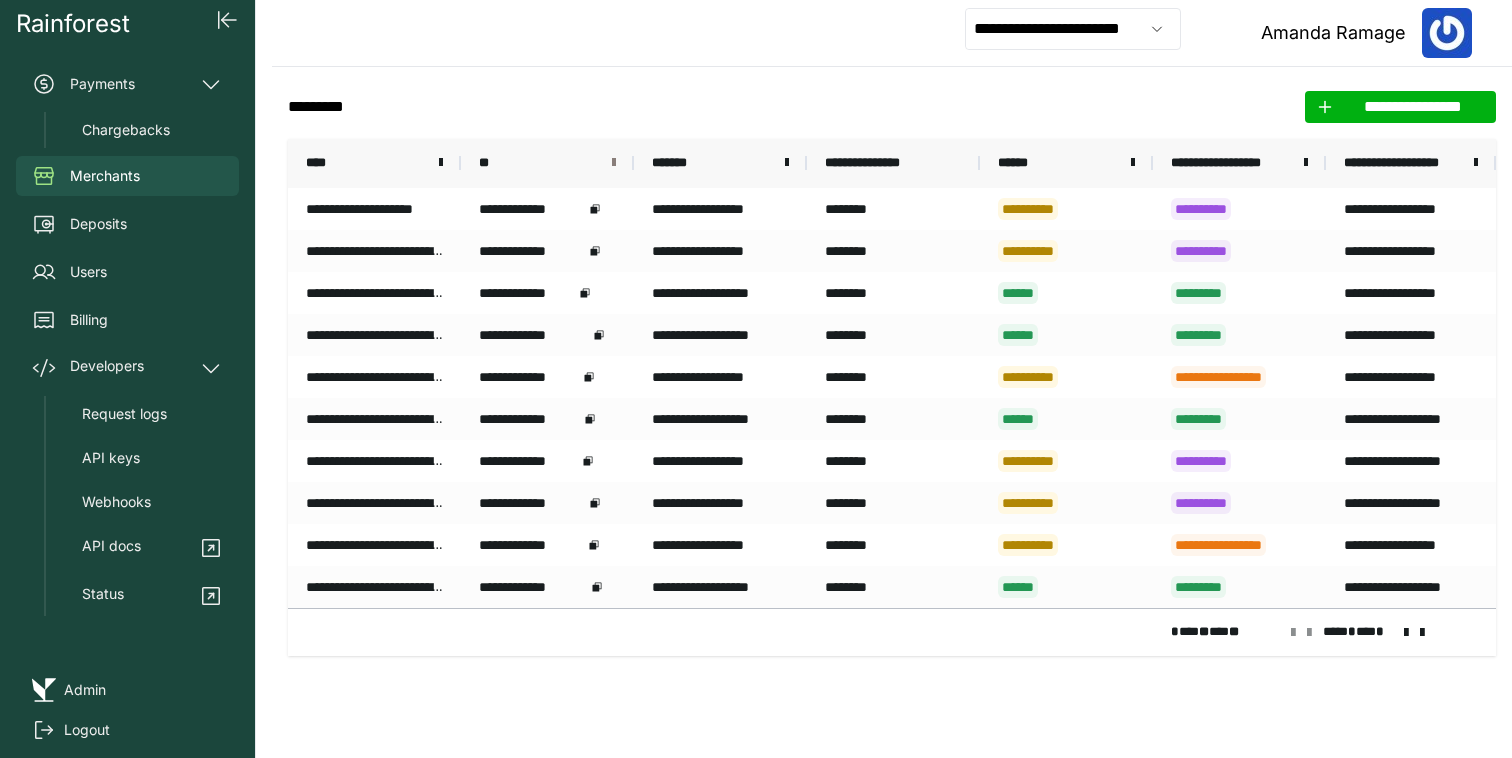 click at bounding box center (614, 163) 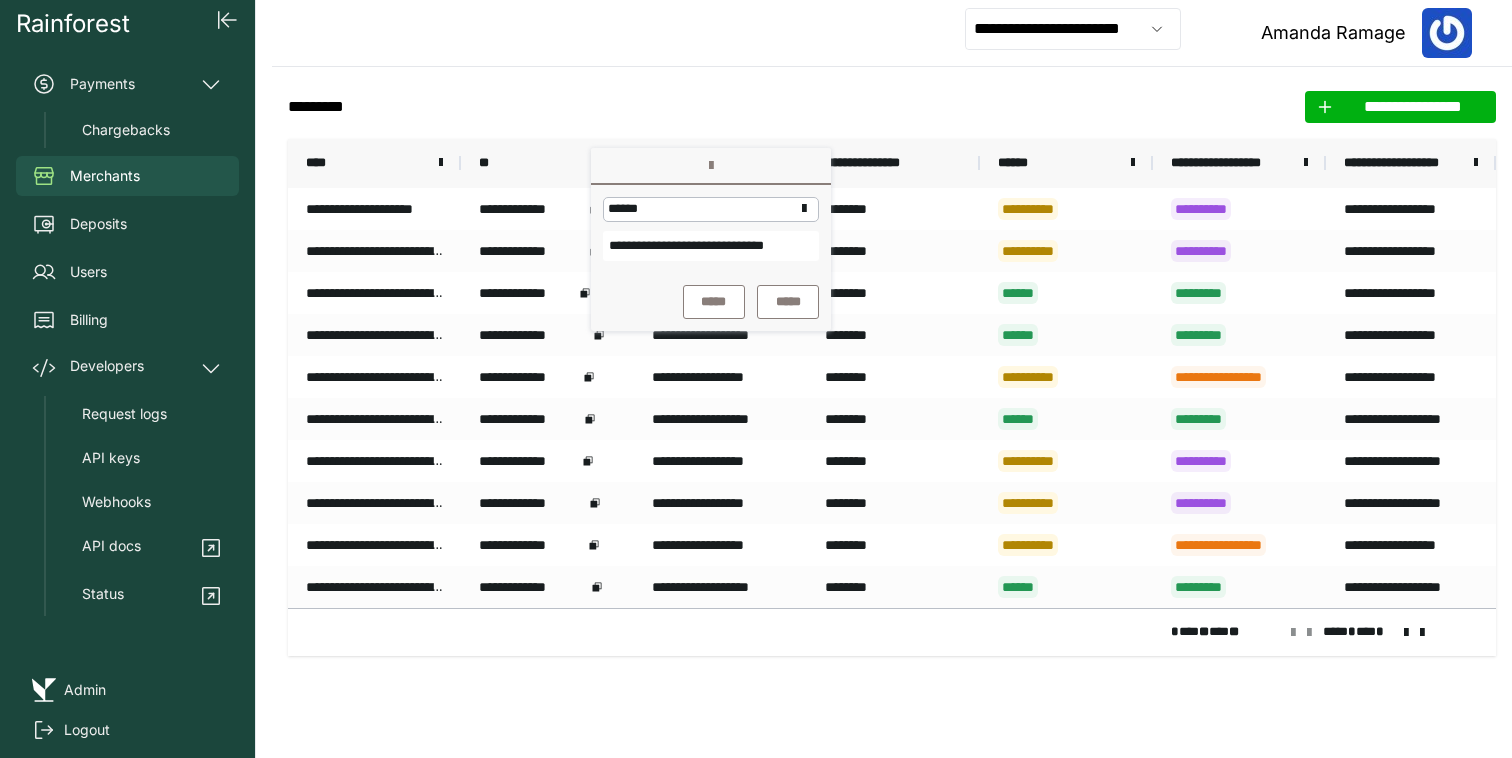 scroll, scrollTop: 0, scrollLeft: 48, axis: horizontal 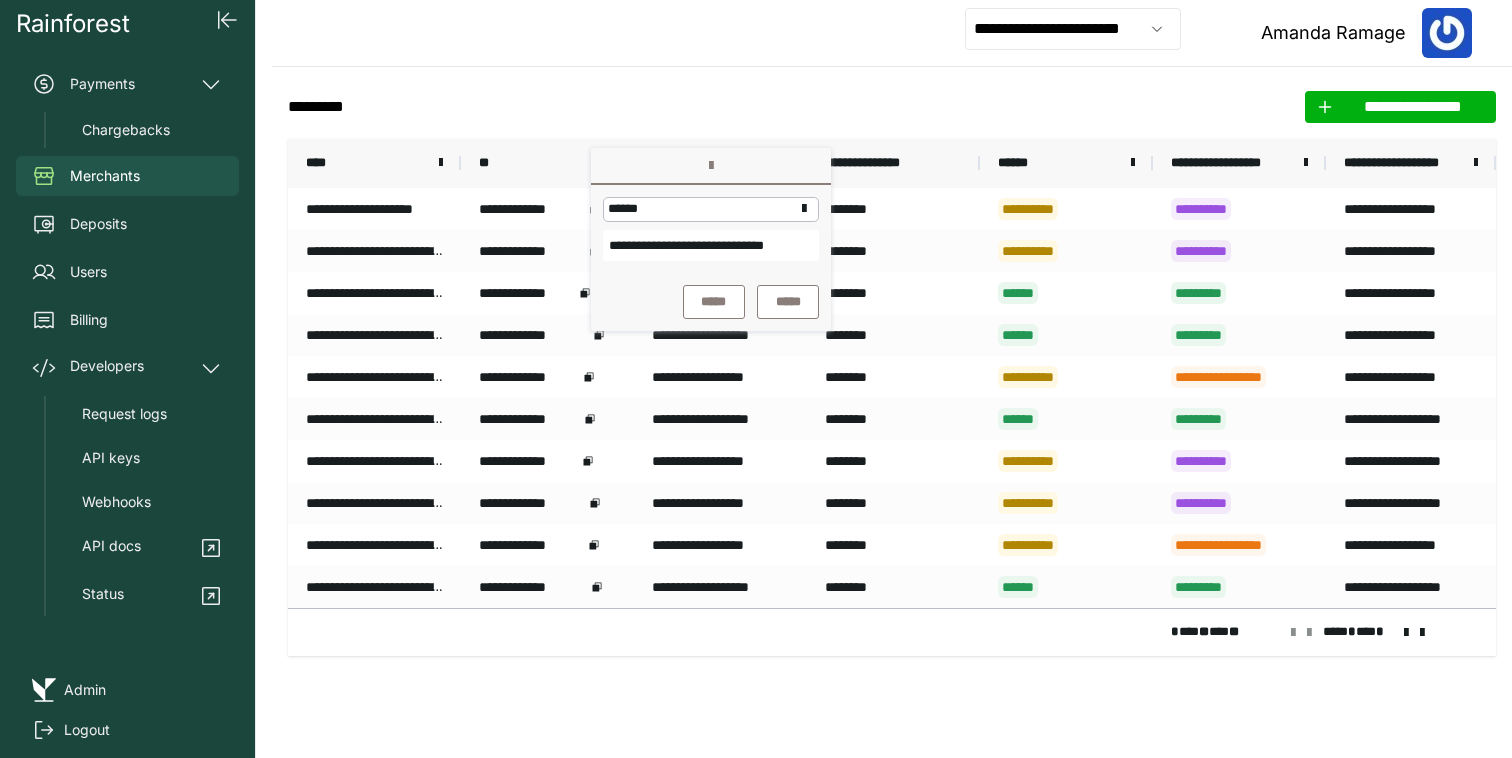 type on "**********" 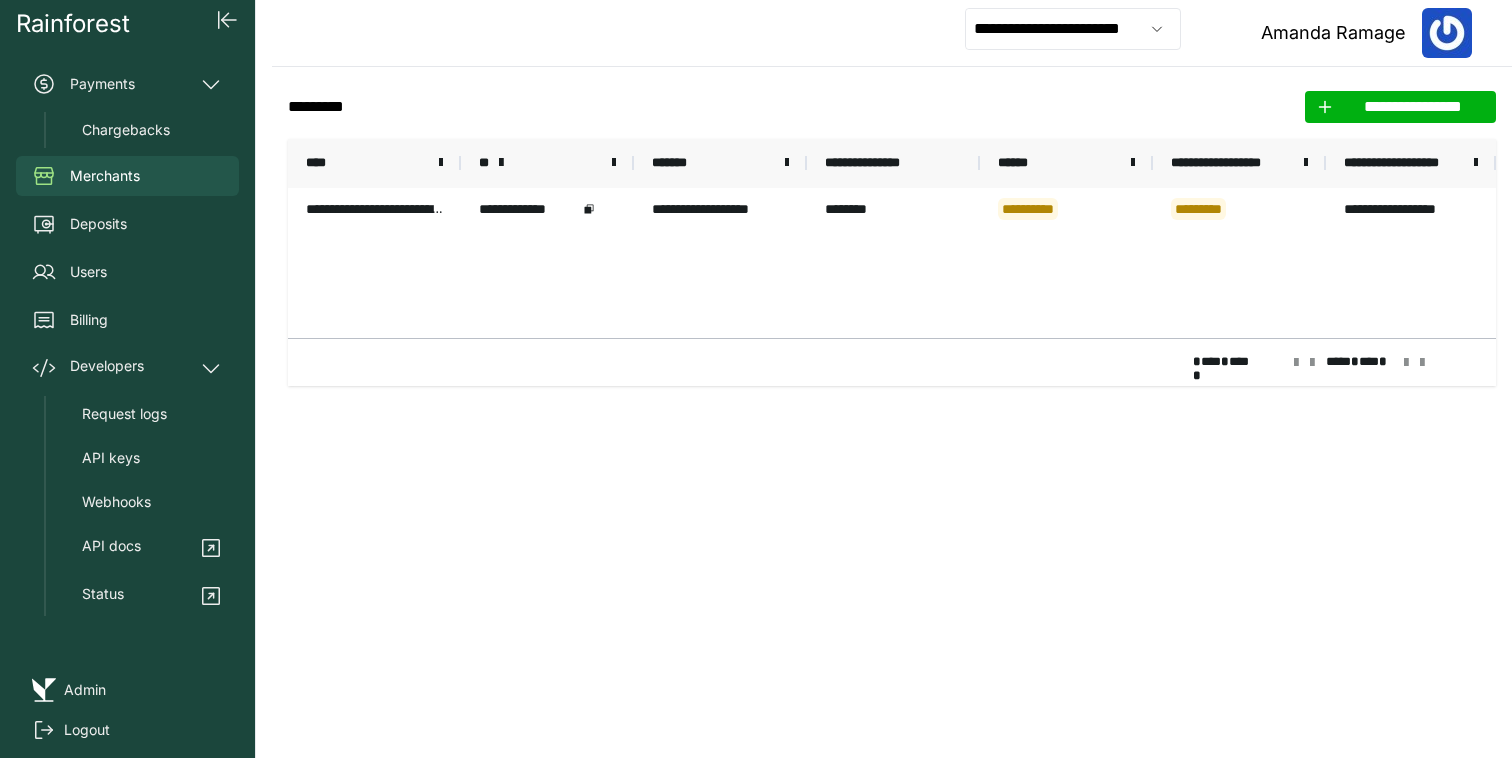 click on "**********" 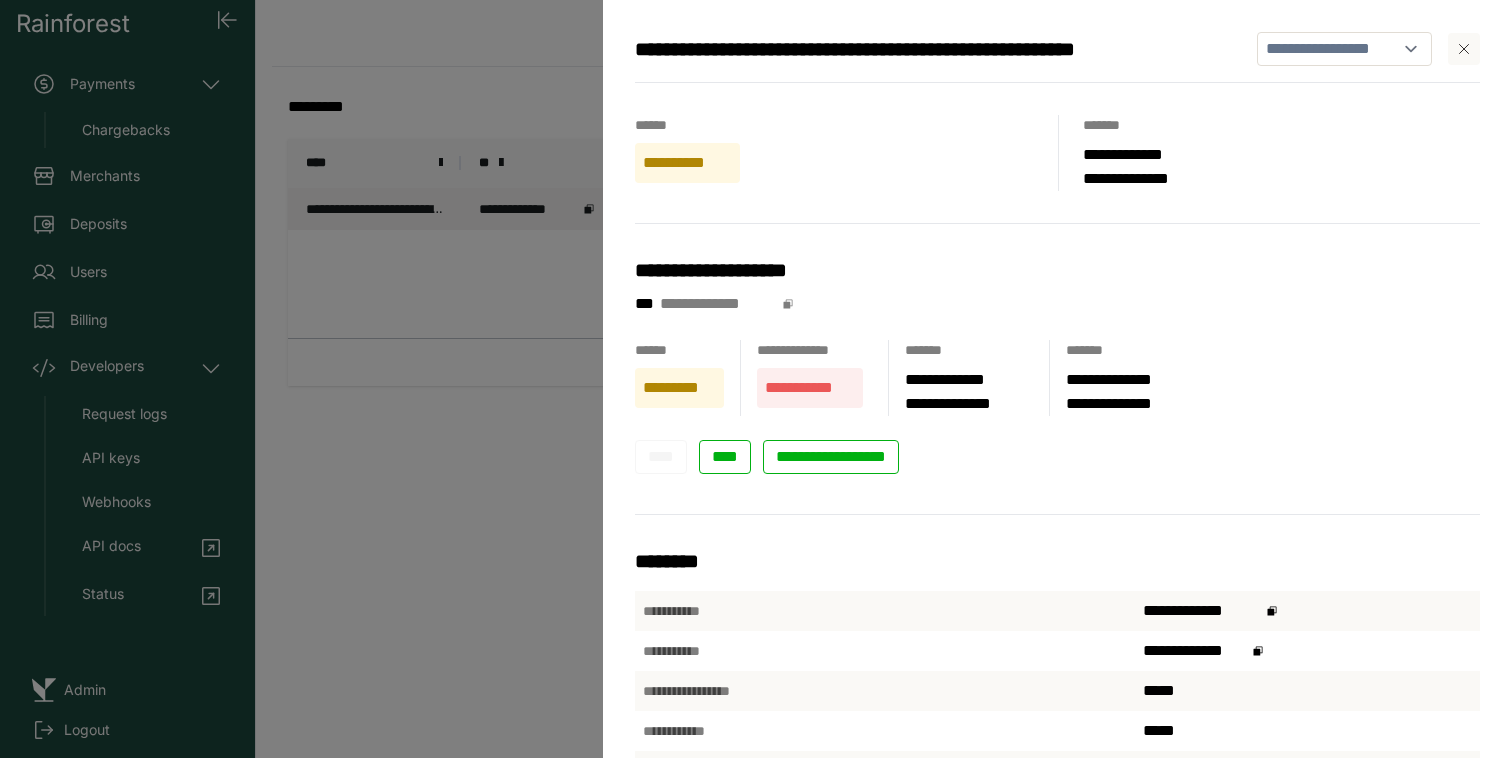 drag, startPoint x: 637, startPoint y: 50, endPoint x: 757, endPoint y: 49, distance: 120.004166 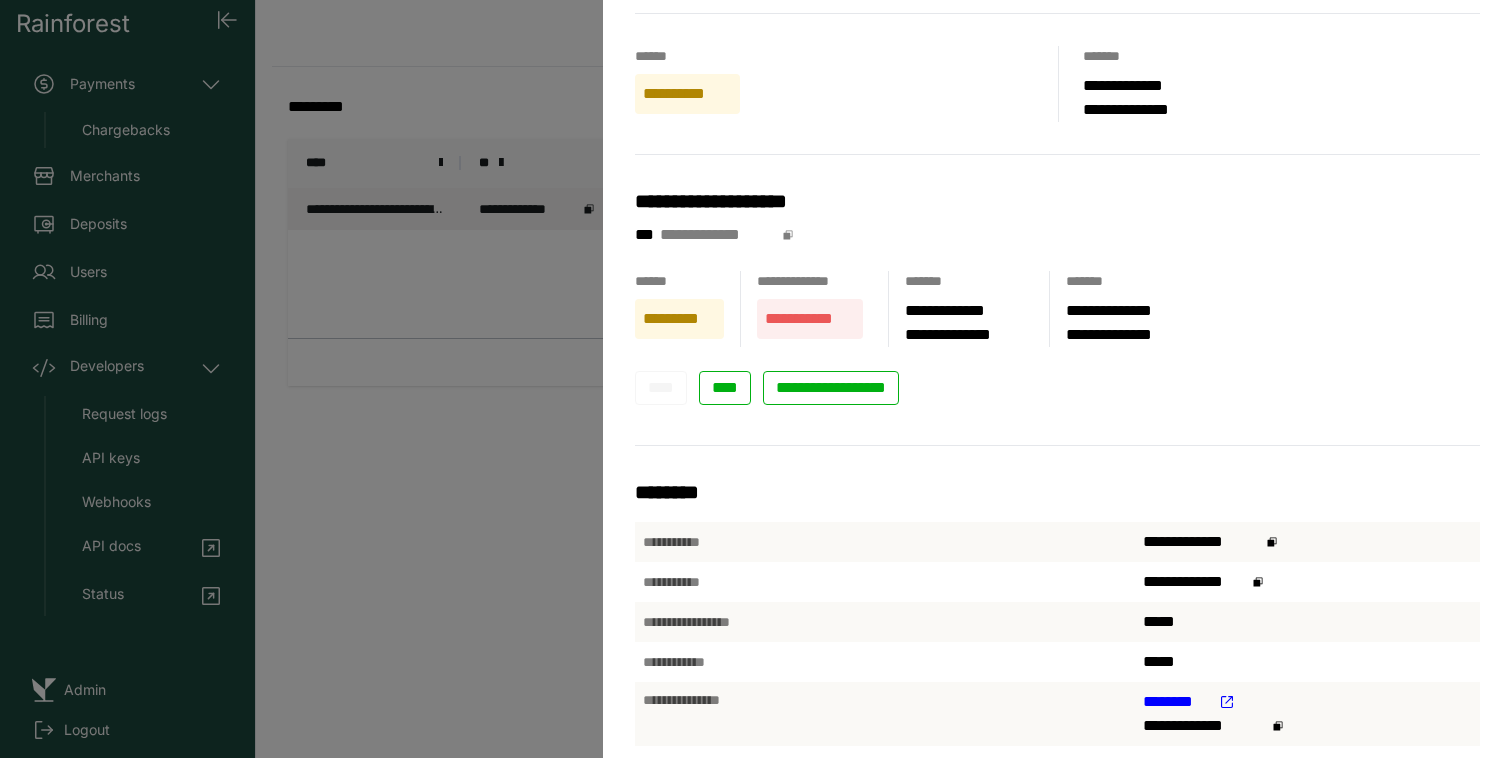 scroll, scrollTop: 87, scrollLeft: 0, axis: vertical 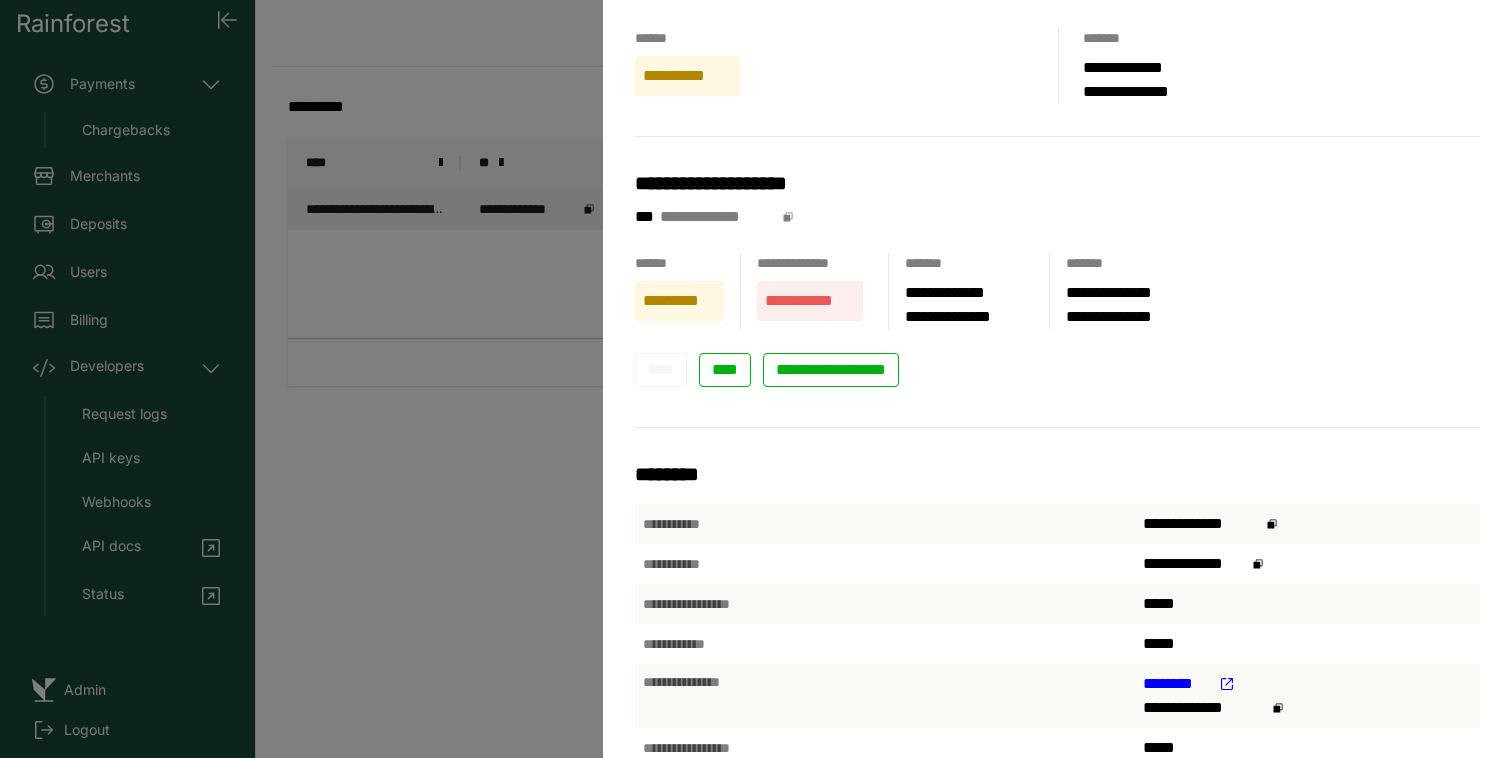click on "**********" at bounding box center [756, 379] 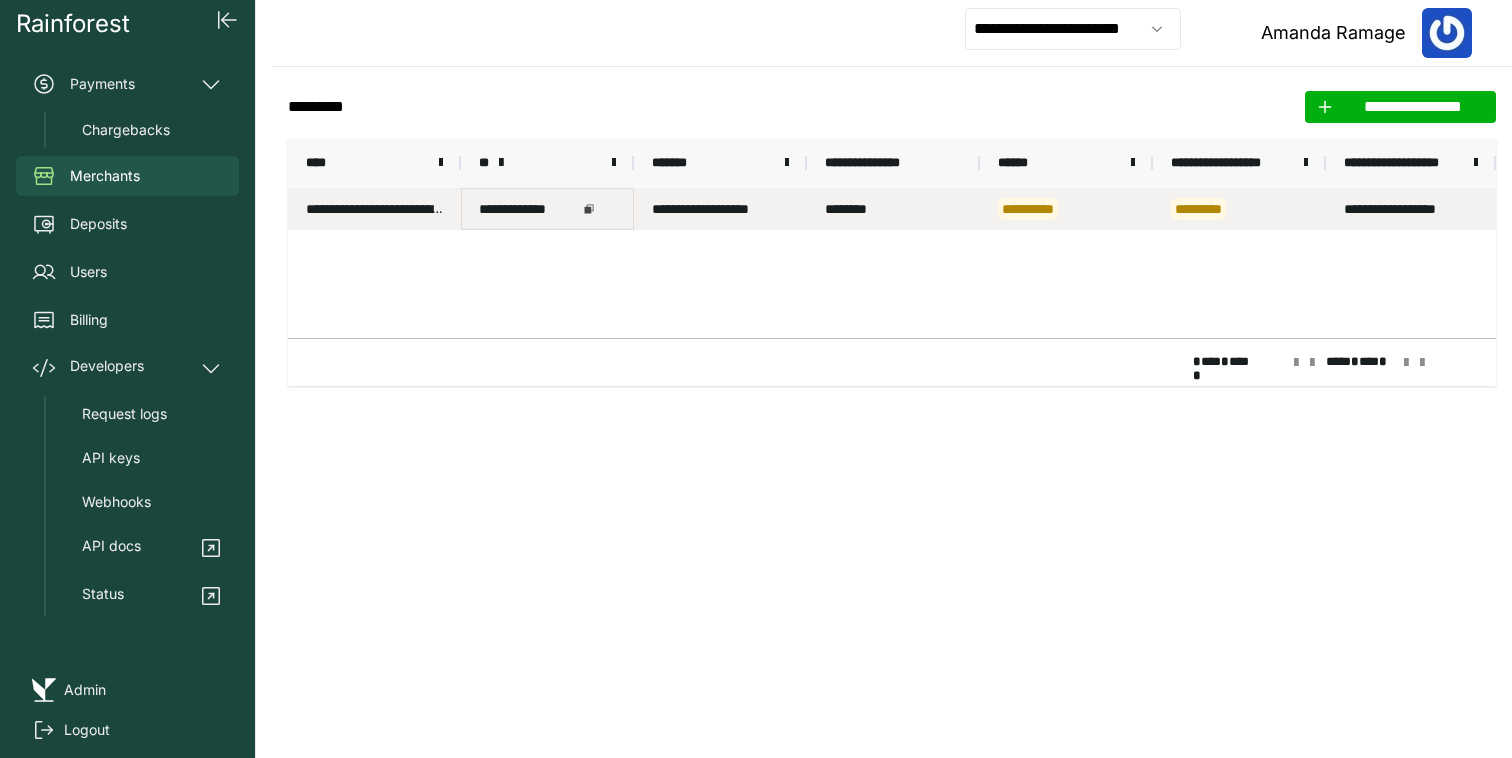 click 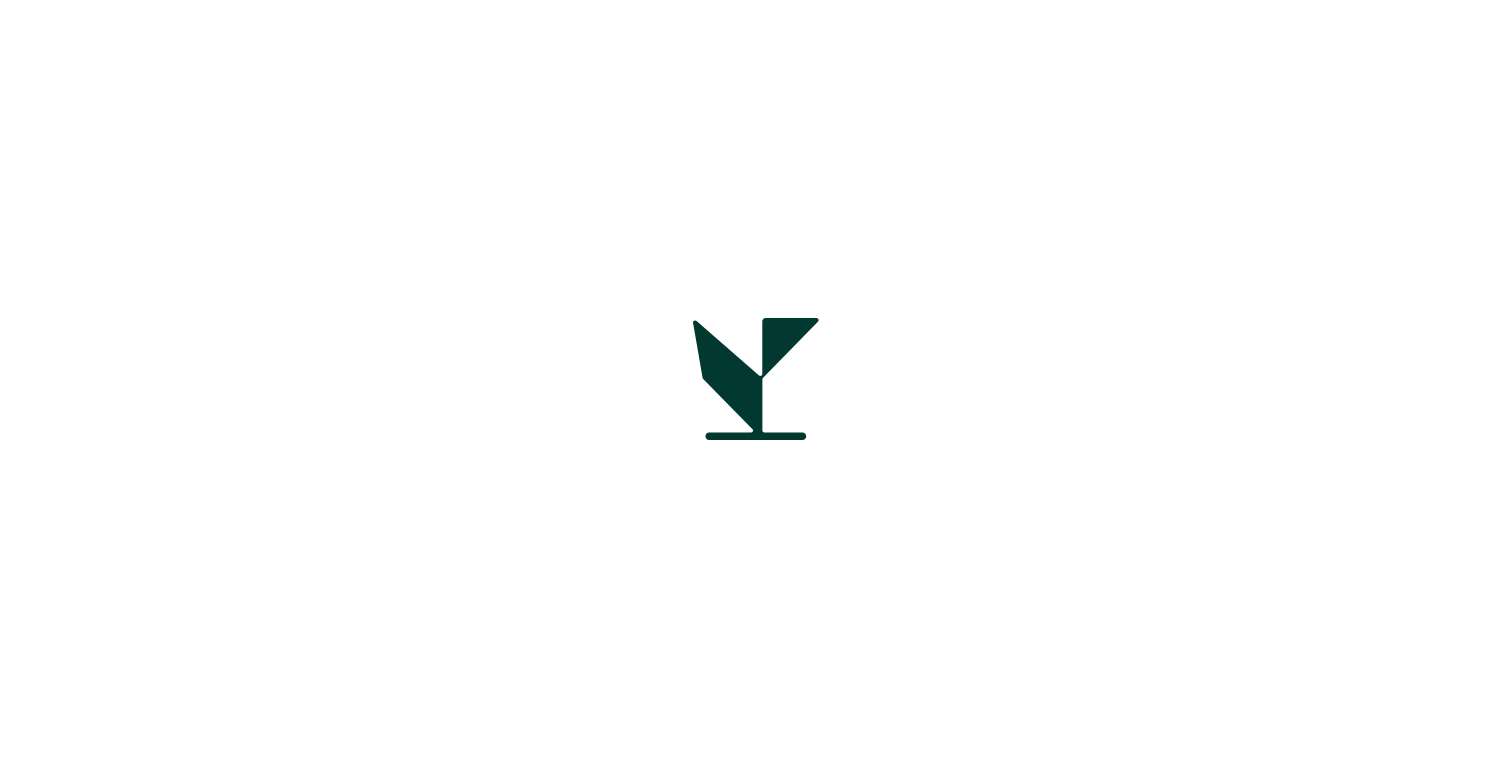 scroll, scrollTop: 0, scrollLeft: 0, axis: both 